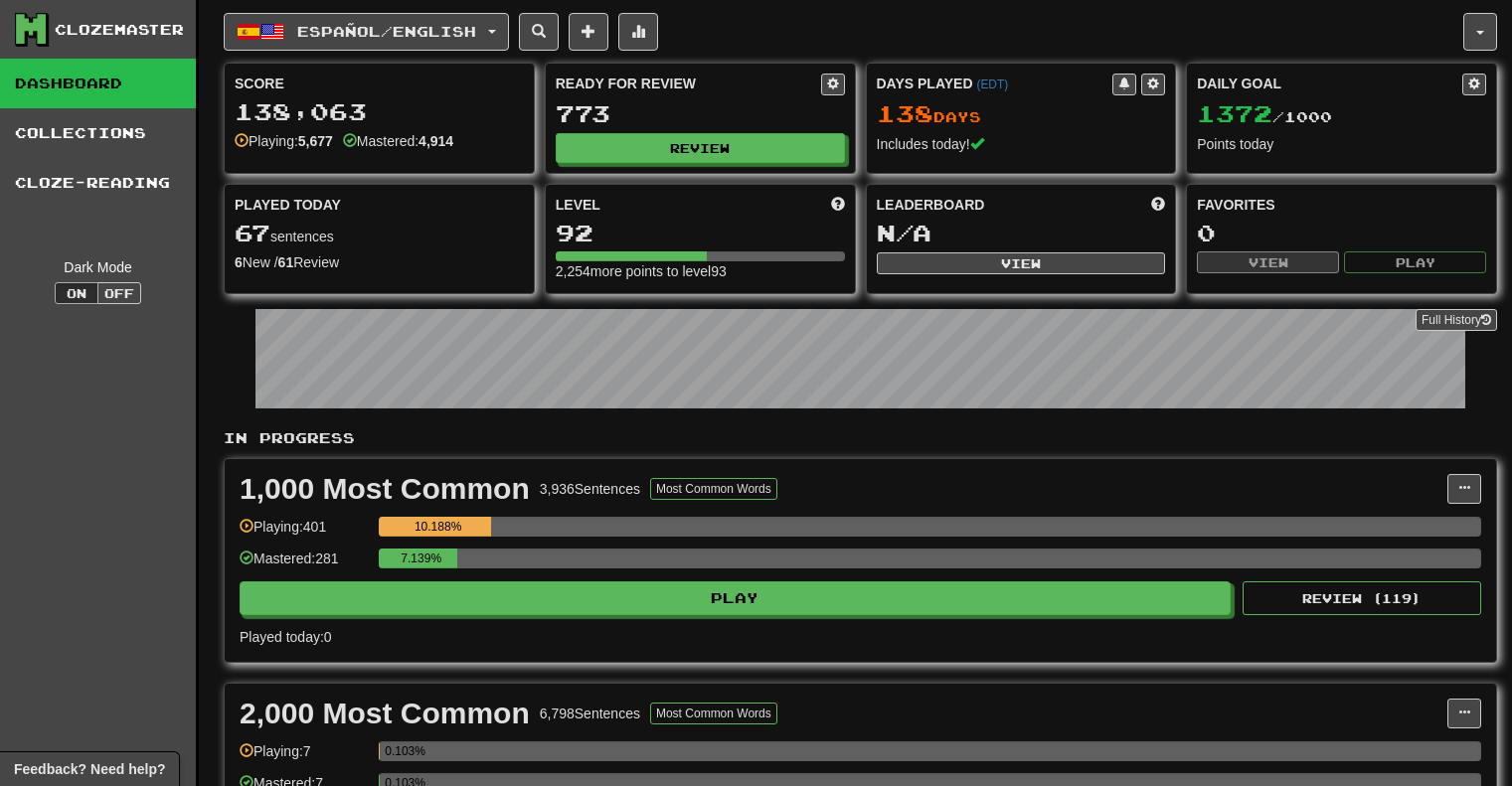 scroll, scrollTop: 0, scrollLeft: 0, axis: both 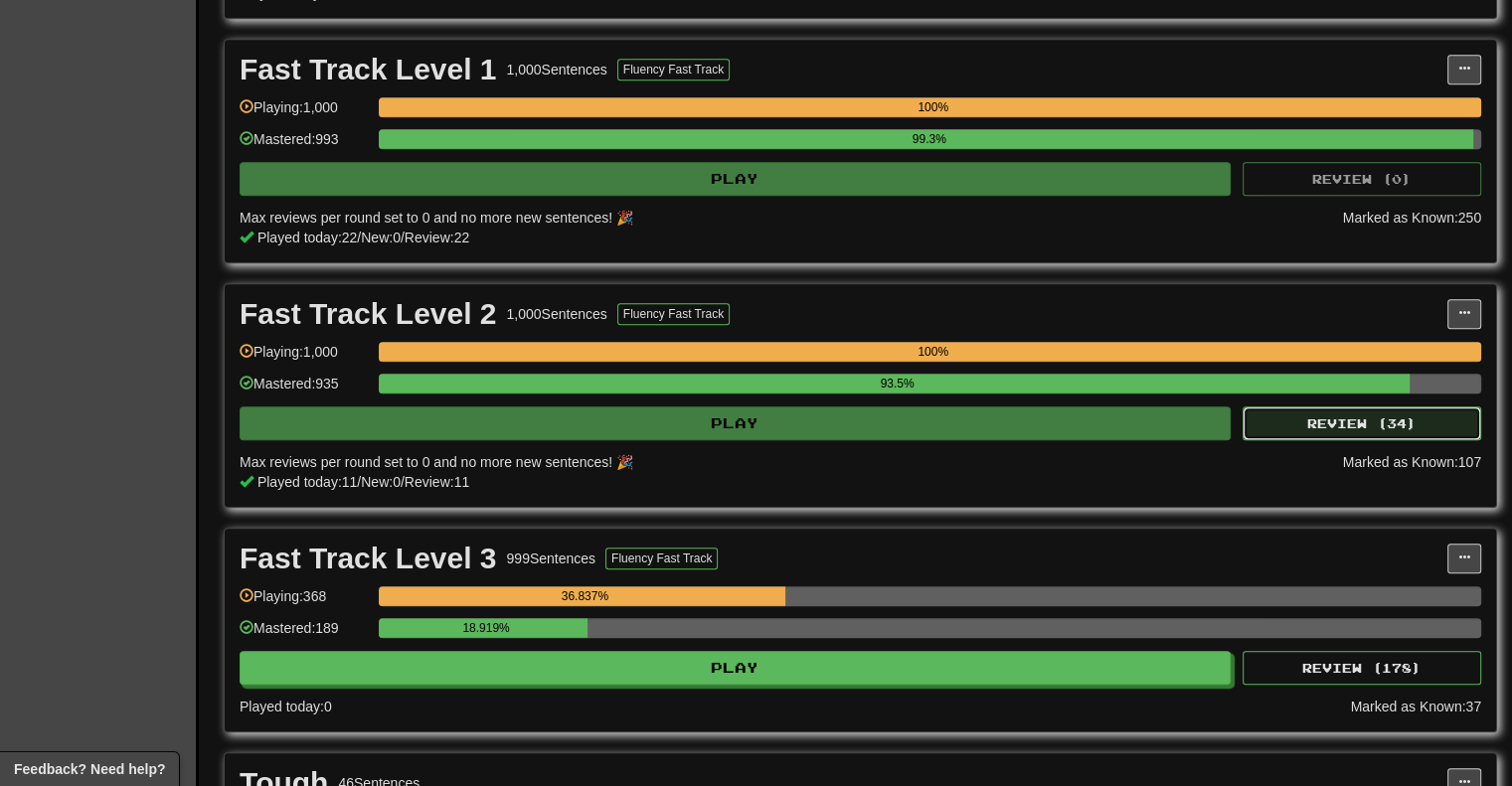 click on "Review ( 34 )" at bounding box center [1362, 423] 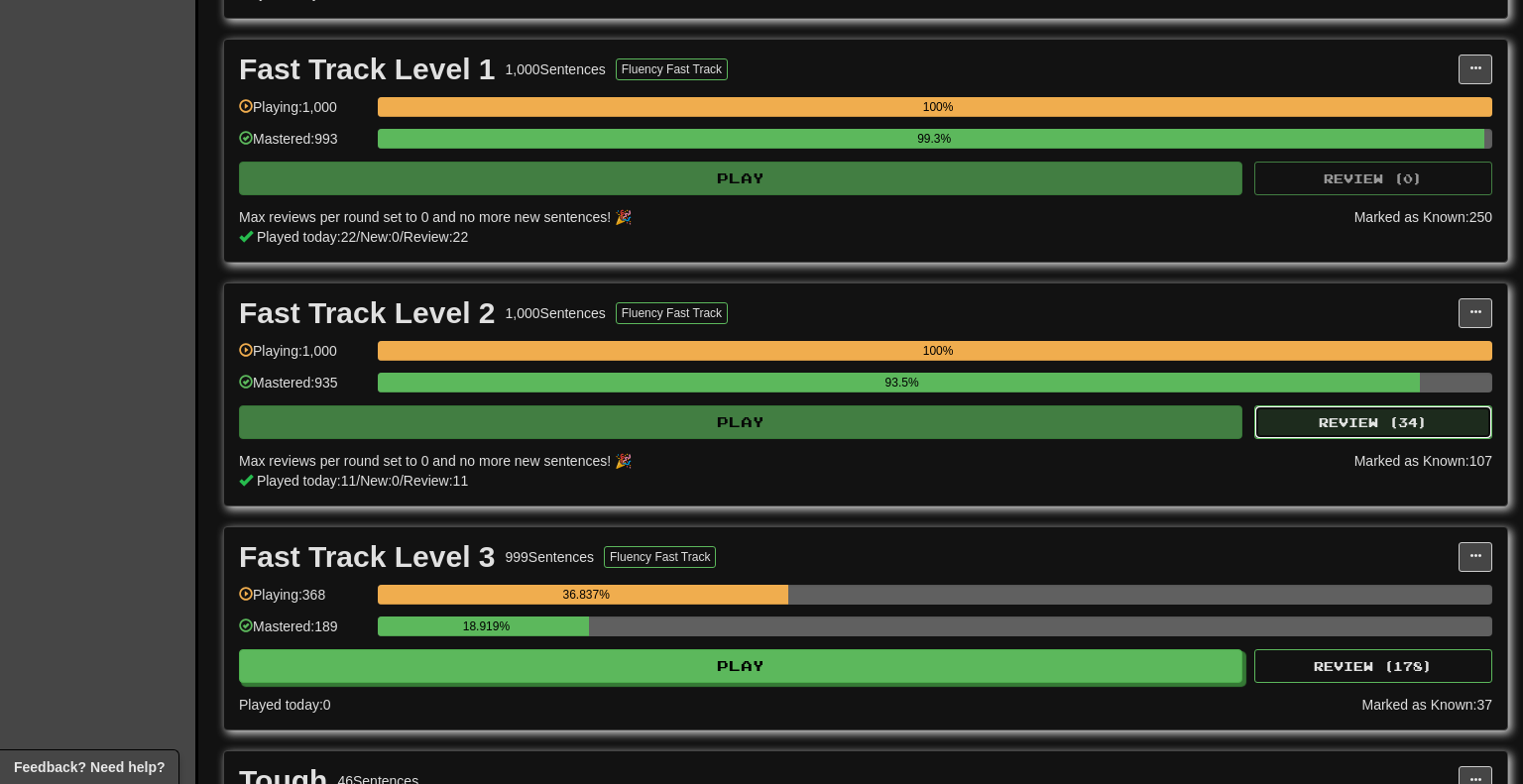 select on "********" 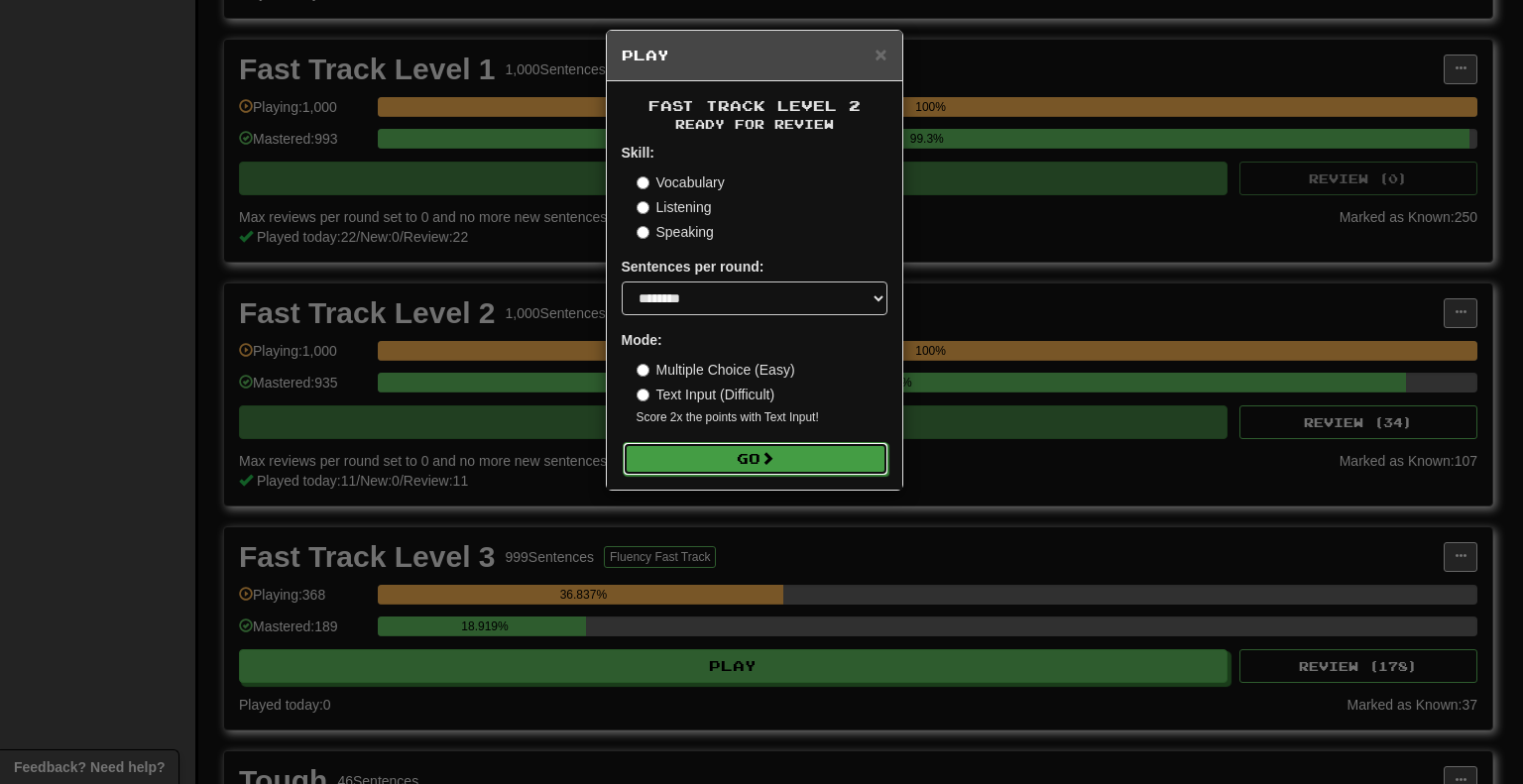 click on "Go" at bounding box center [756, 459] 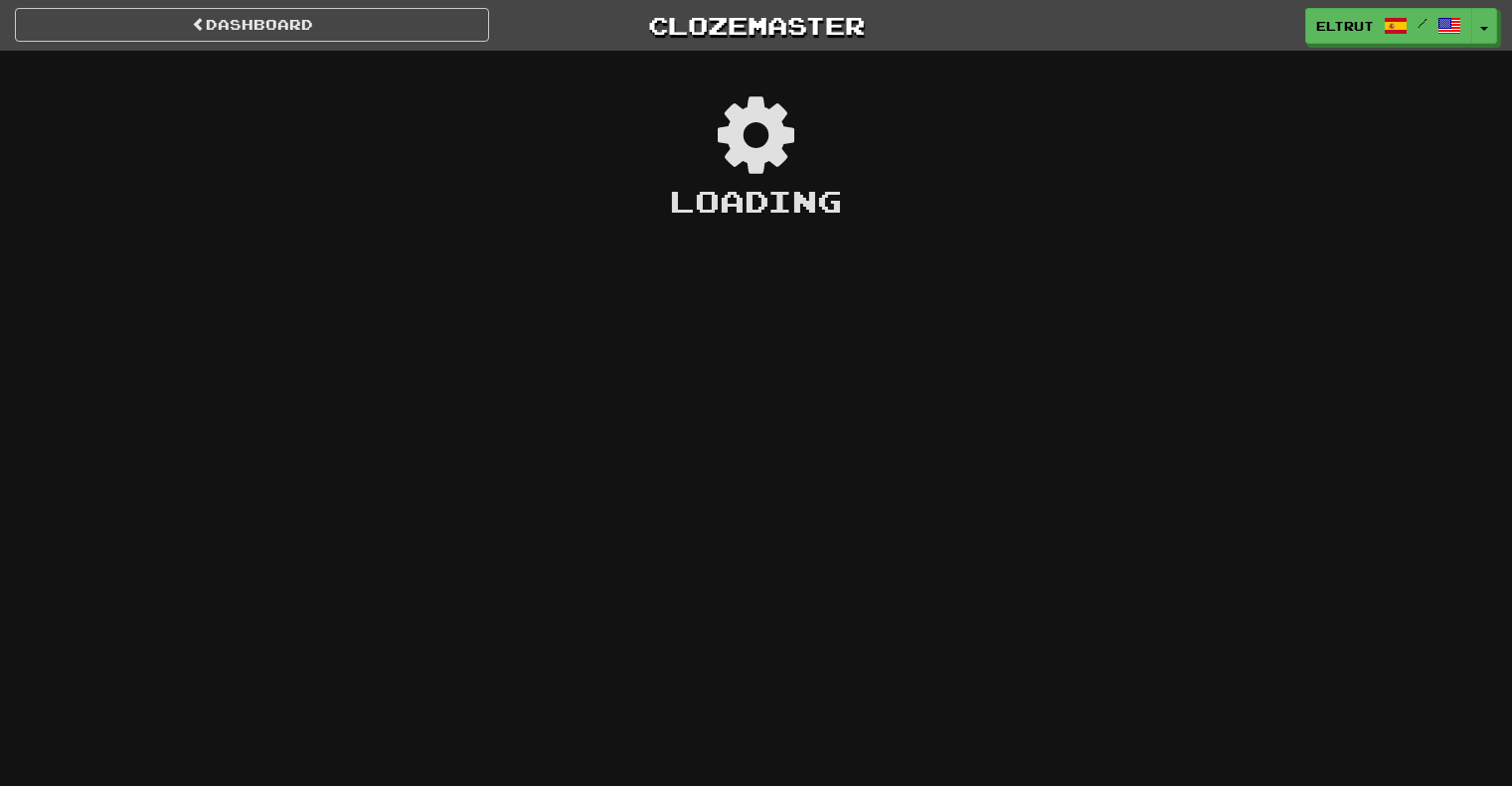 scroll, scrollTop: 0, scrollLeft: 0, axis: both 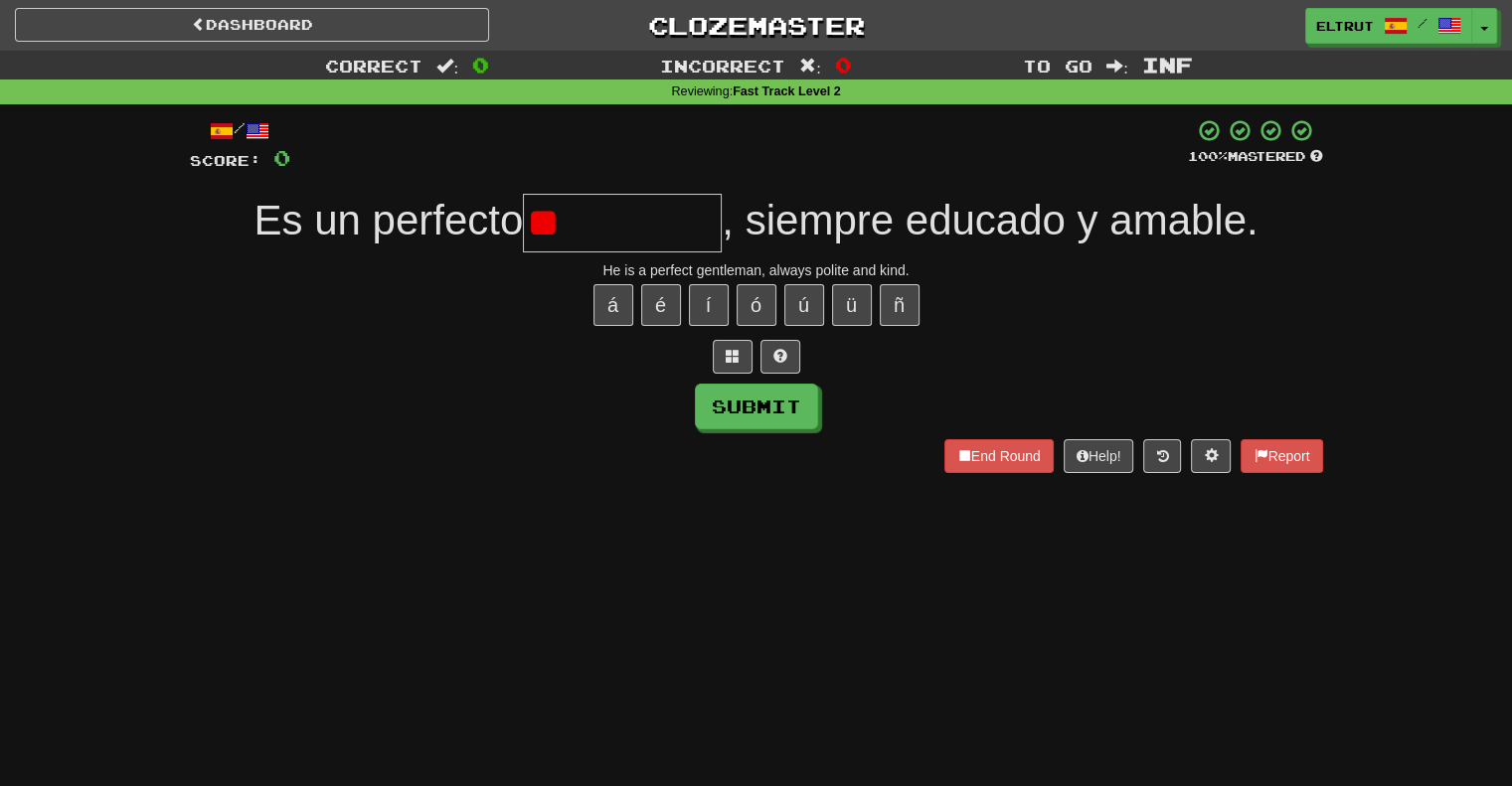 type on "*" 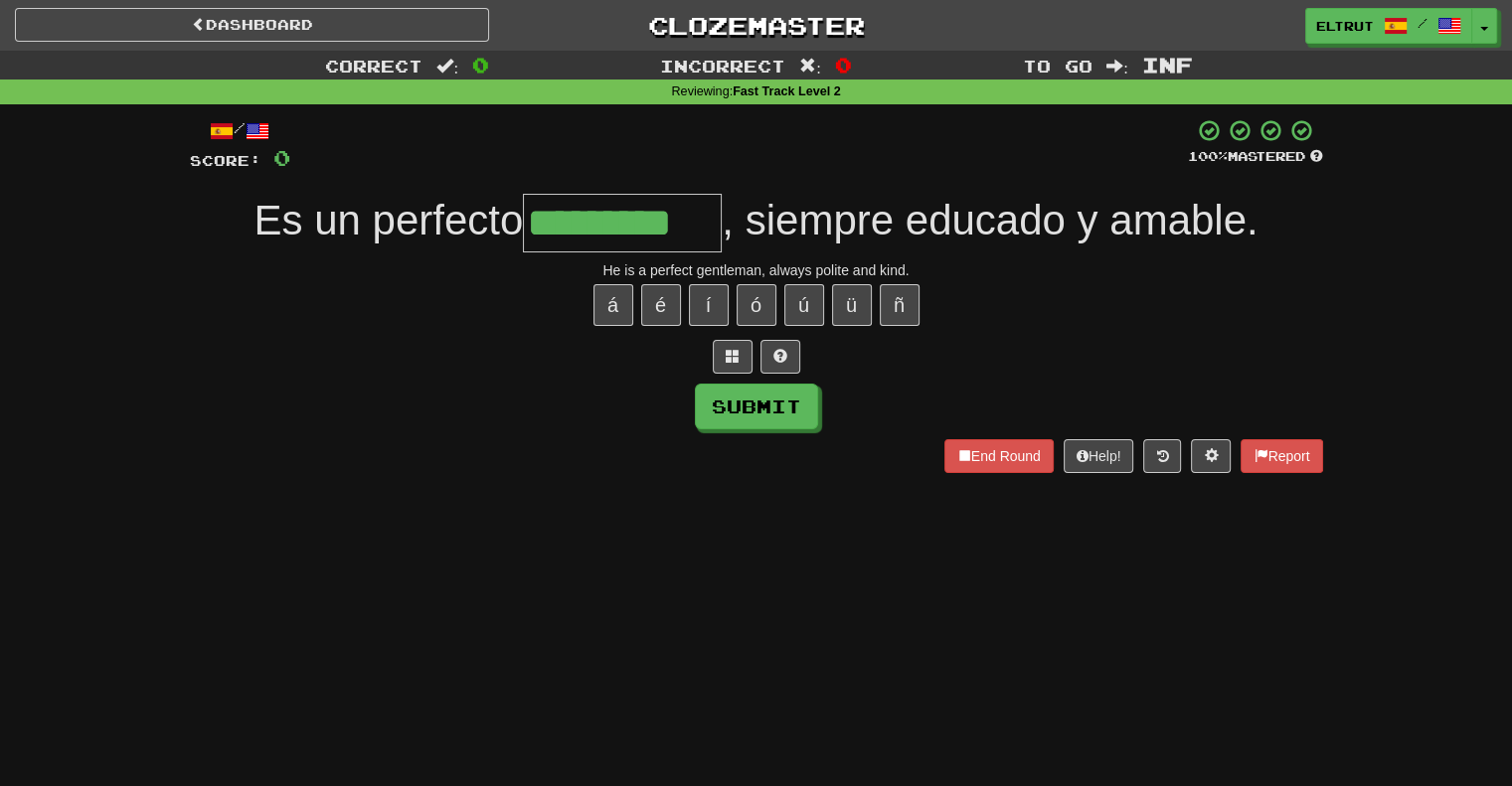 type on "*********" 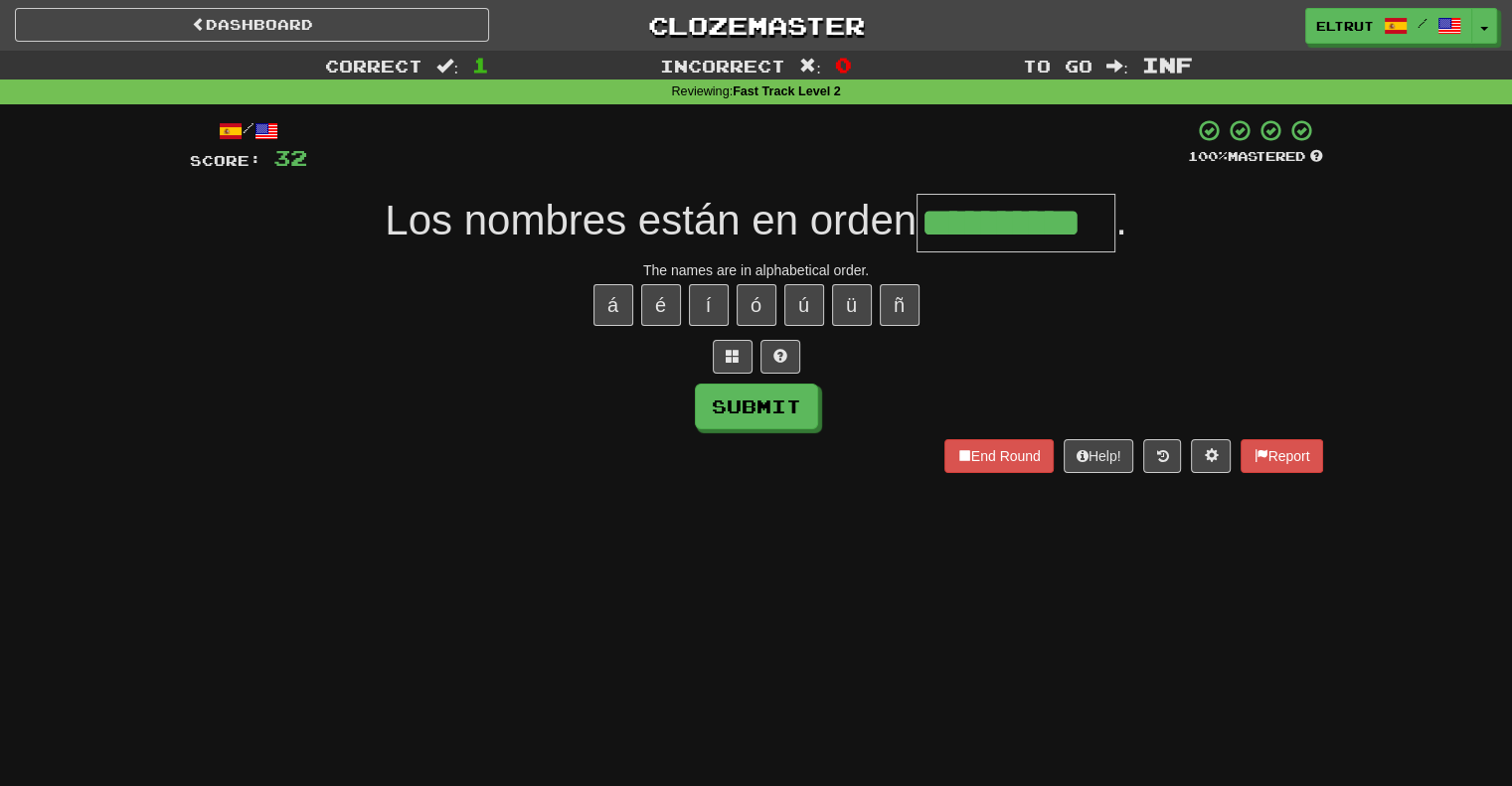 type on "**********" 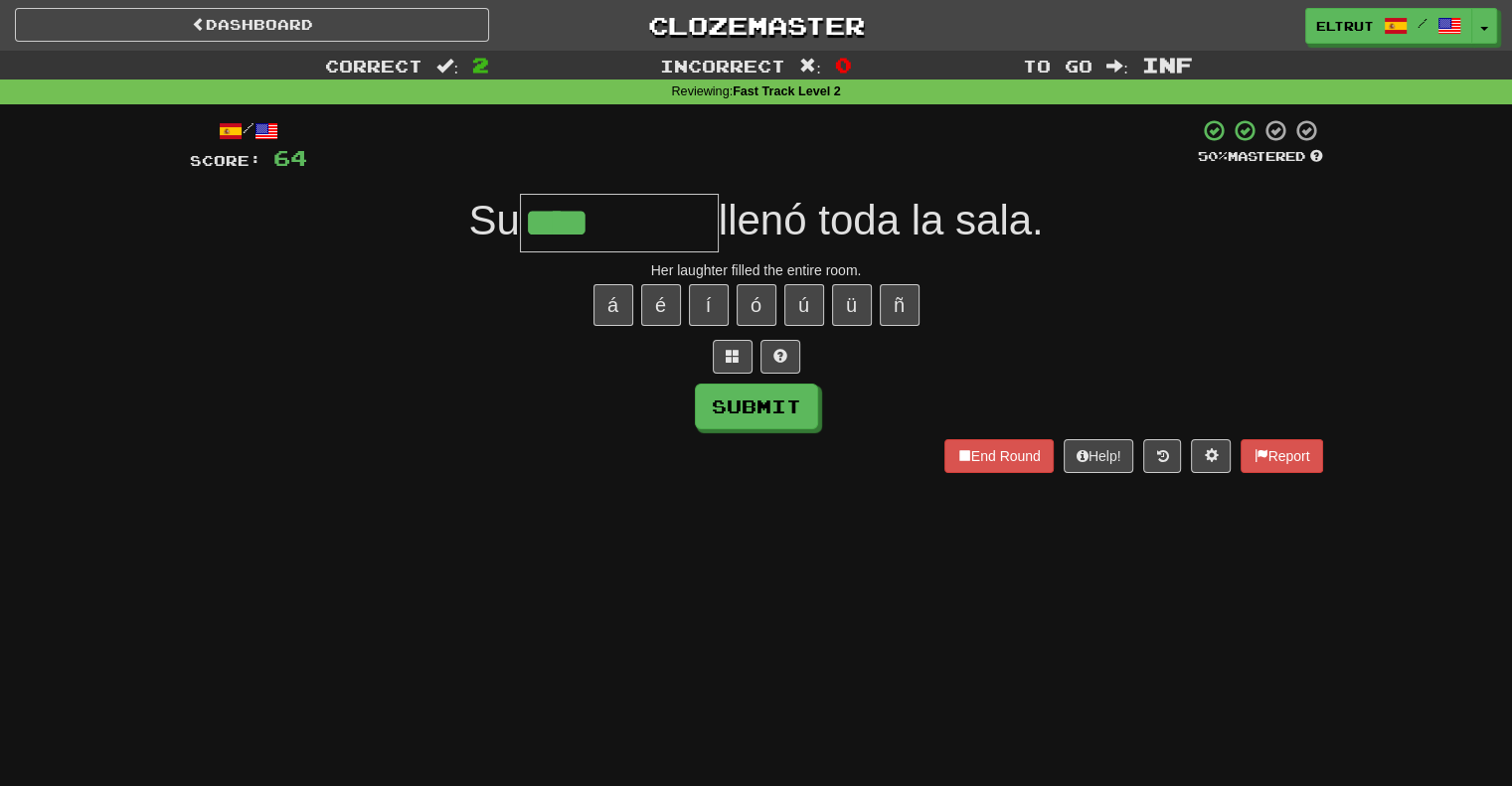 type on "****" 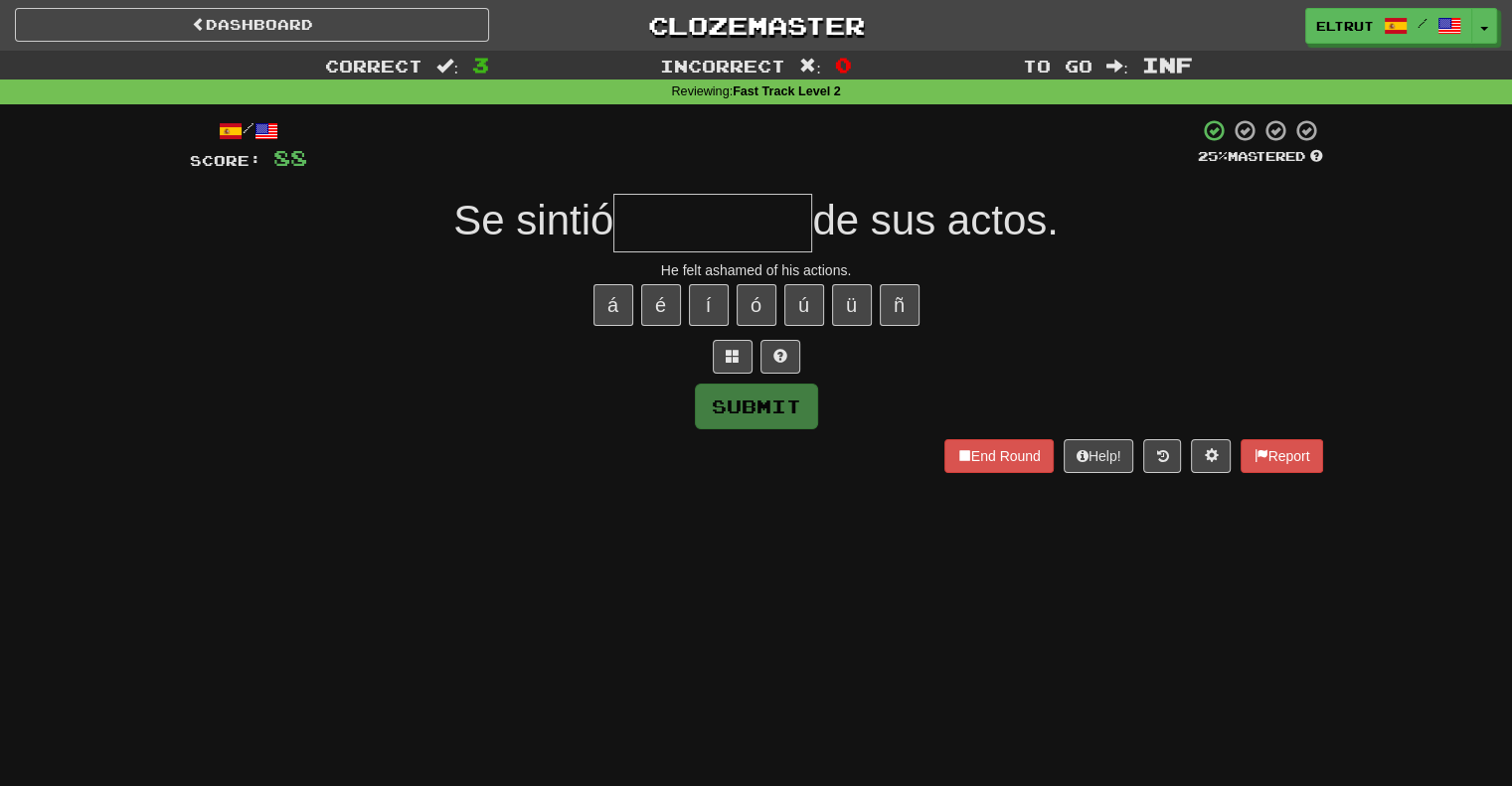type on "*" 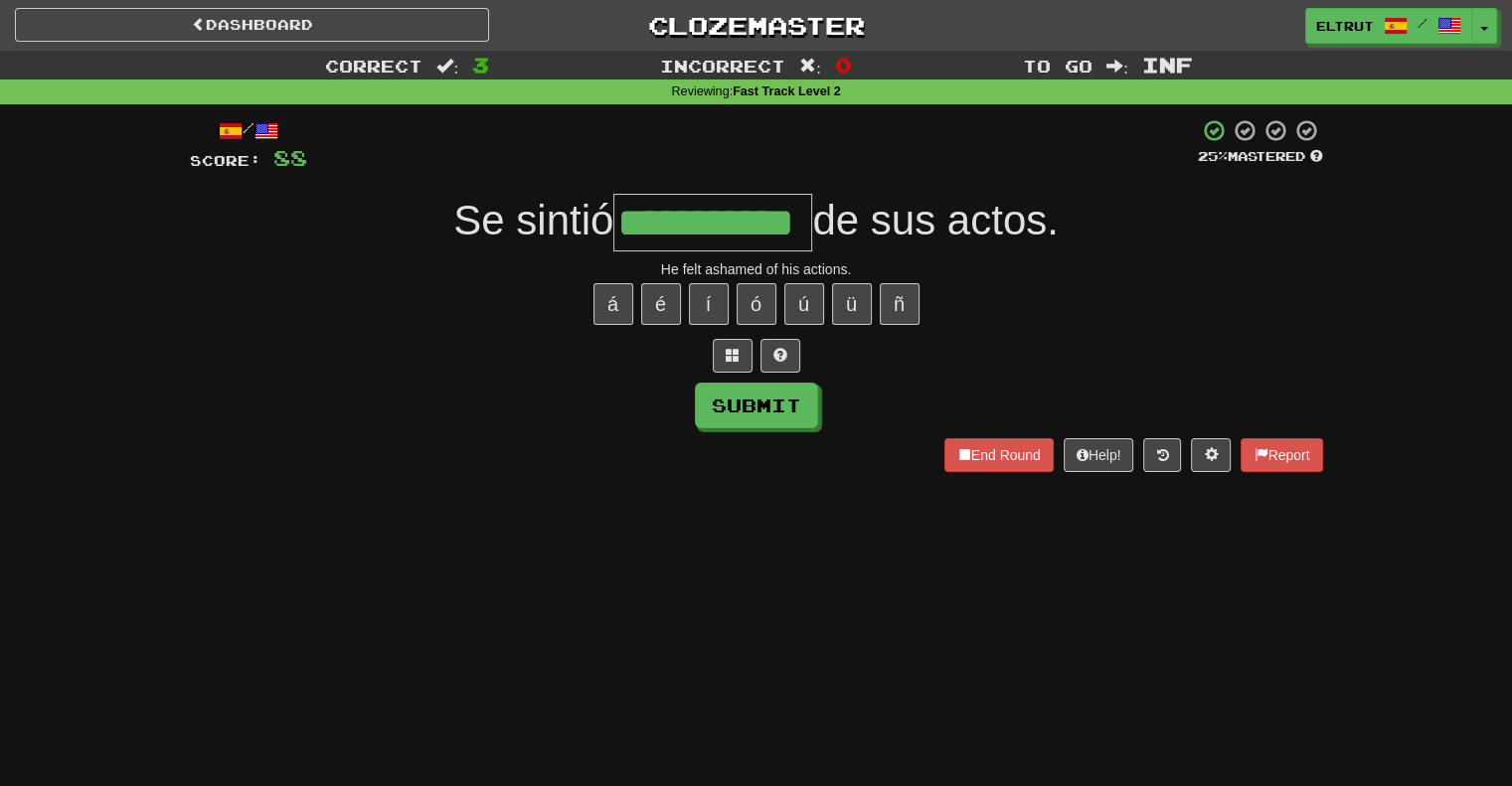 scroll, scrollTop: 0, scrollLeft: 50, axis: horizontal 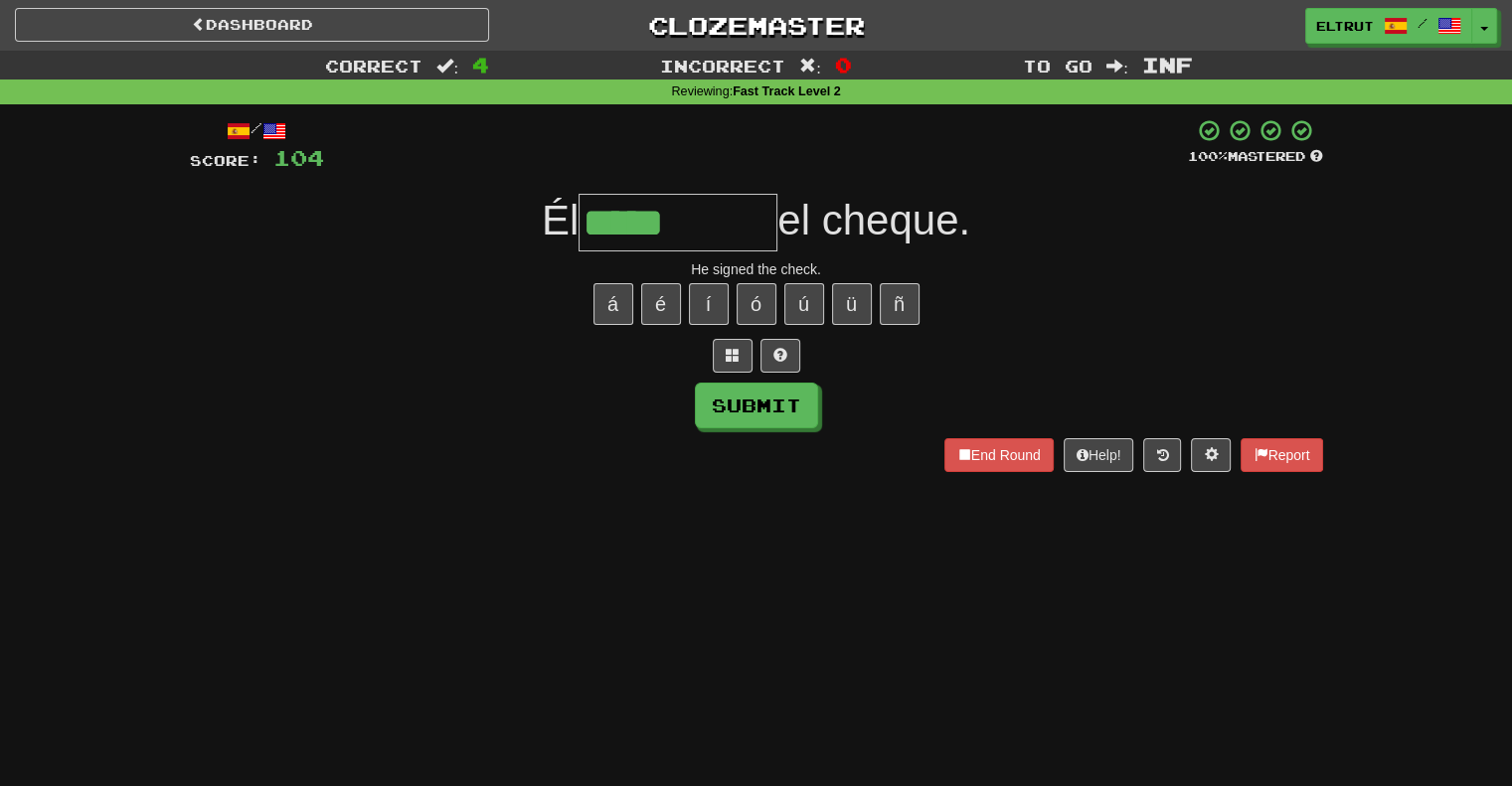 type on "*****" 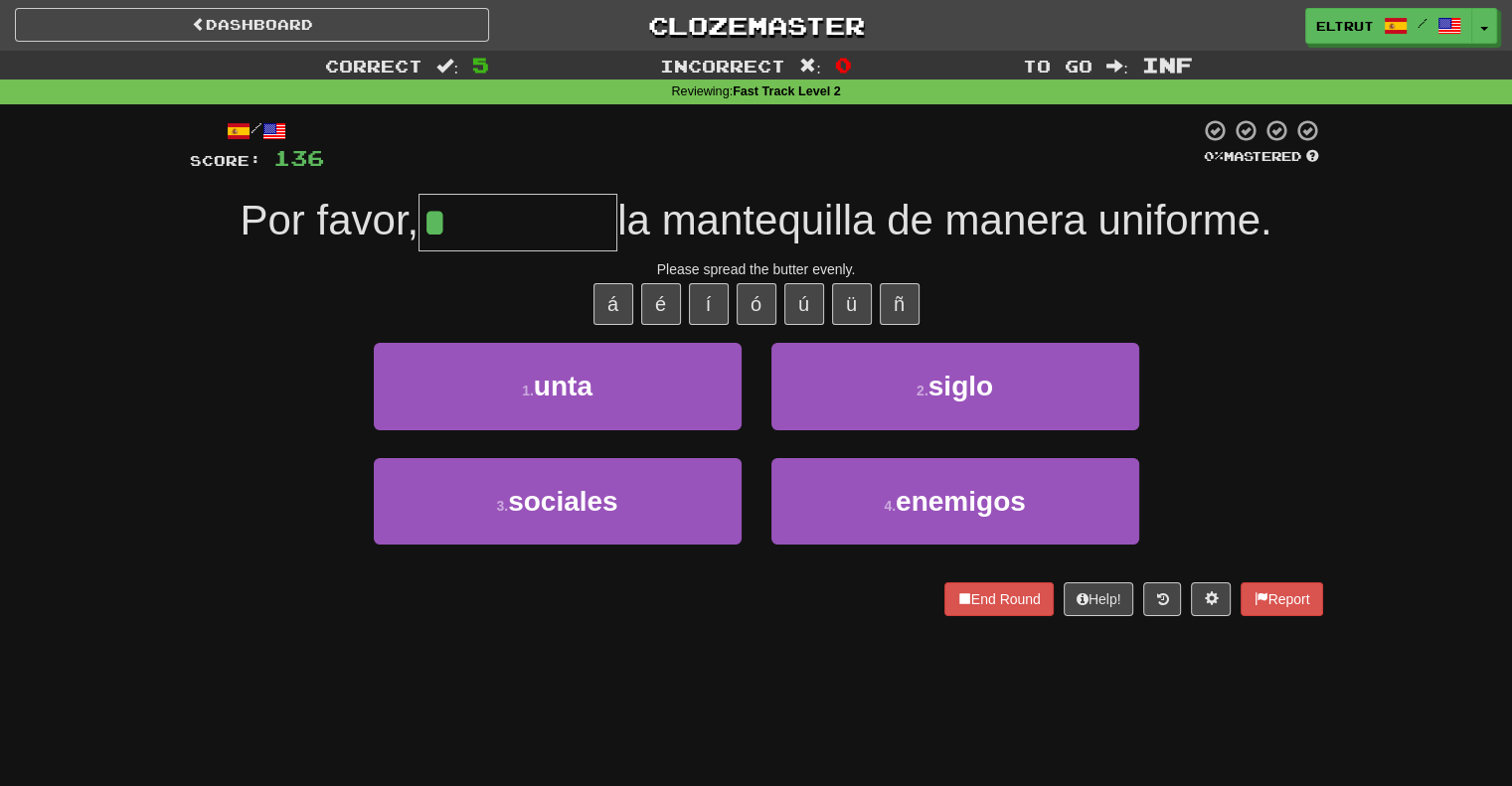 type on "****" 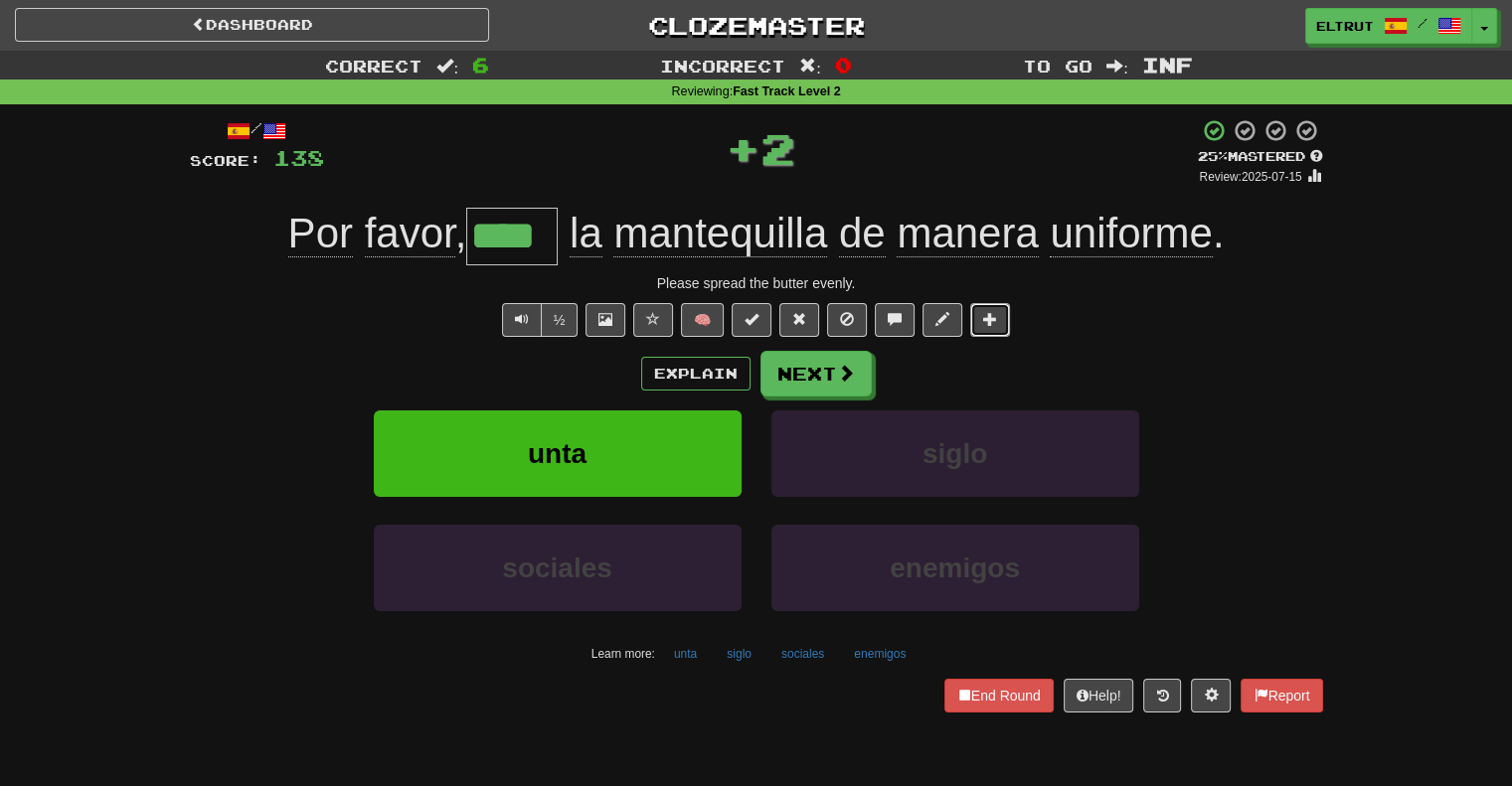 click at bounding box center [990, 319] 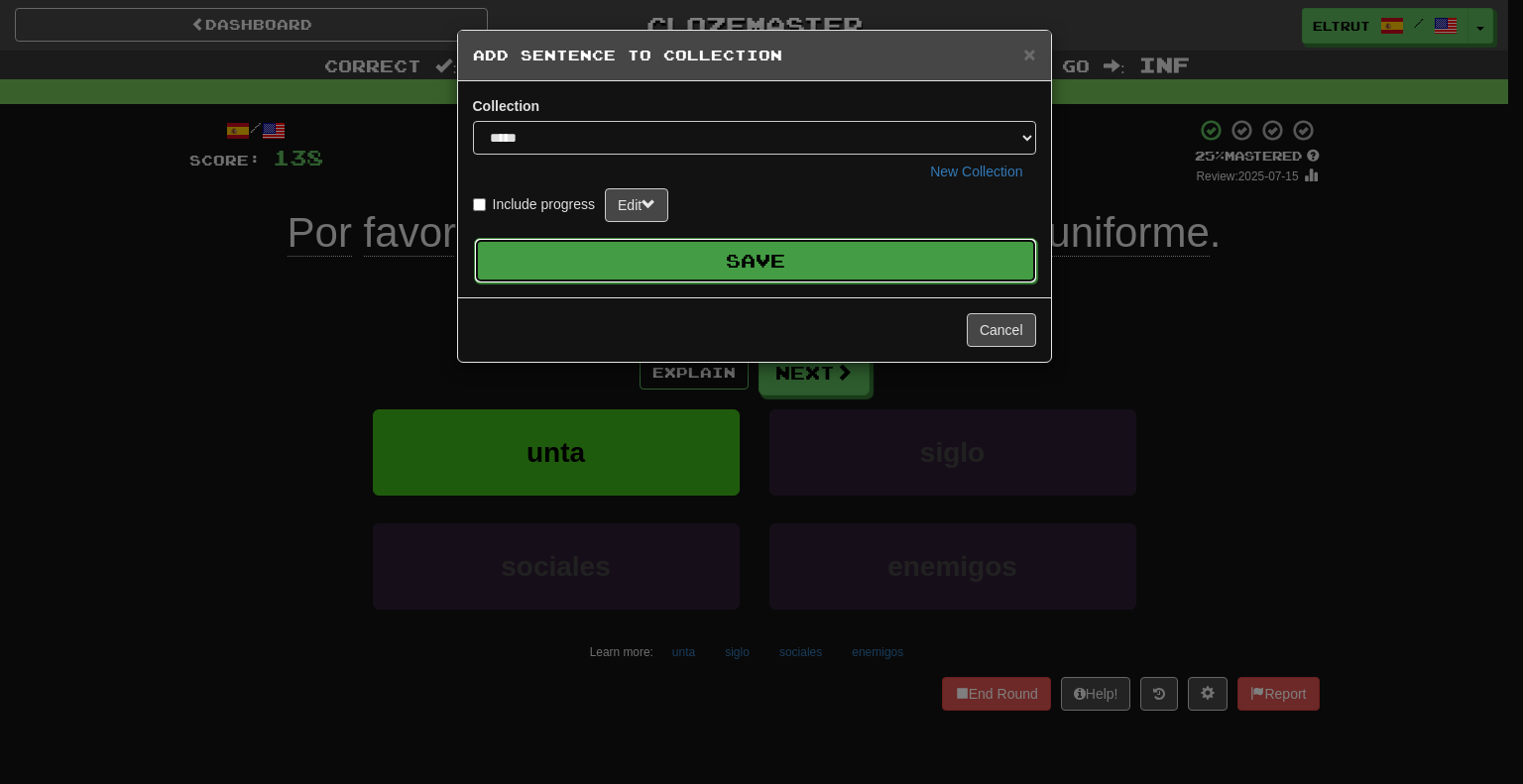 click on "Save" at bounding box center (756, 261) 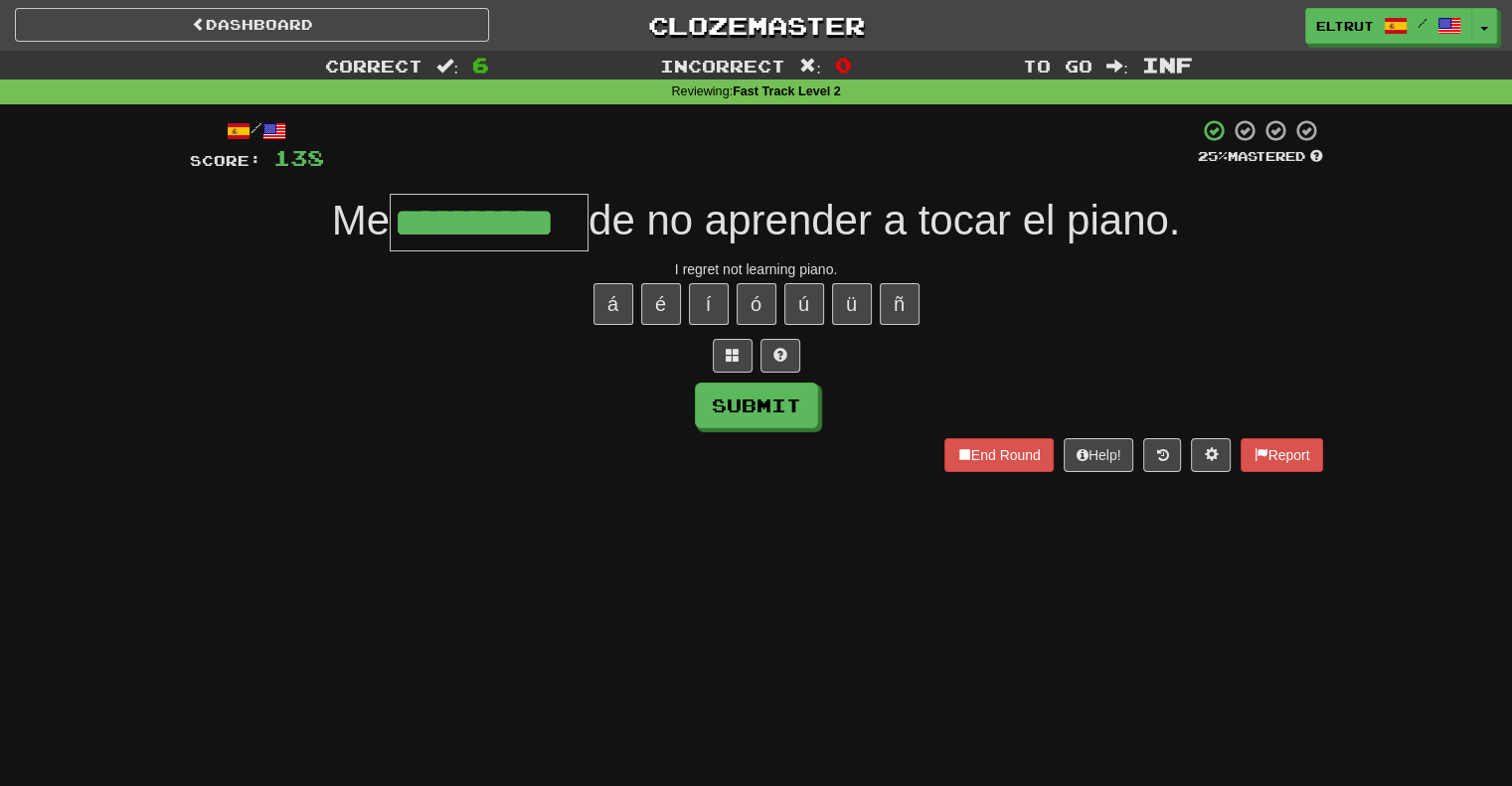 type on "**********" 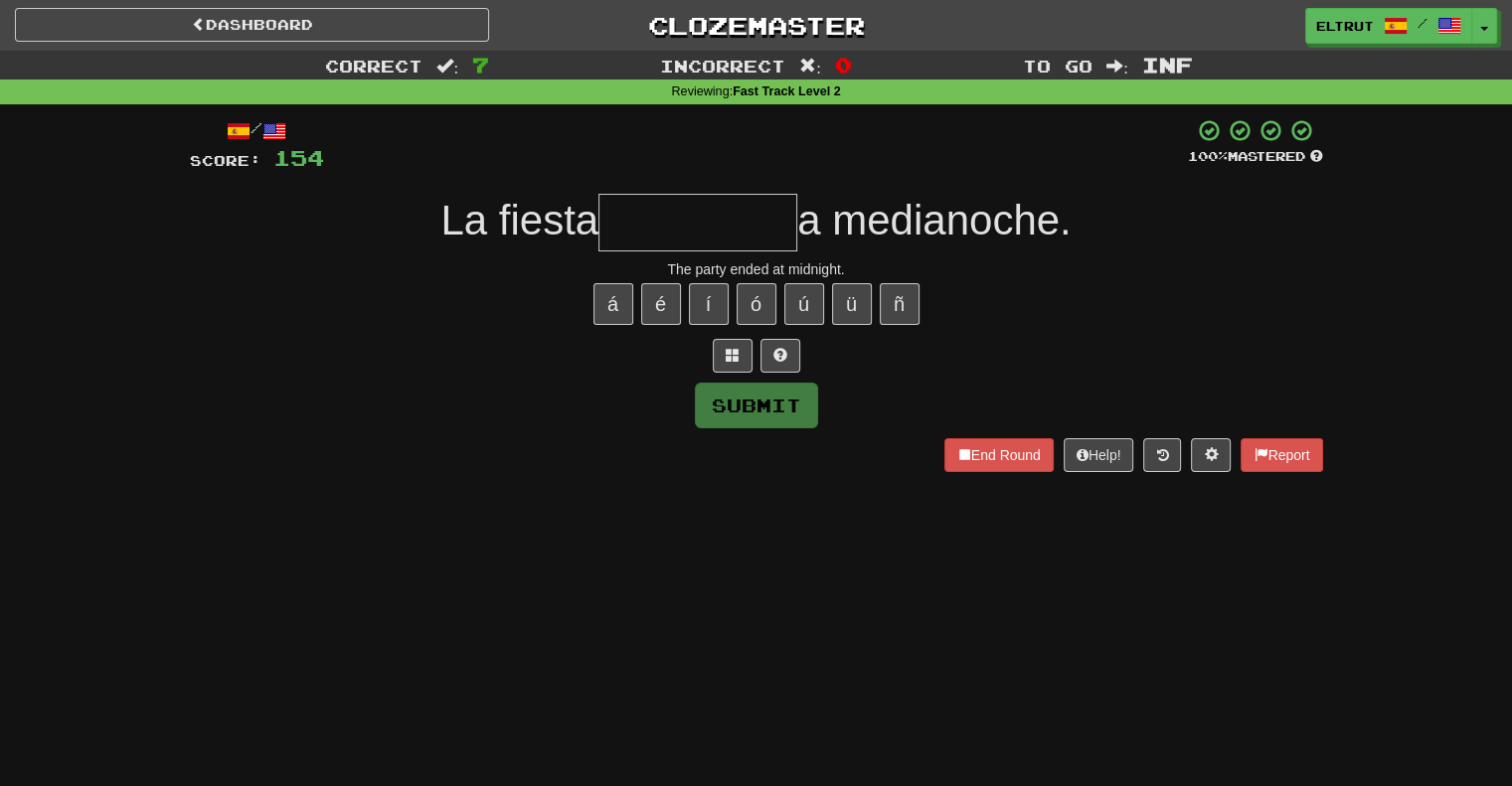 type on "*" 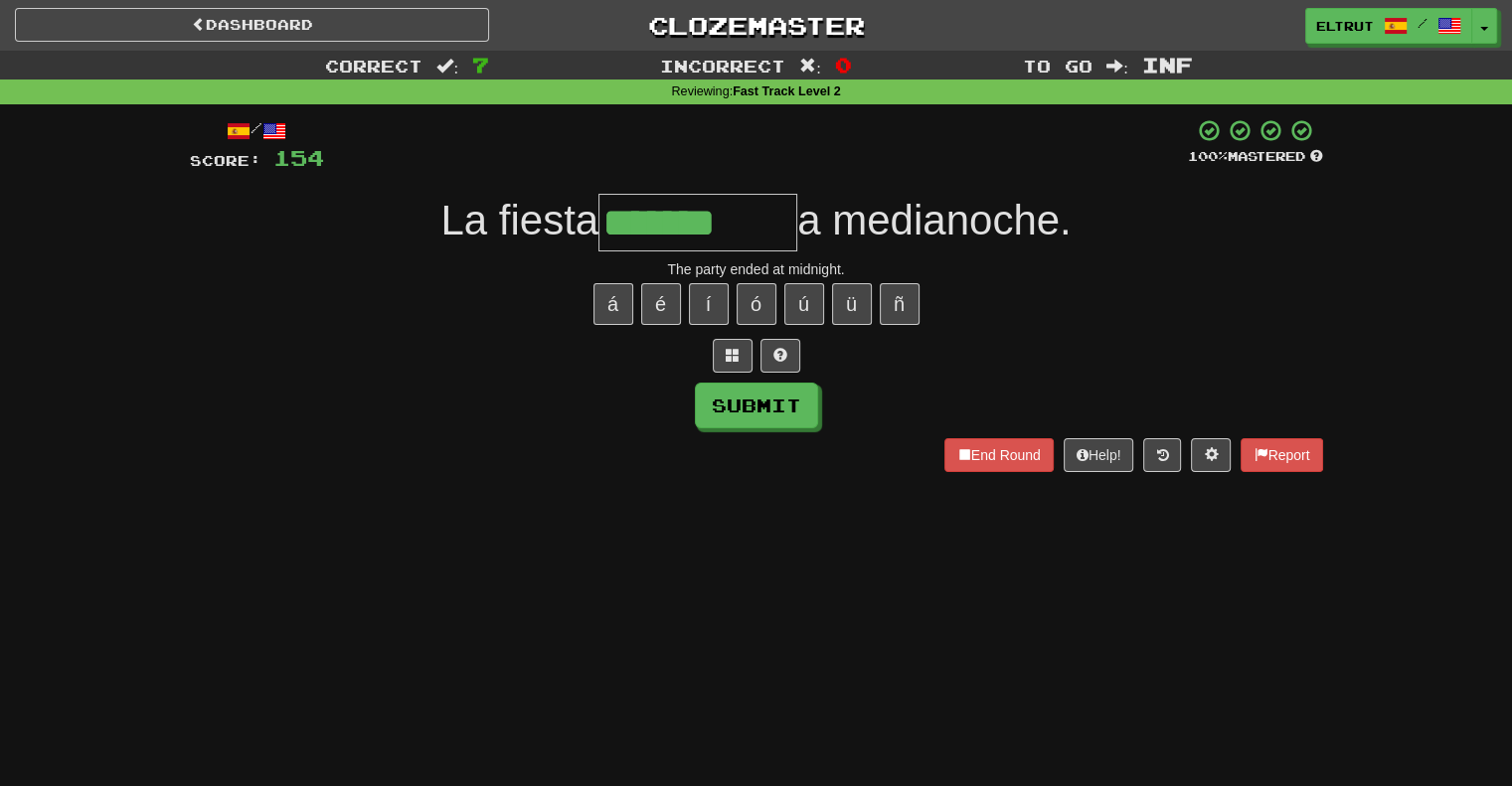type on "*******" 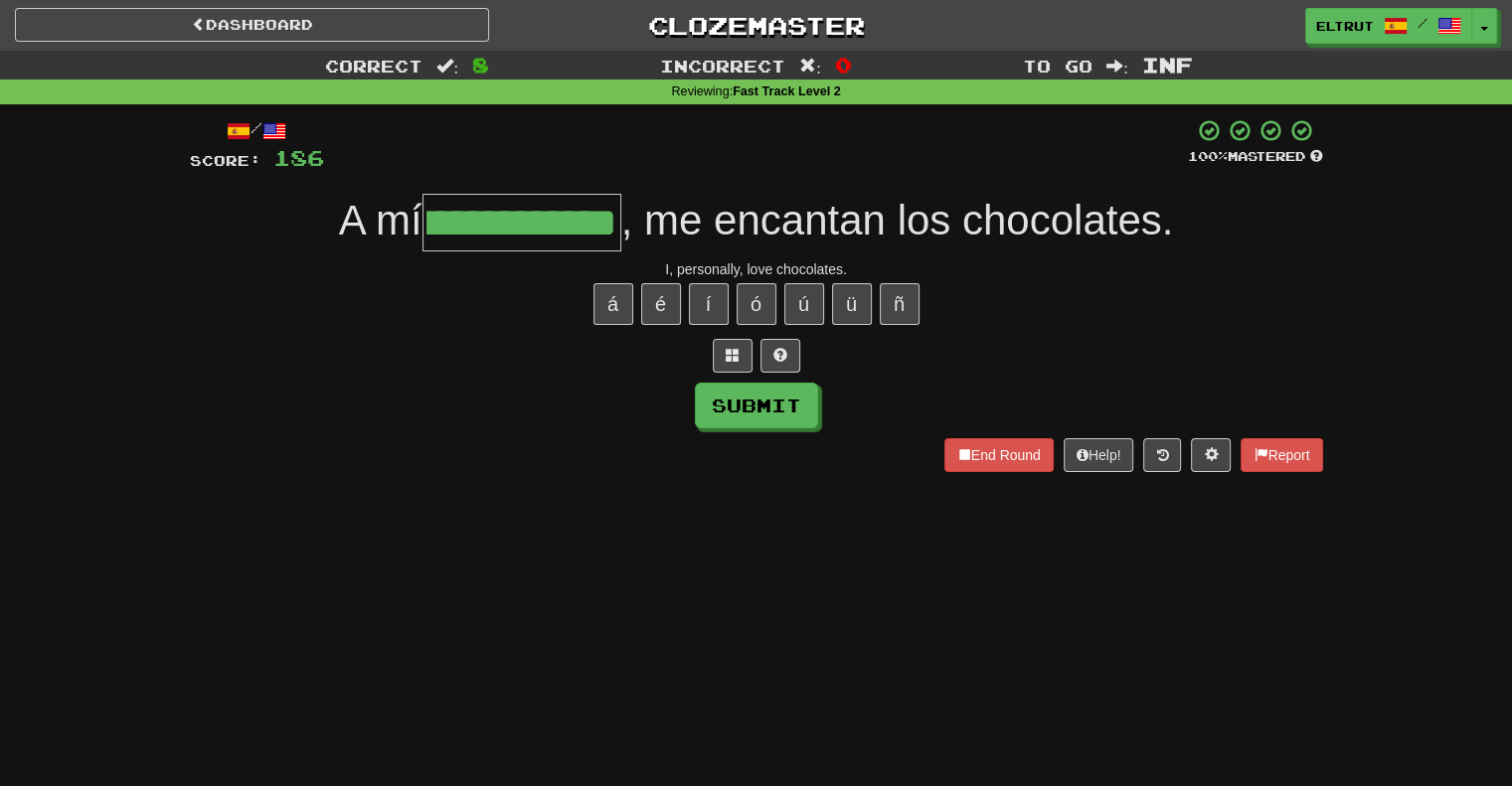 scroll, scrollTop: 0, scrollLeft: 84, axis: horizontal 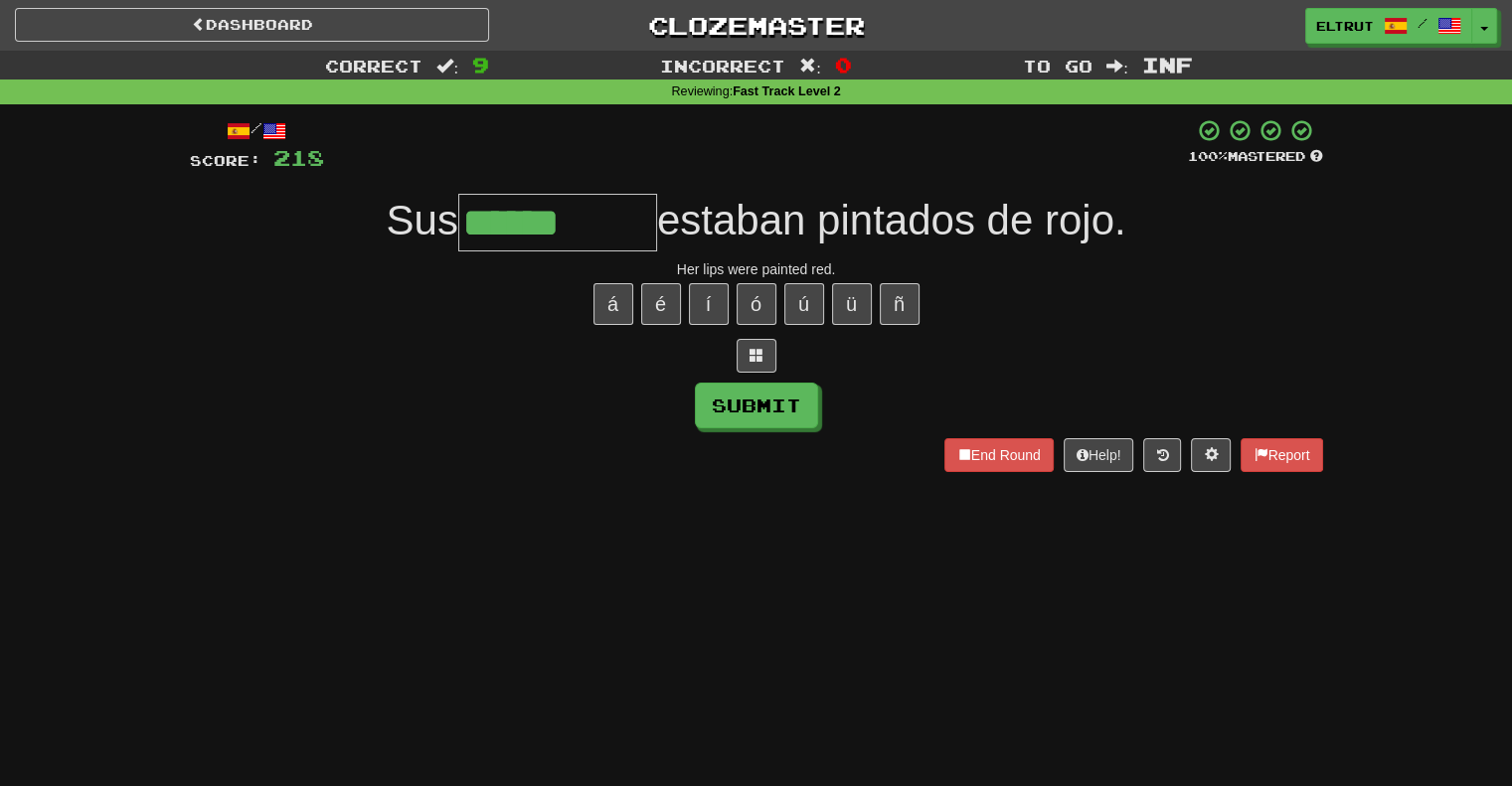 type on "******" 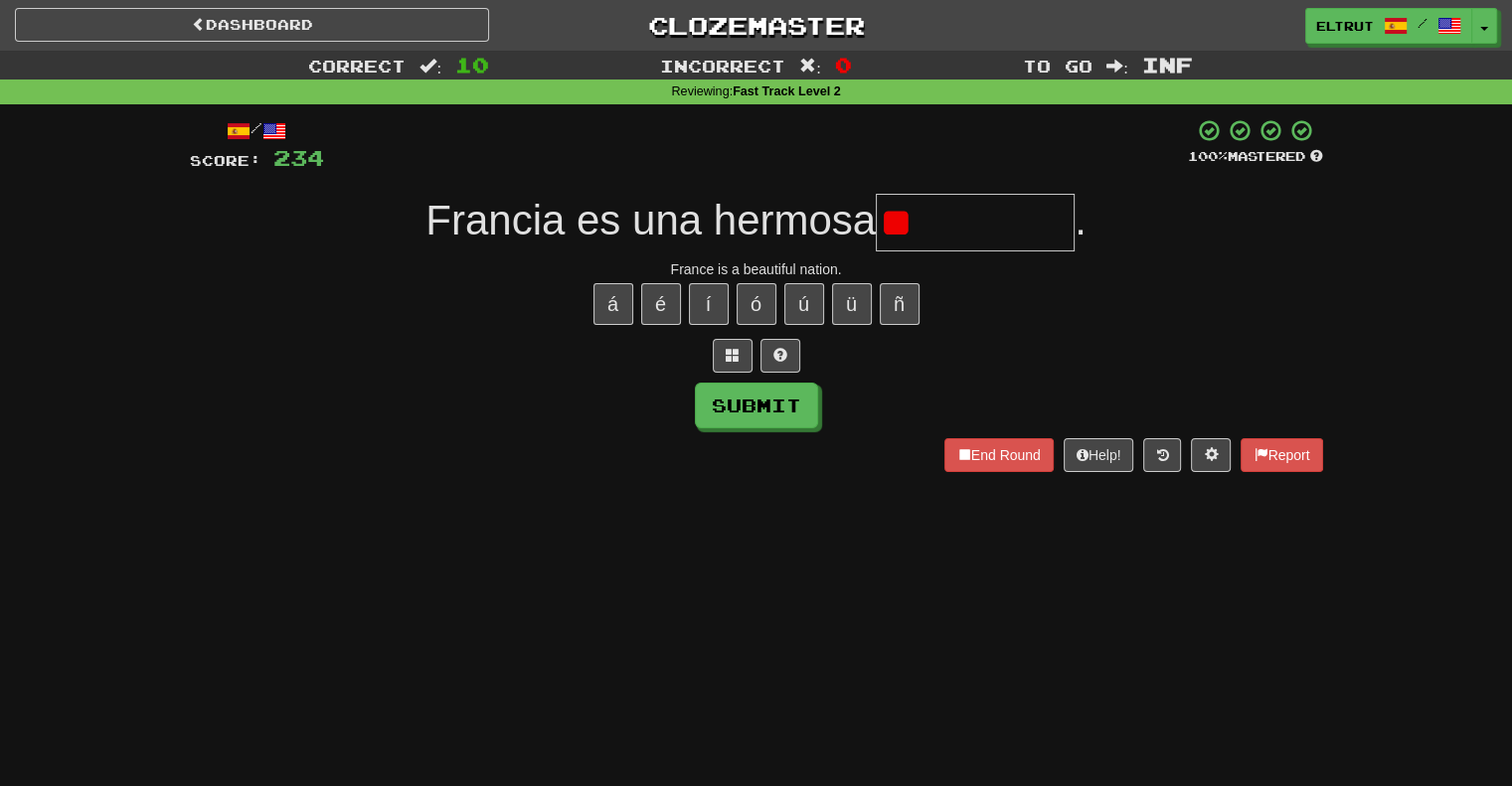 type on "*" 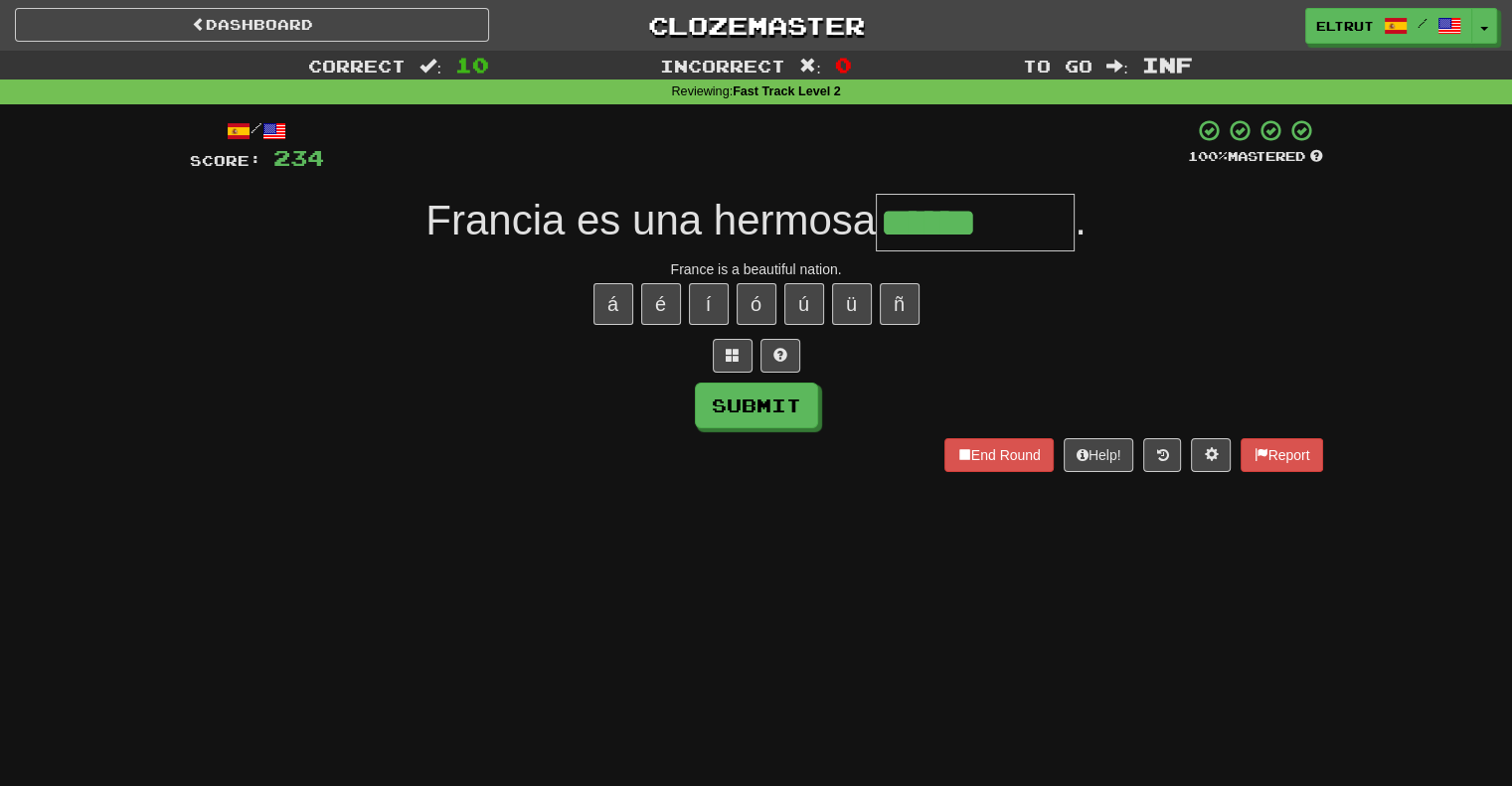 type on "******" 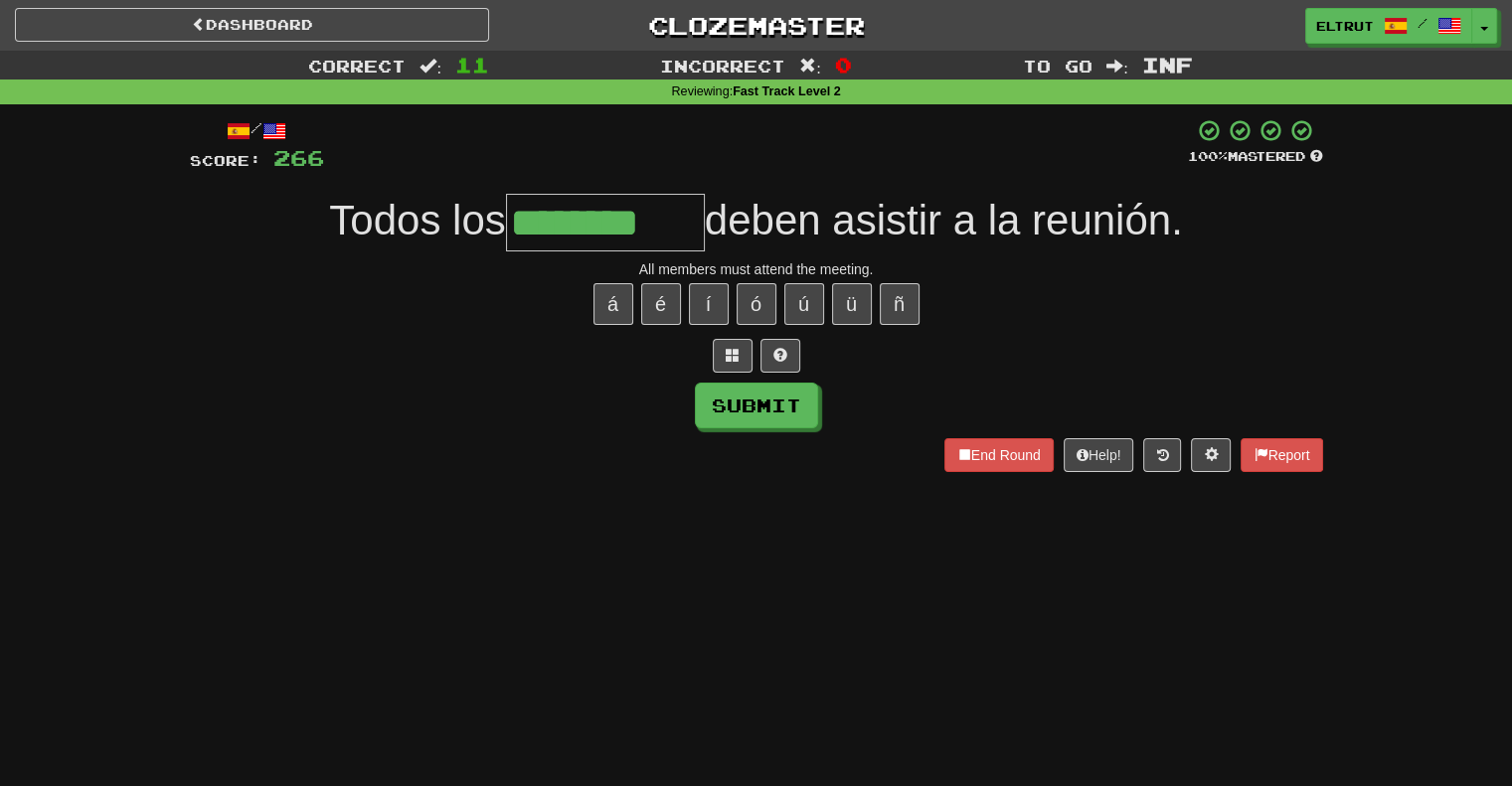 type on "********" 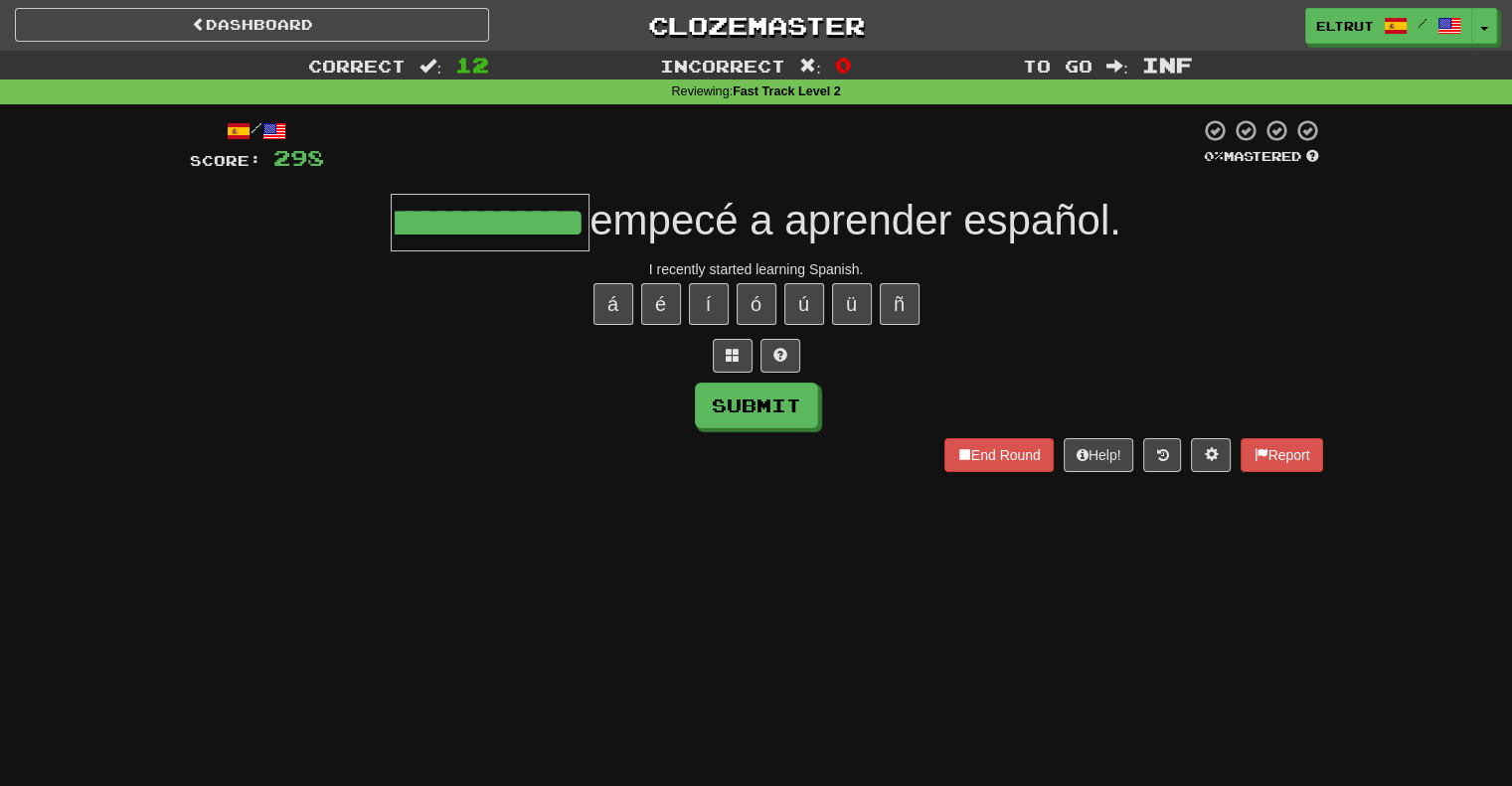 scroll, scrollTop: 0, scrollLeft: 73, axis: horizontal 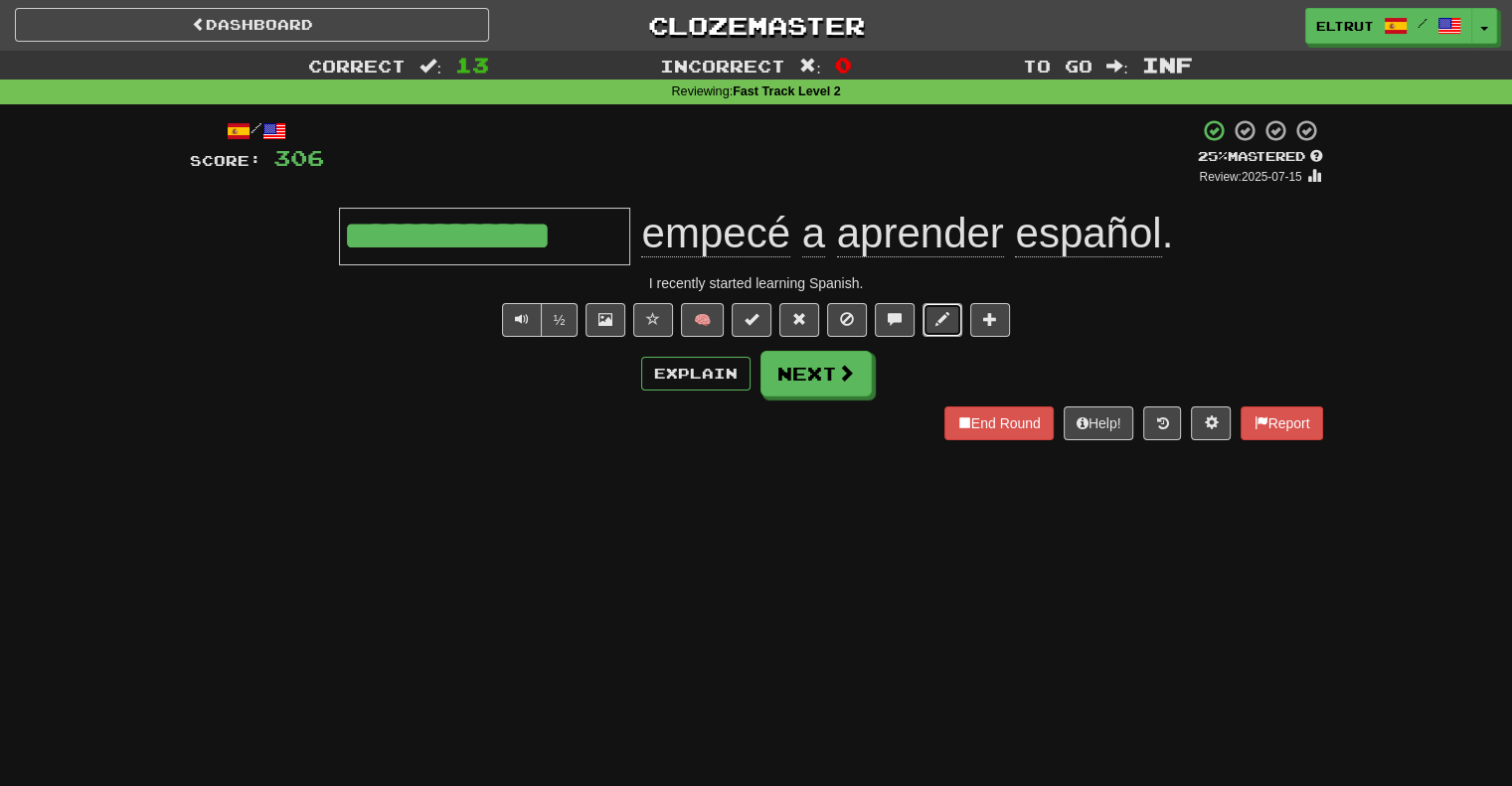 click at bounding box center [942, 320] 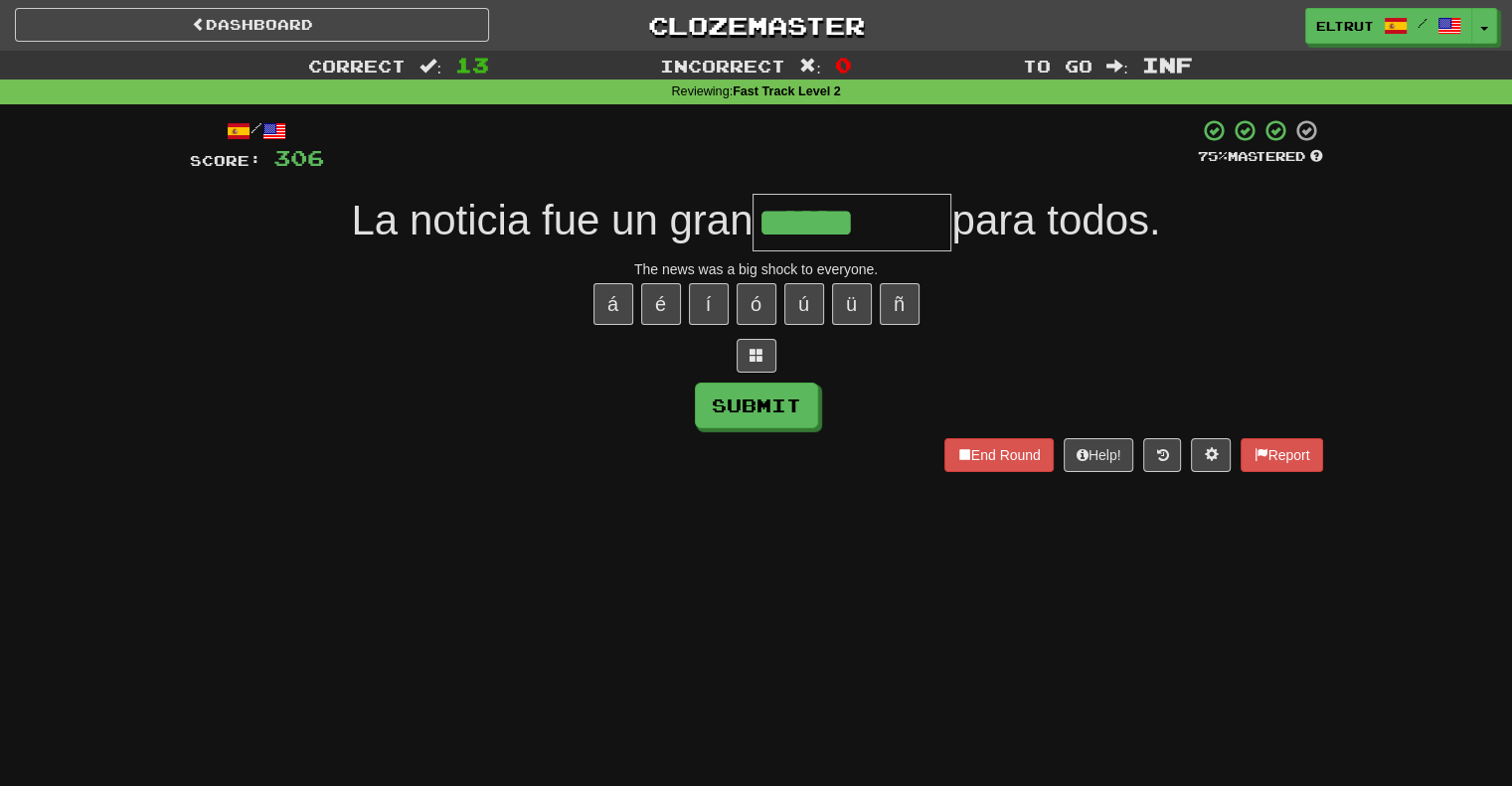 type on "******" 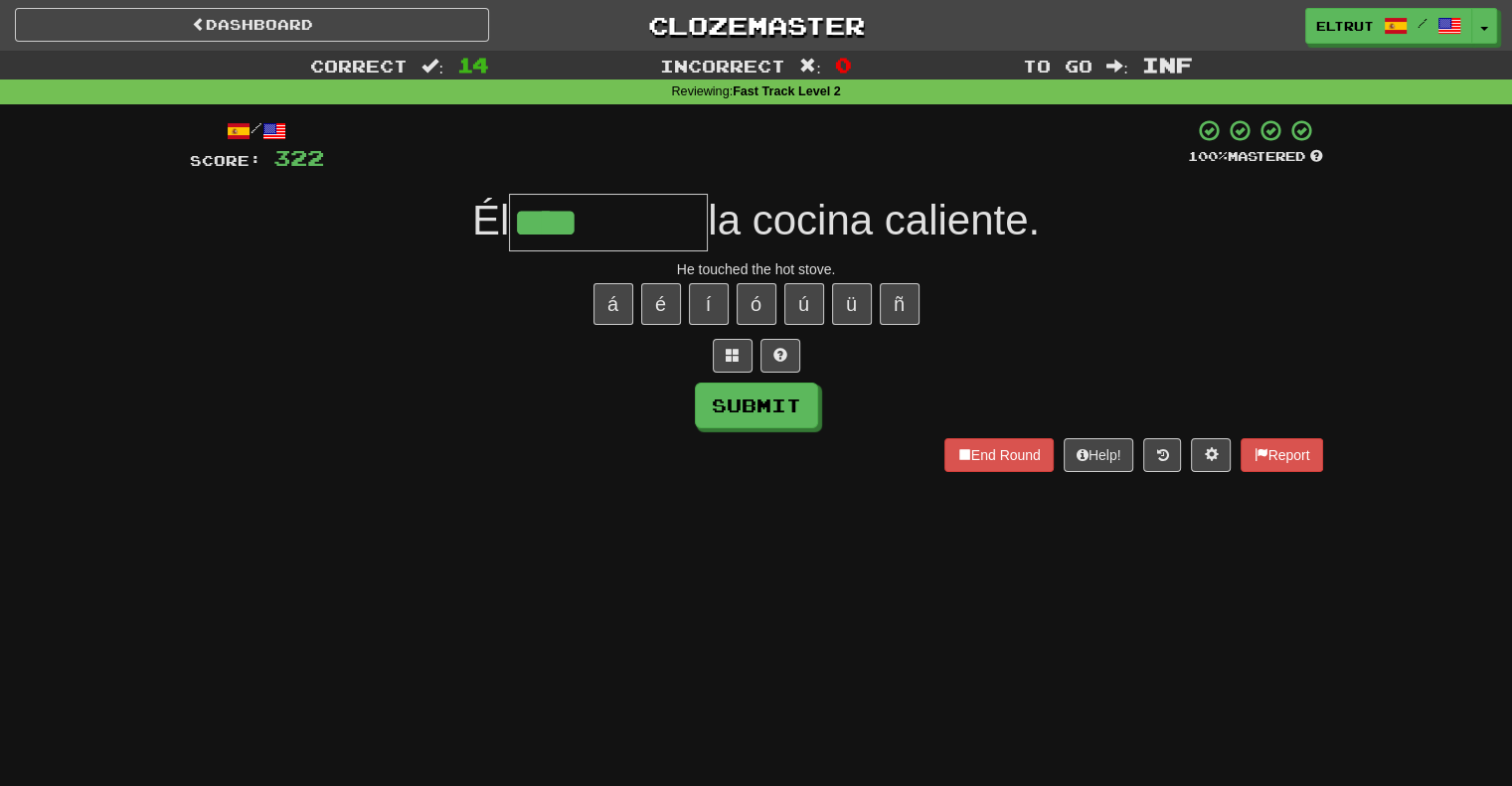 type on "****" 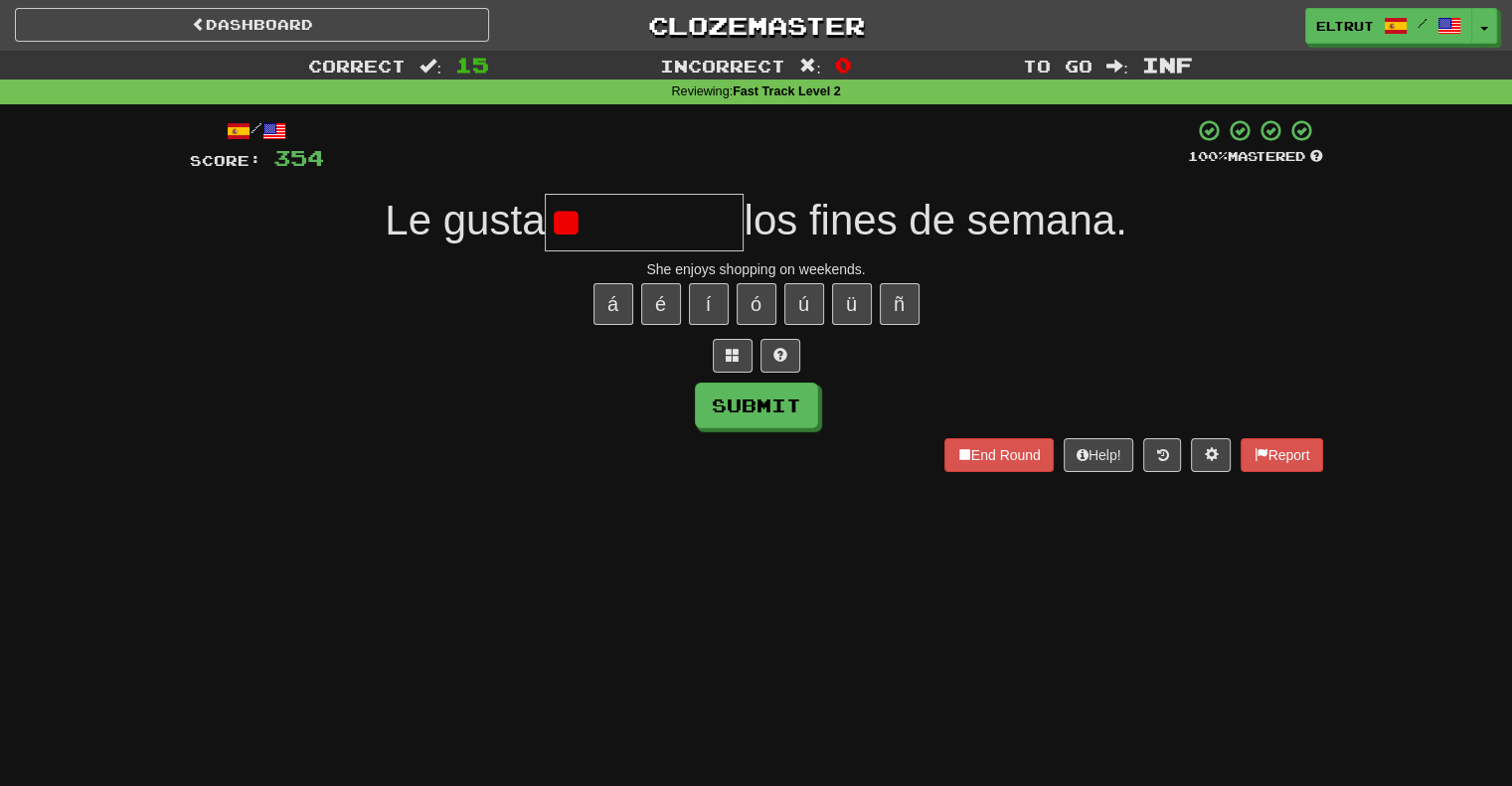 type on "*" 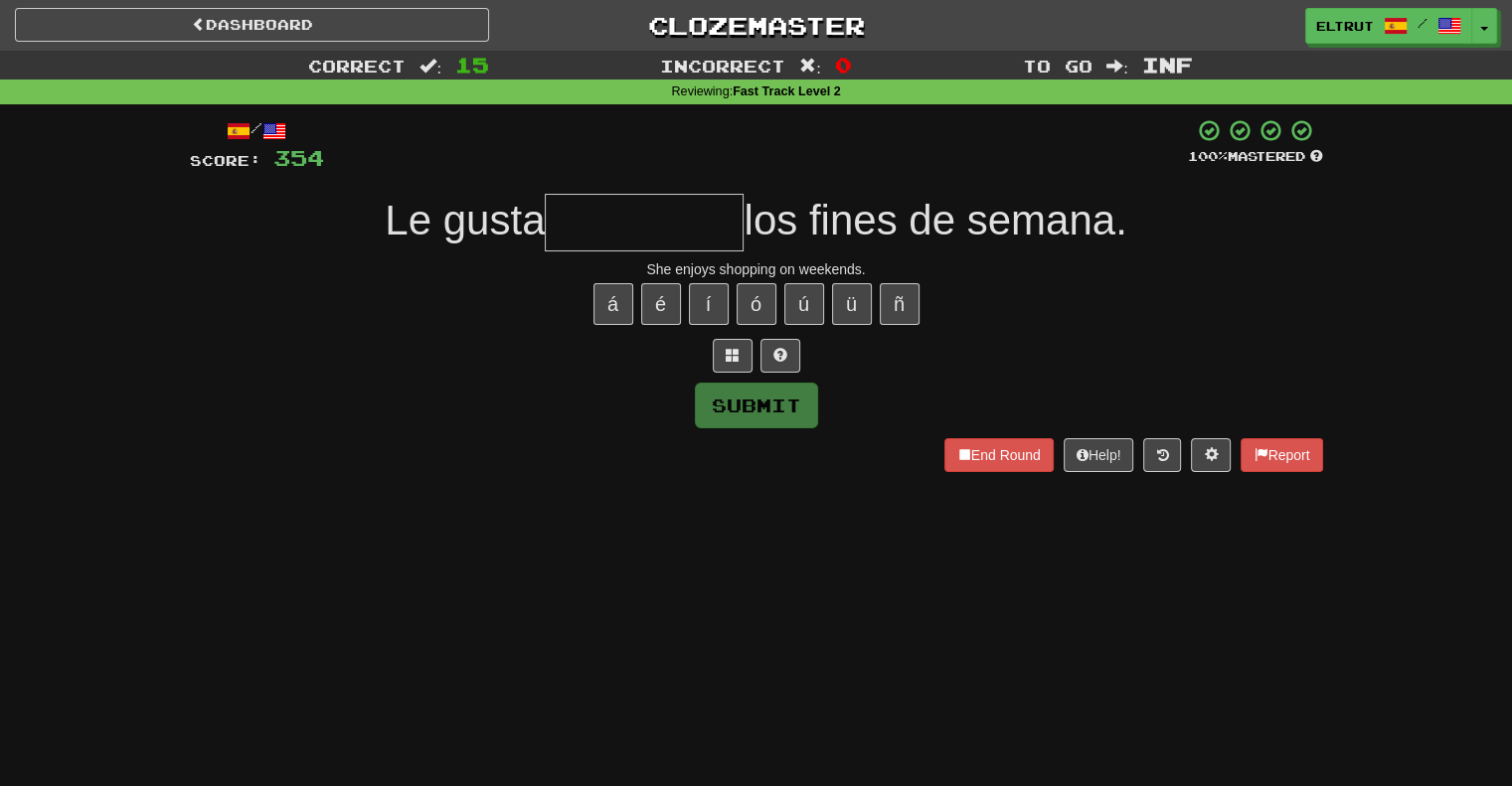 click at bounding box center (644, 223) 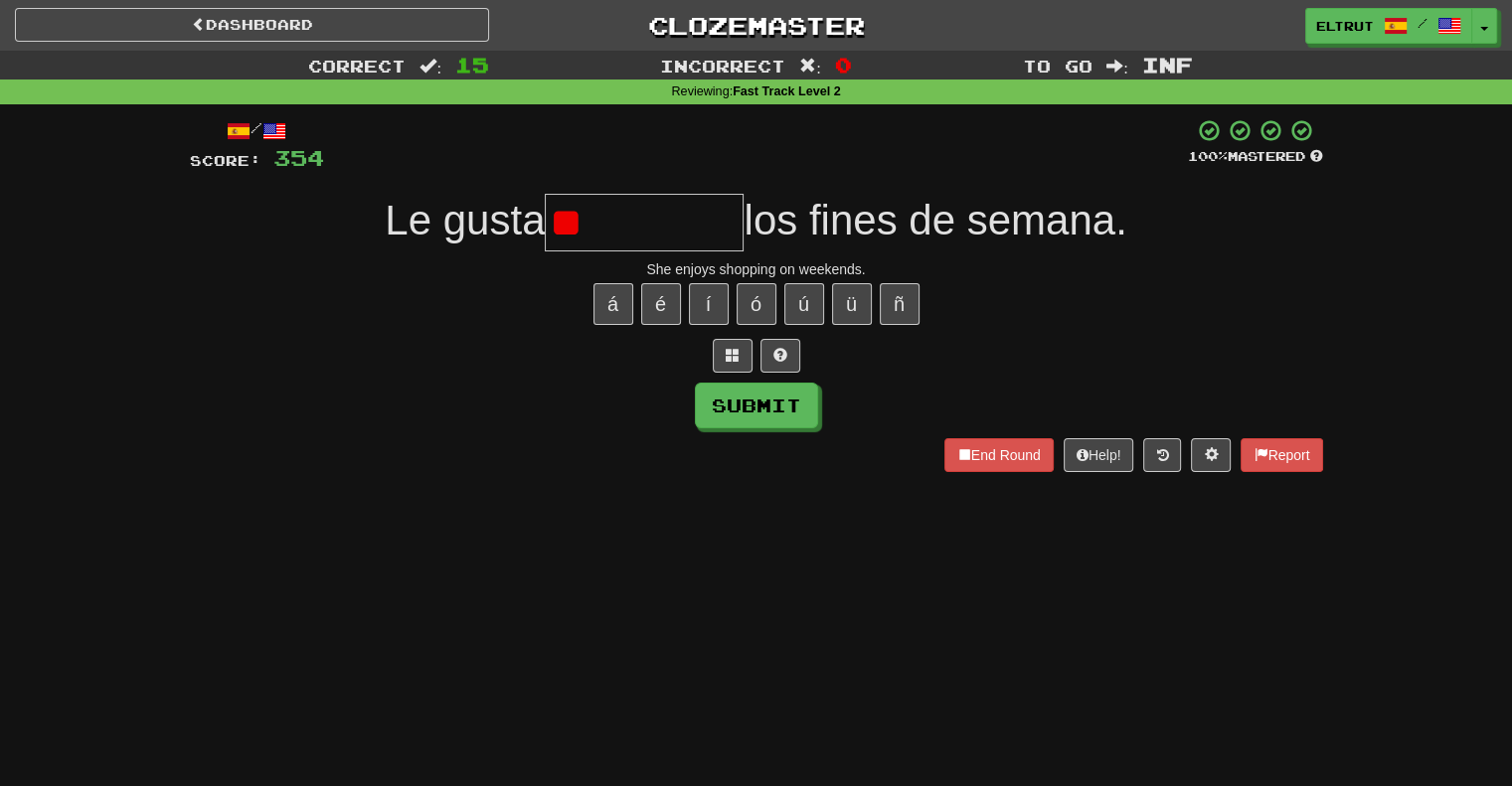 type on "*" 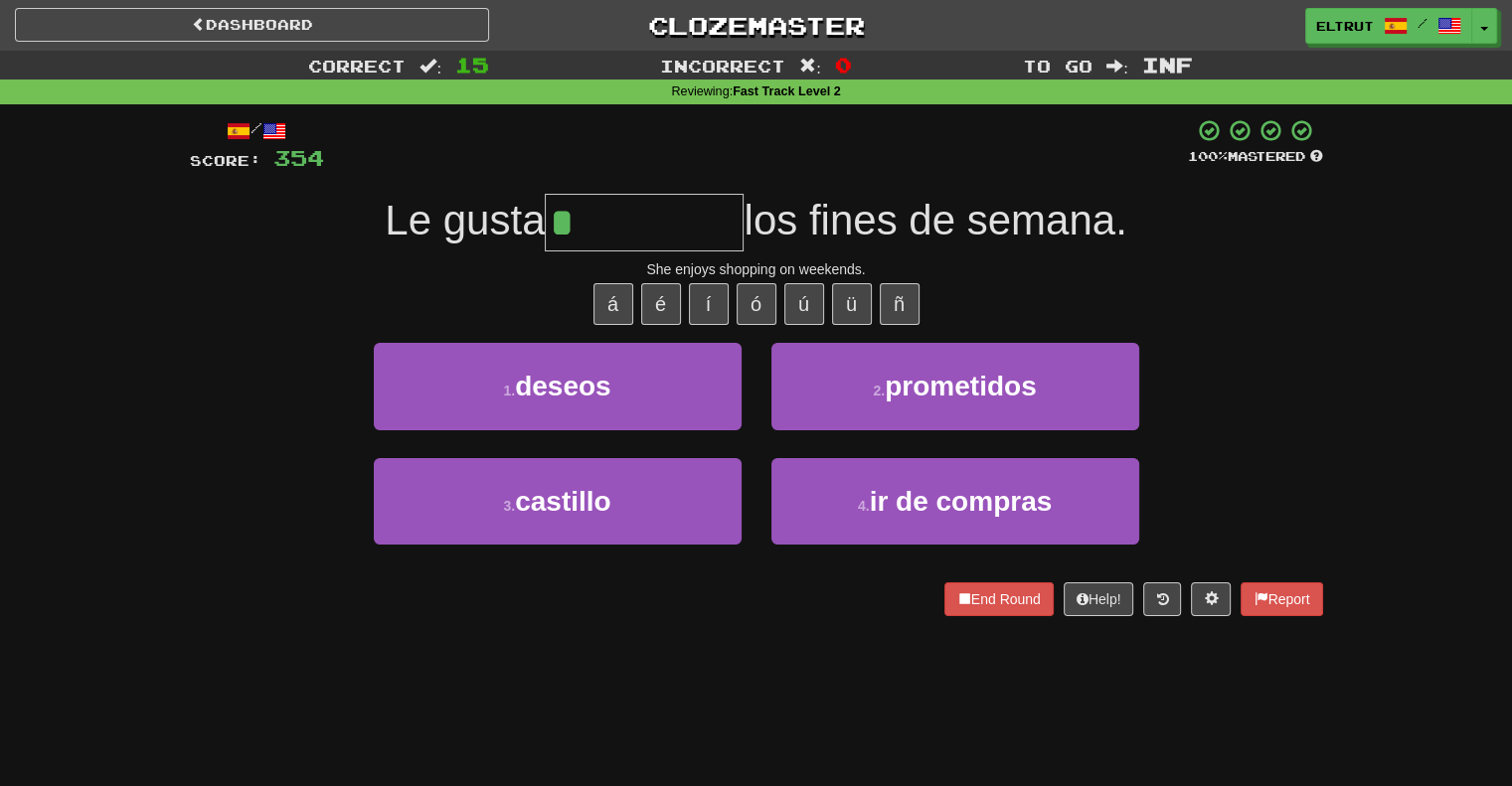 type on "**********" 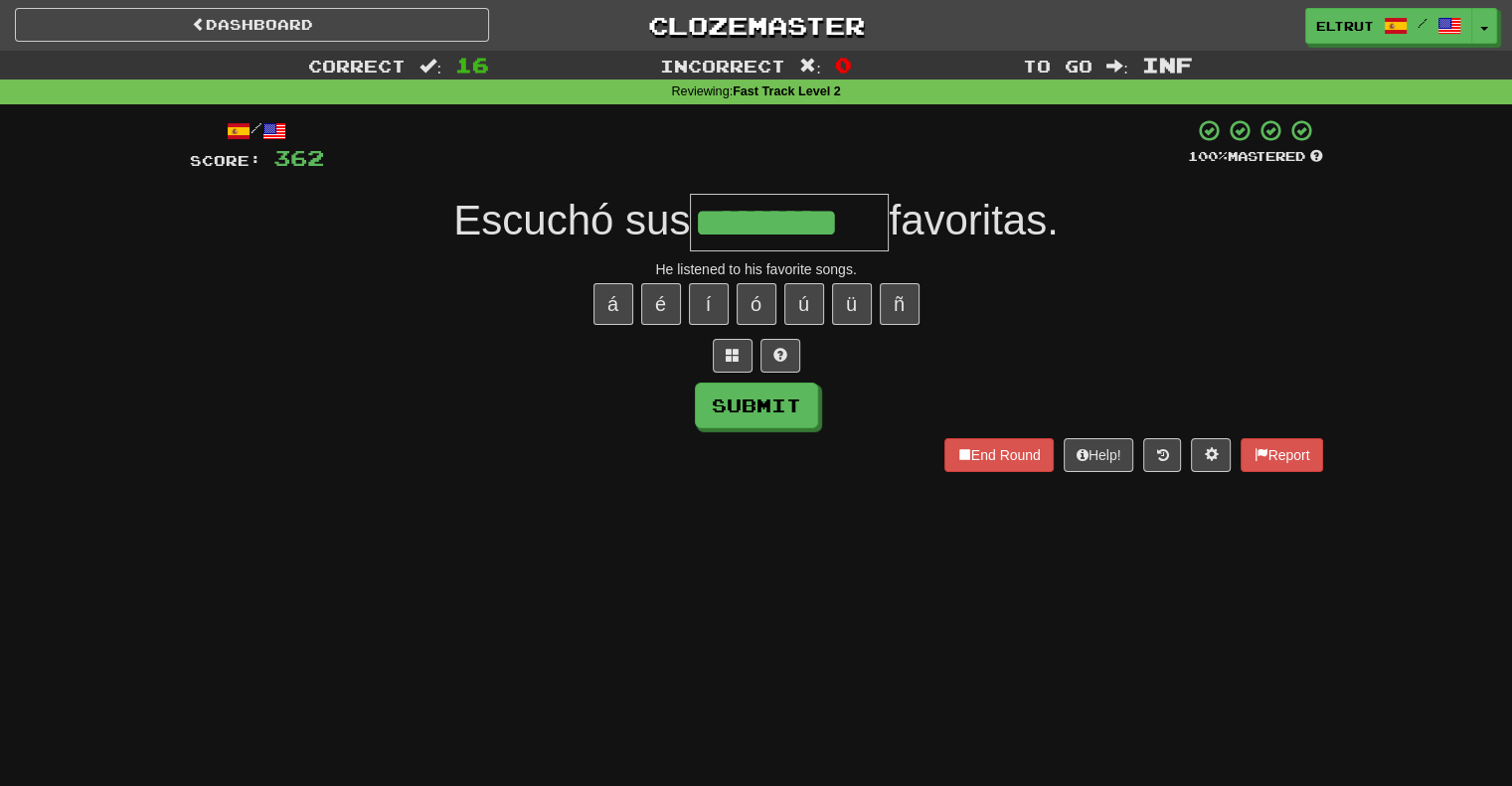 type on "*********" 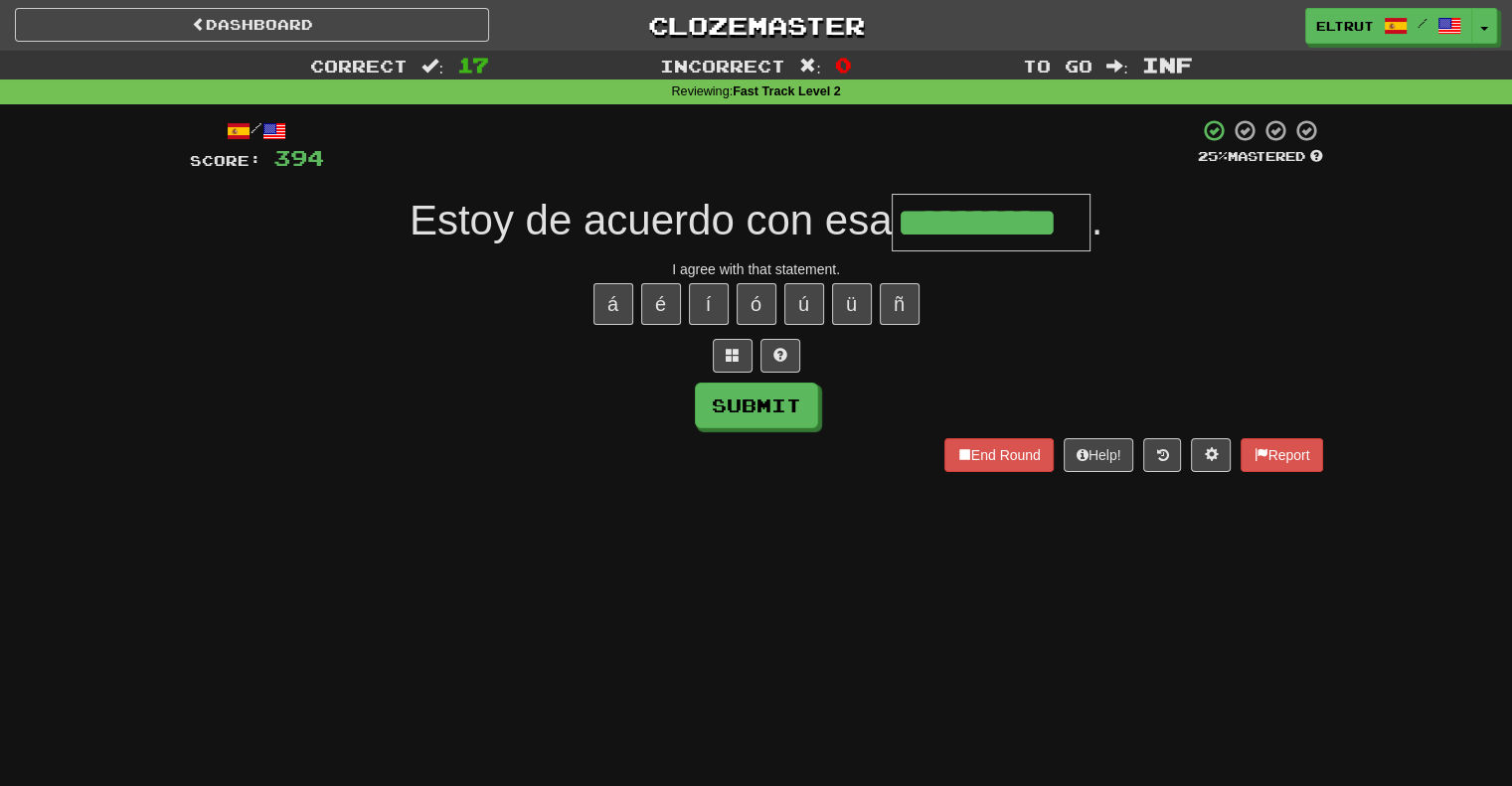 type on "**********" 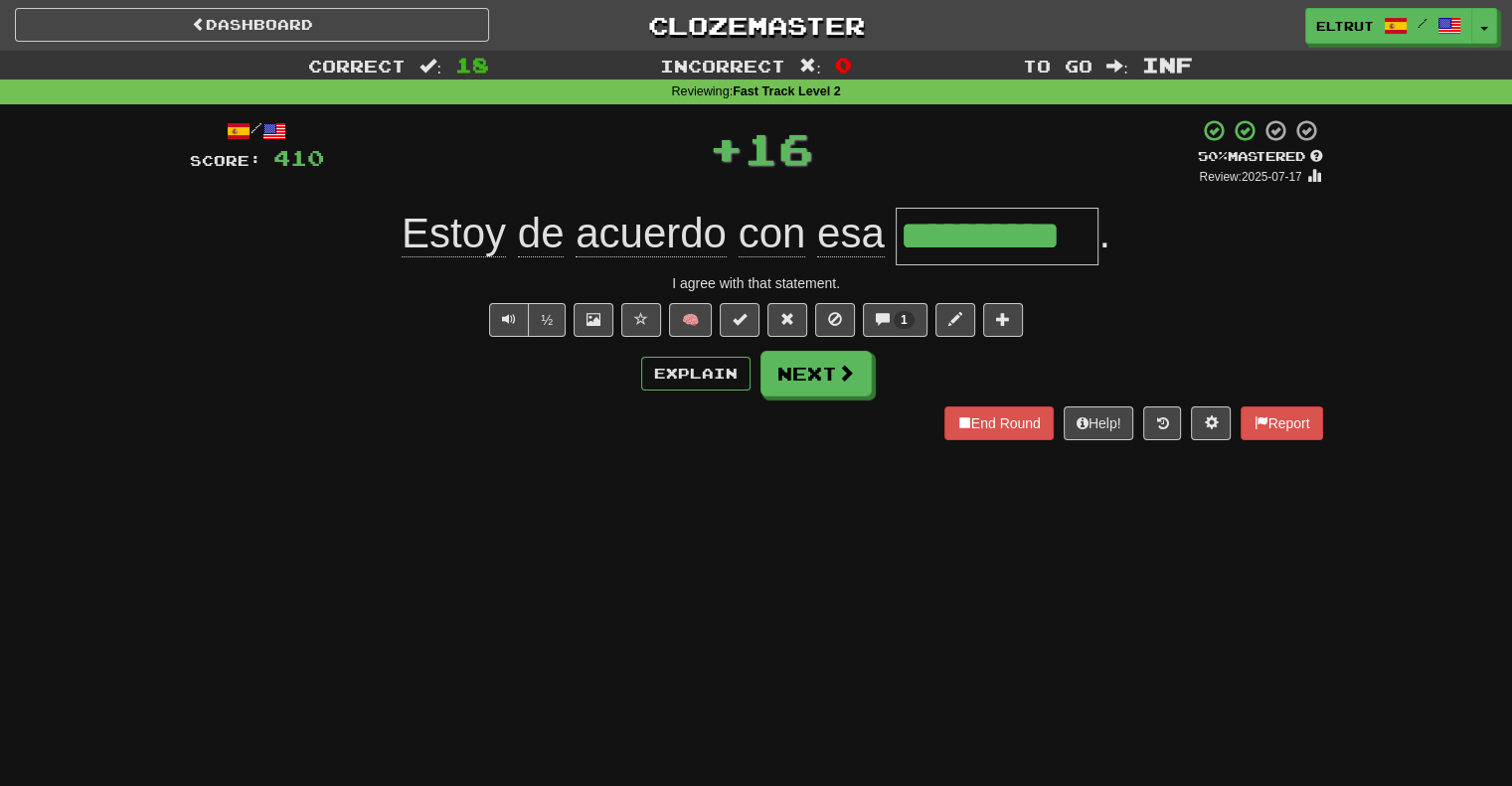 scroll, scrollTop: 0, scrollLeft: 0, axis: both 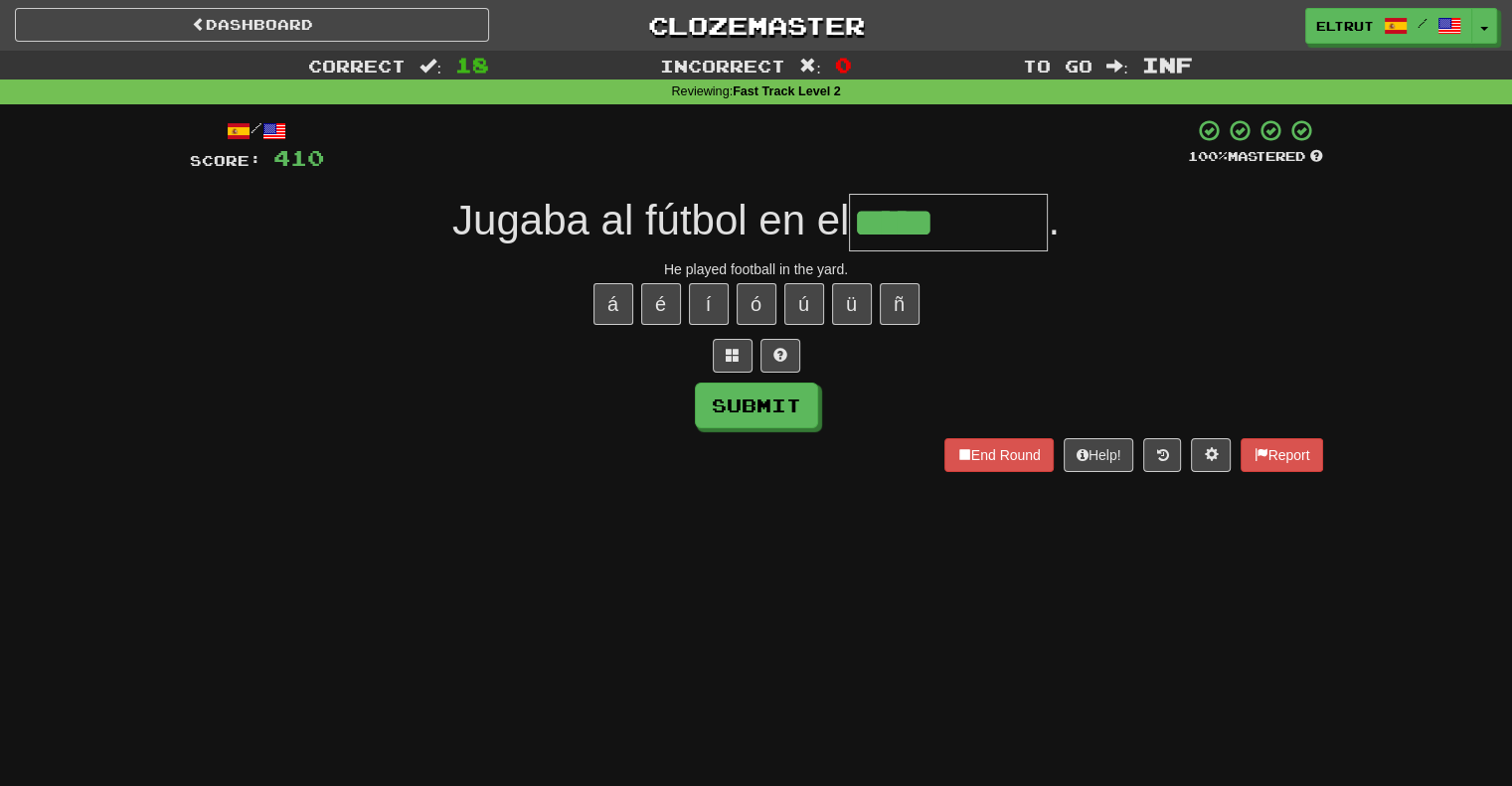 type on "*****" 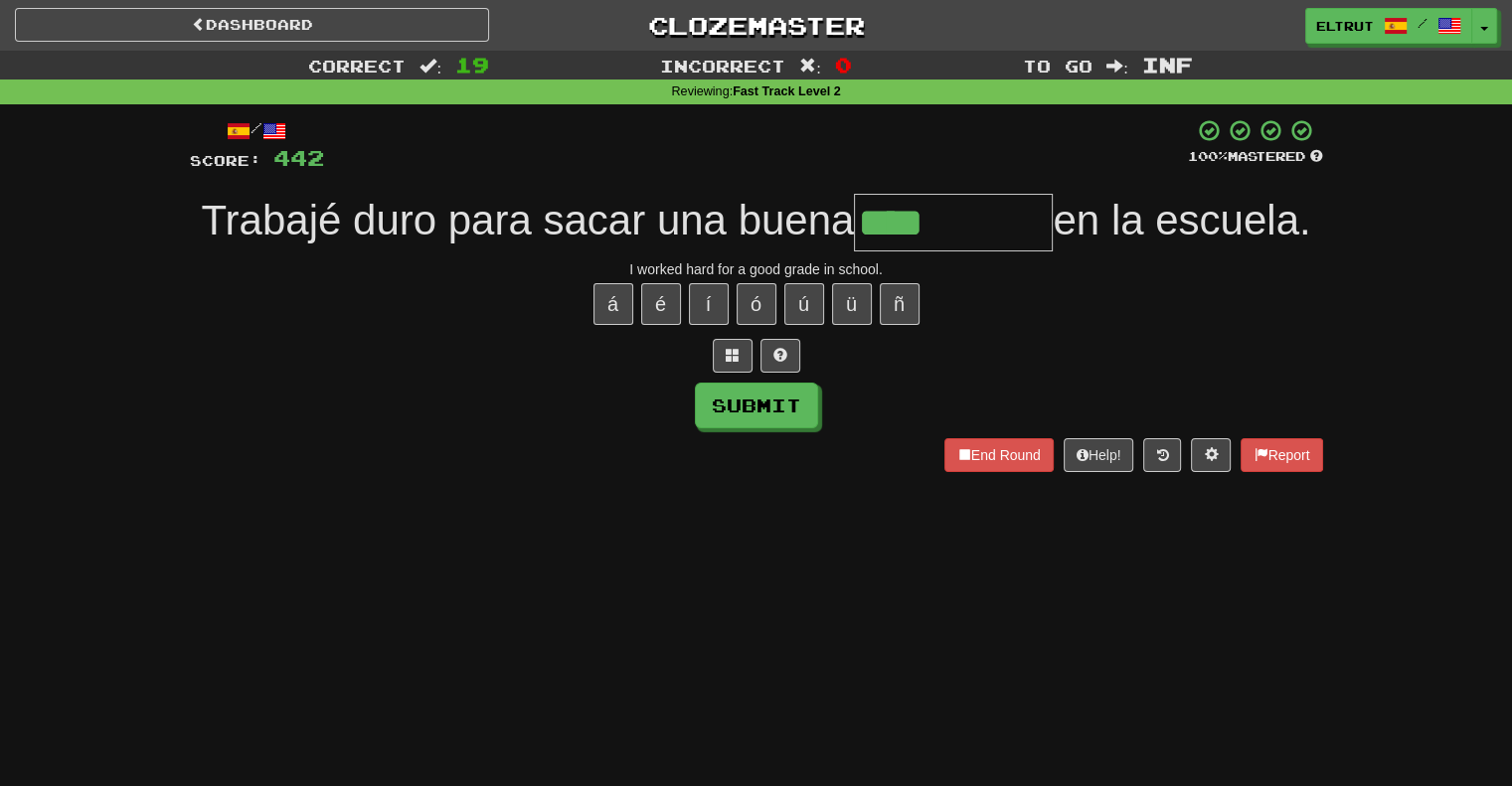 type on "****" 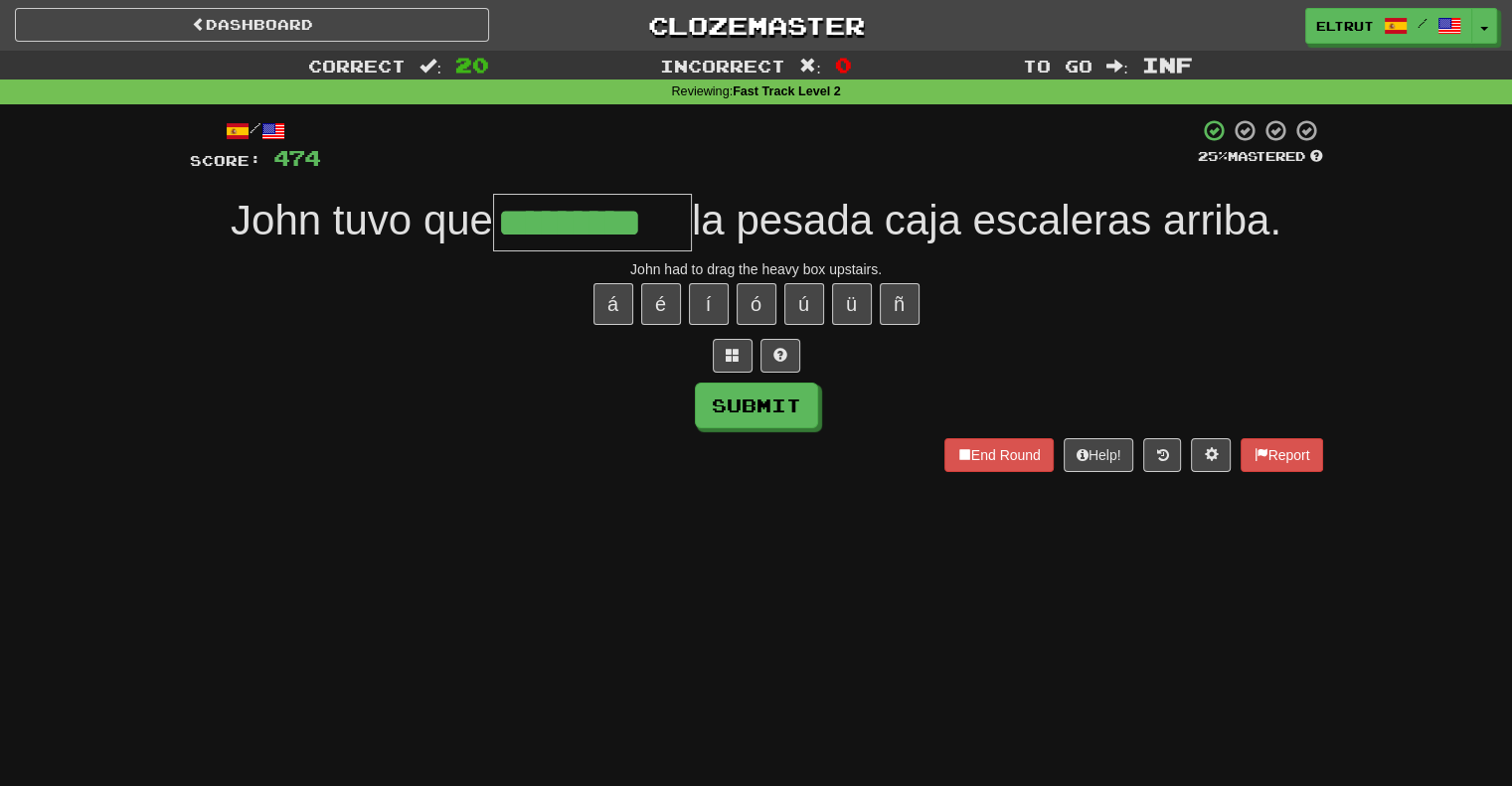 type on "*********" 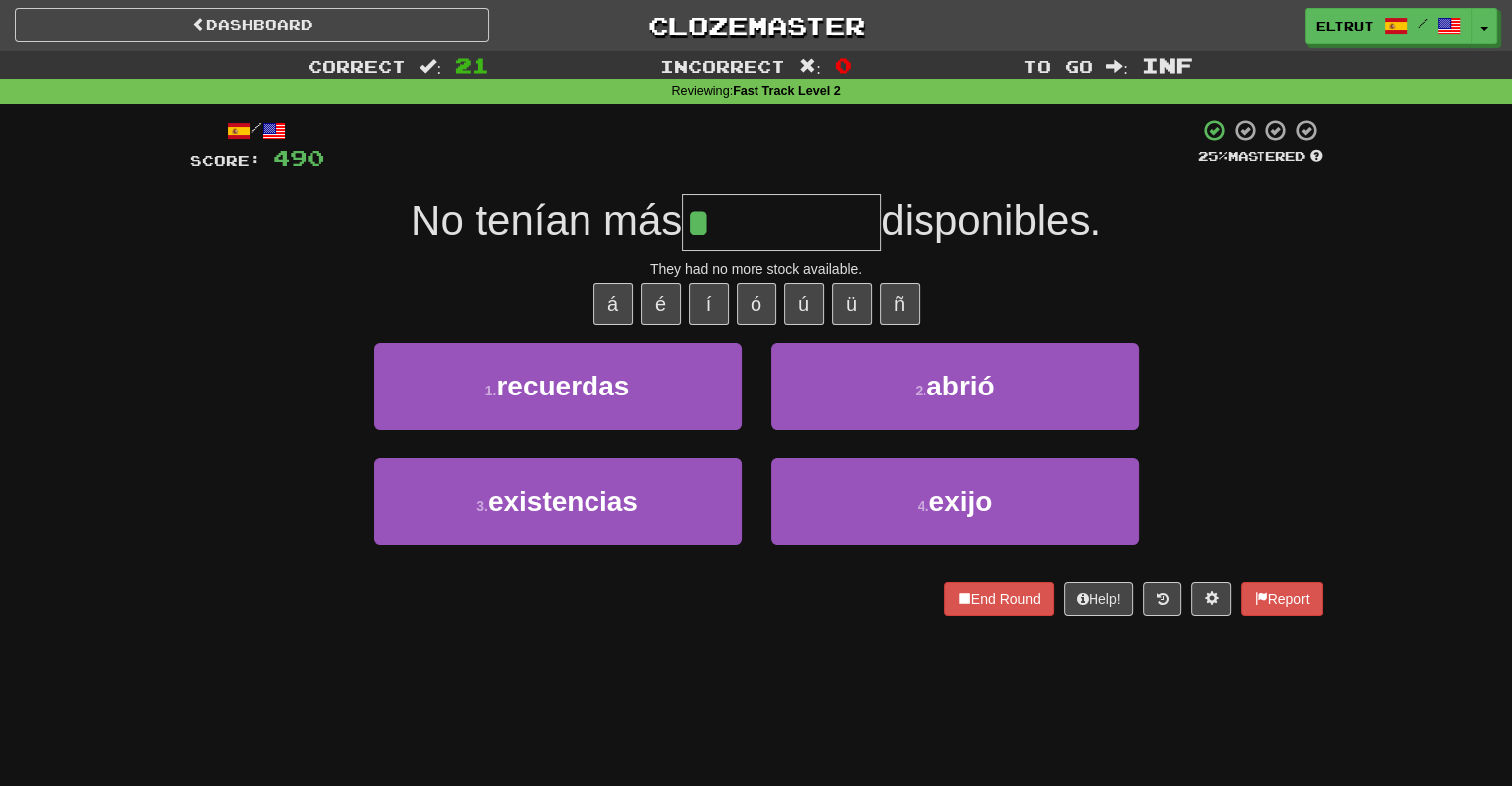 type on "**********" 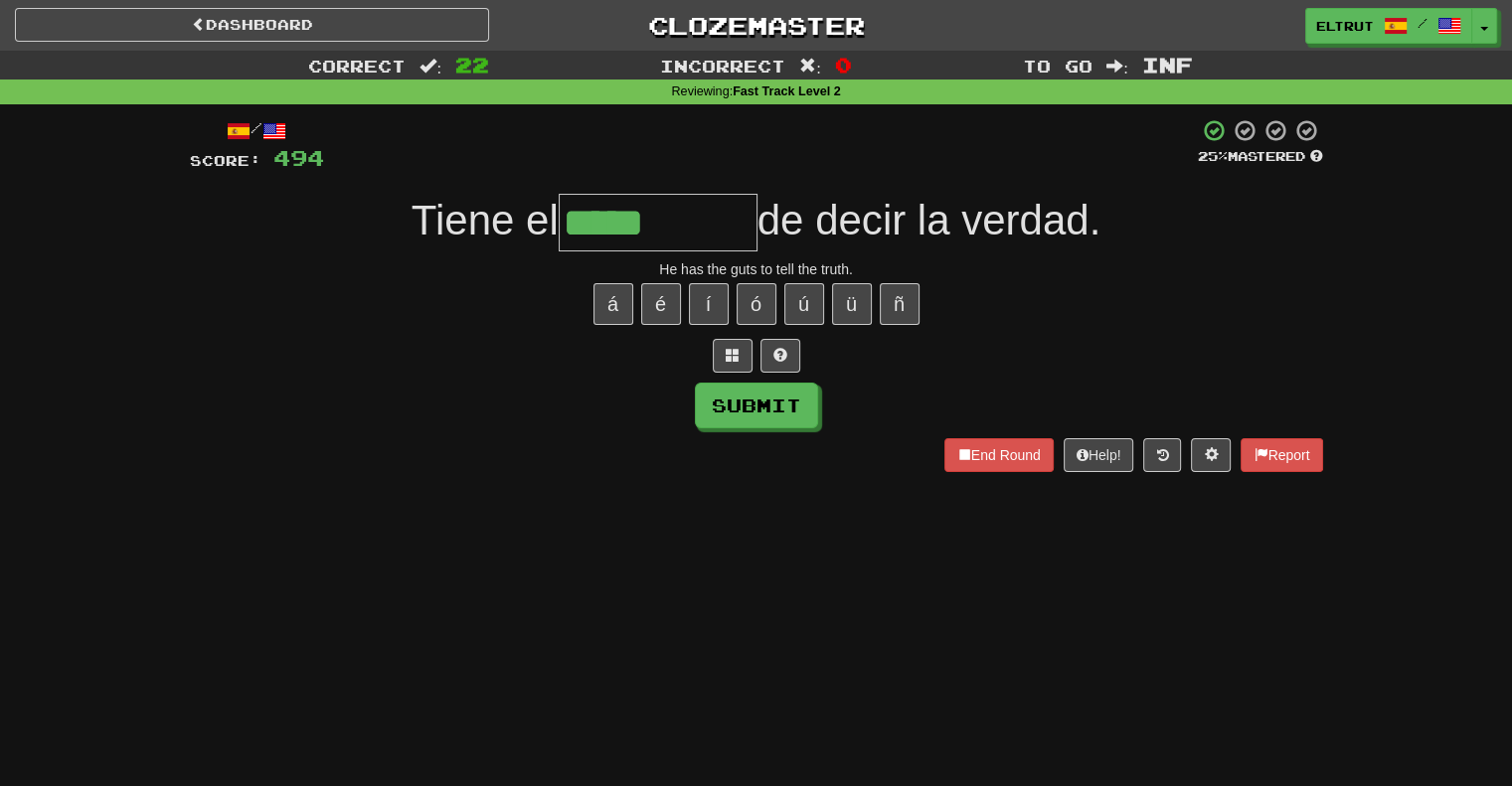 type on "*****" 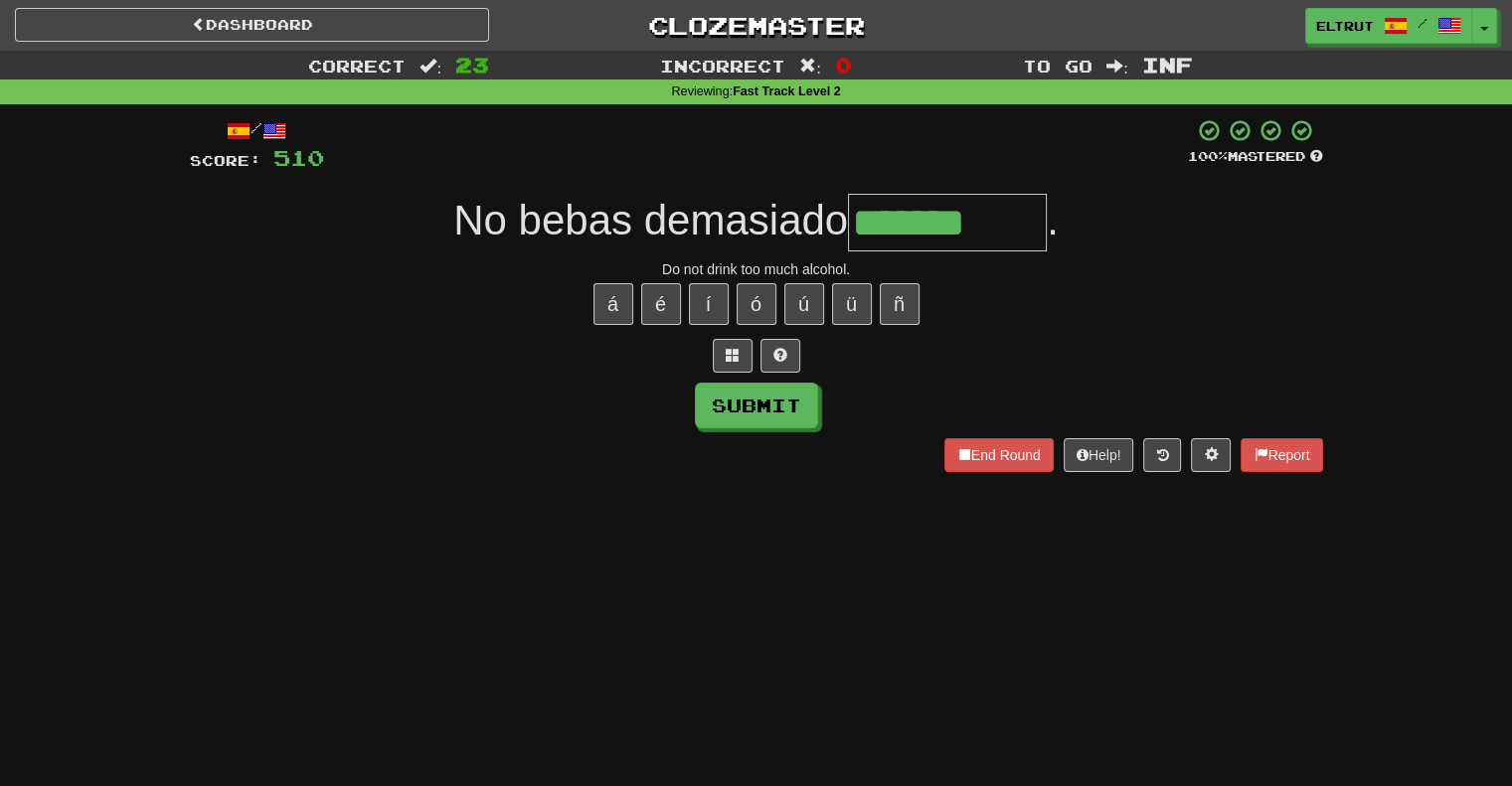 type on "*******" 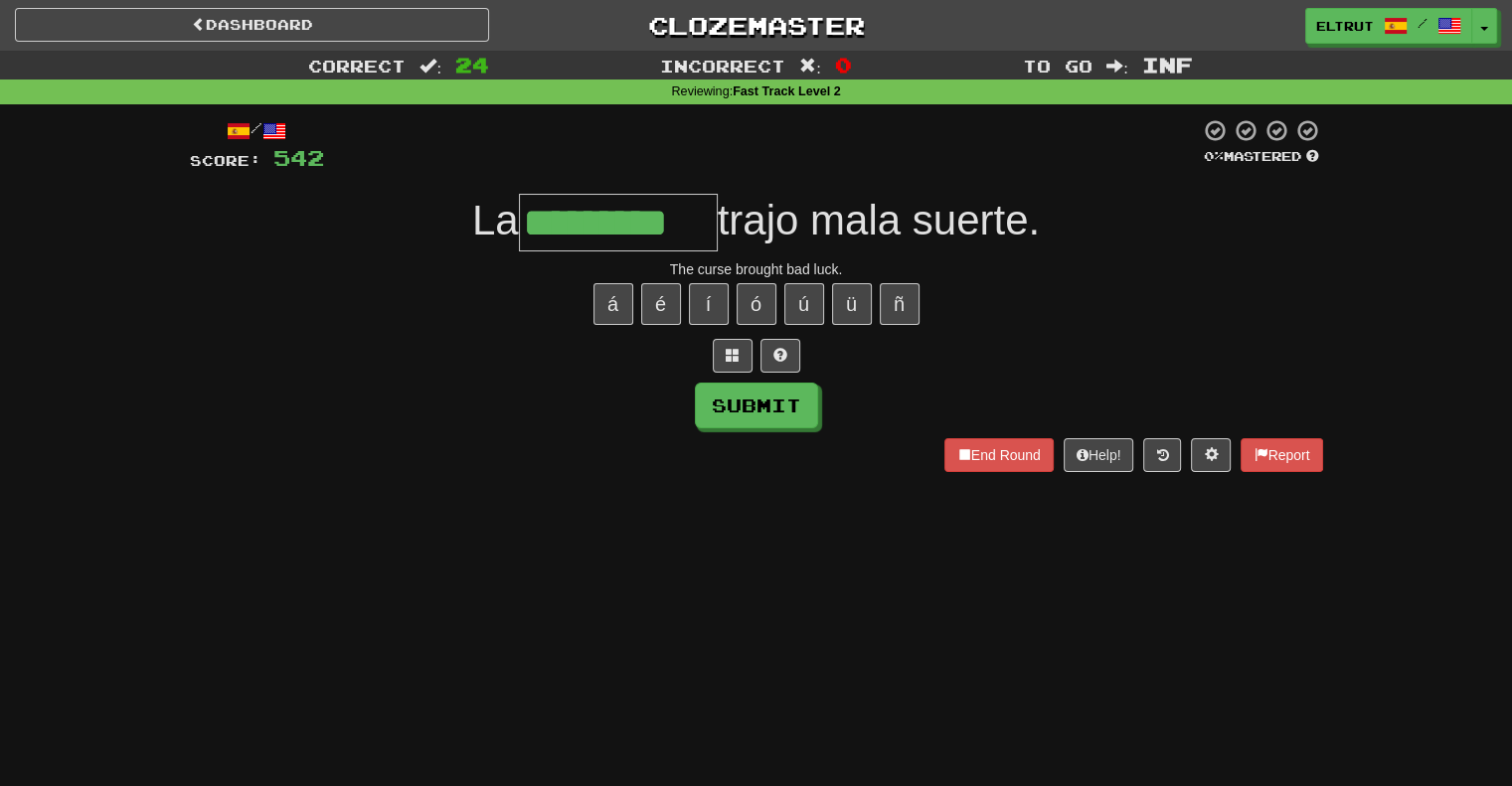 type on "*********" 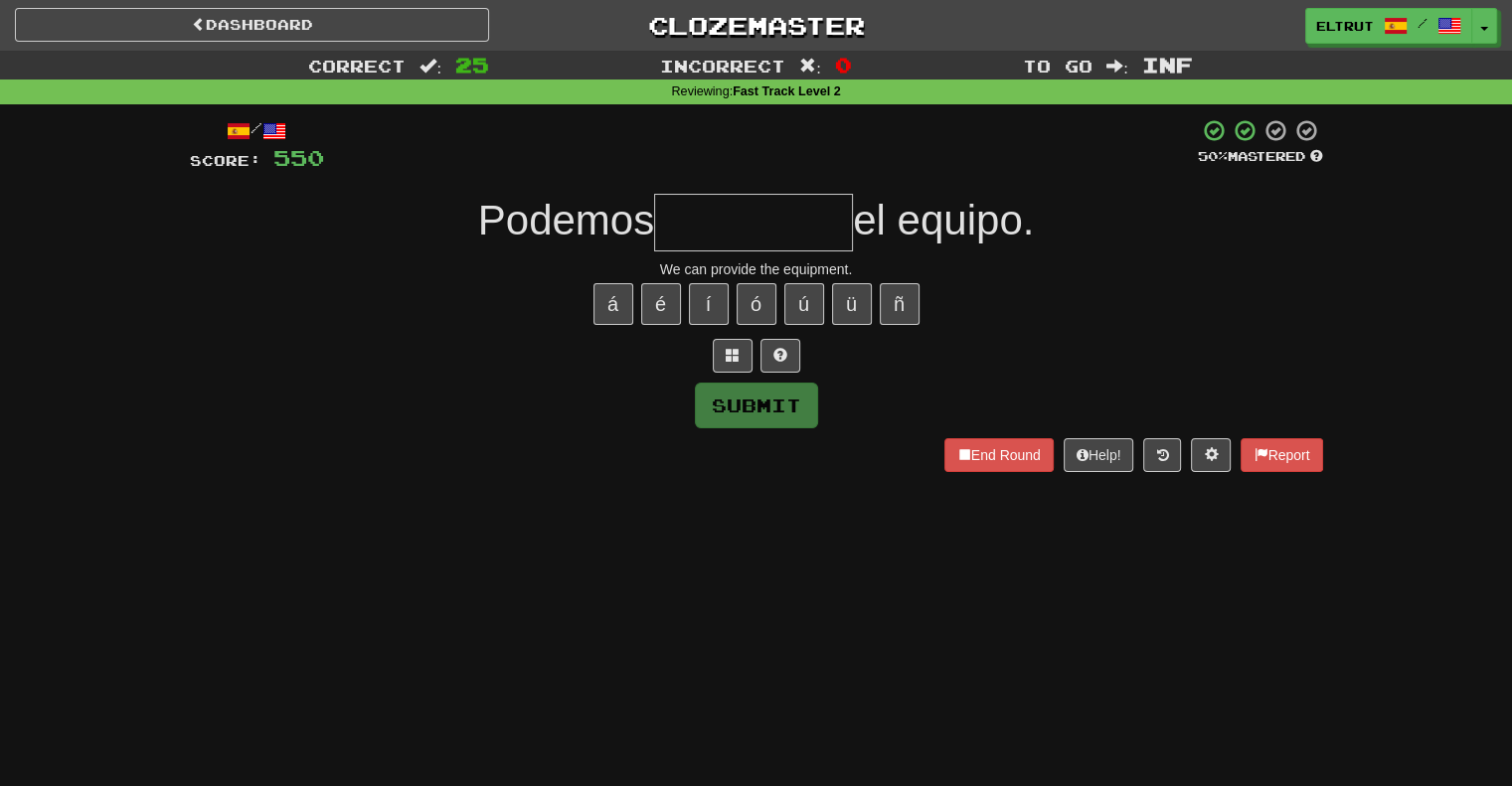 type on "*" 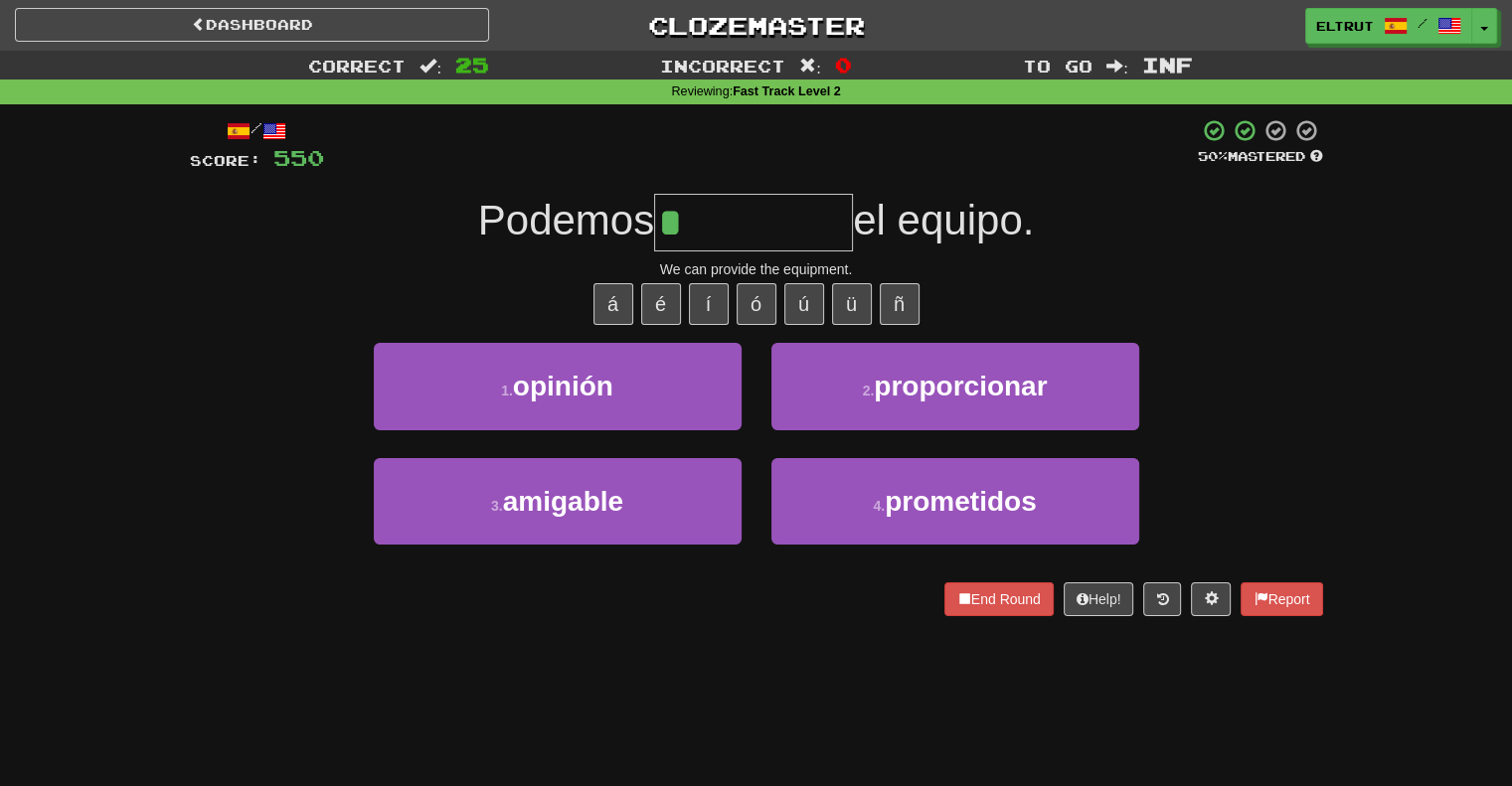 type on "**********" 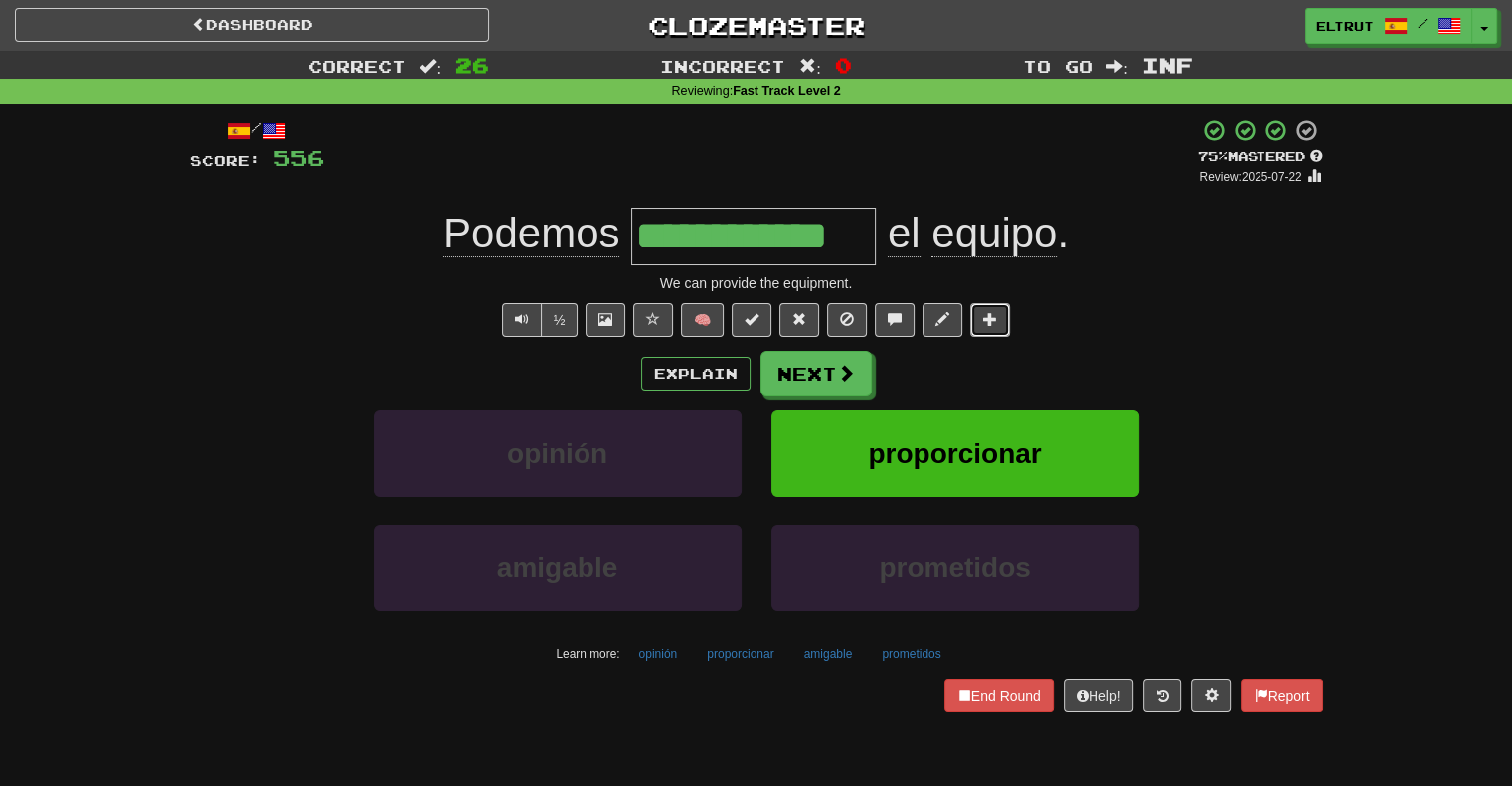 click at bounding box center (990, 320) 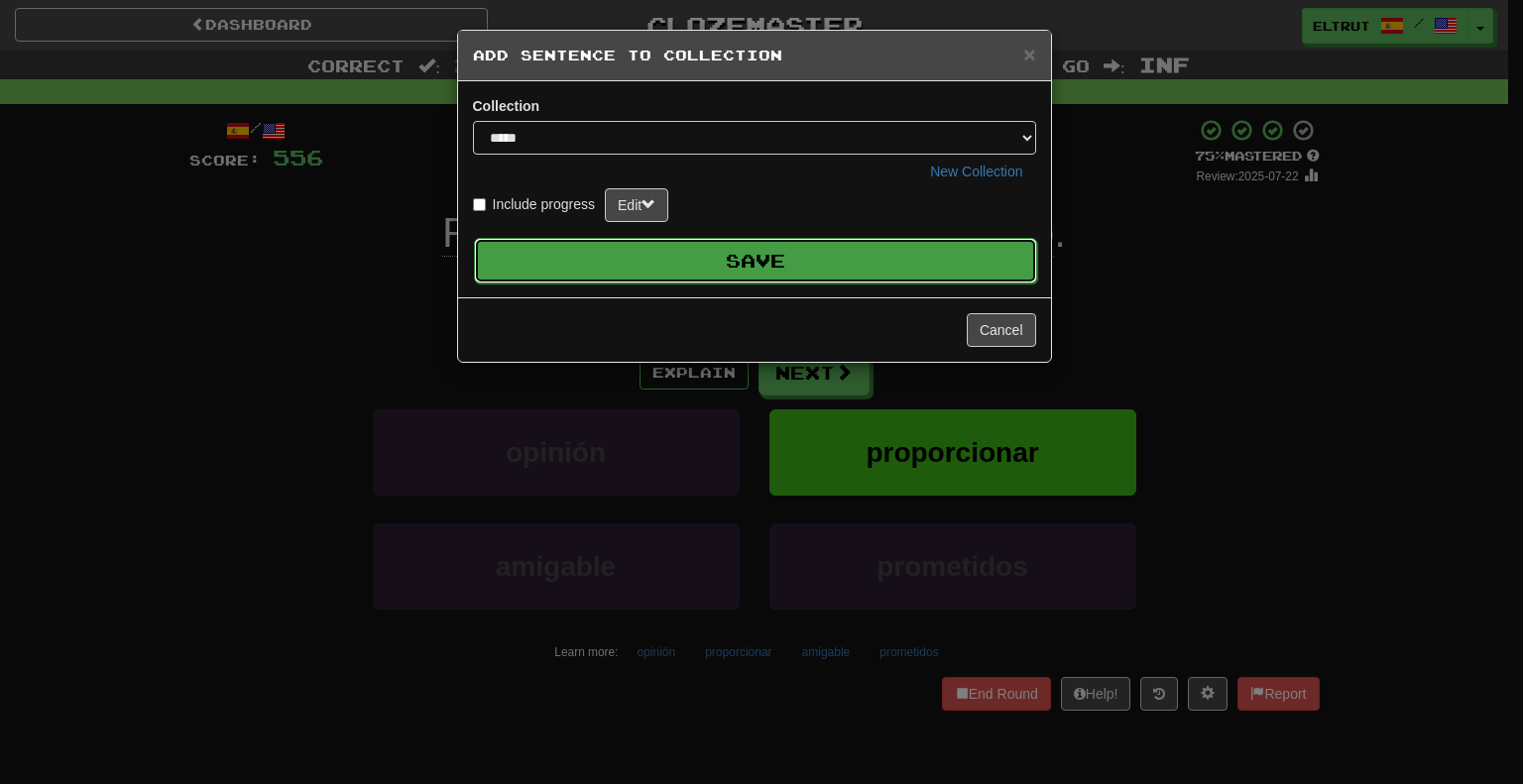 click on "Save" at bounding box center (756, 261) 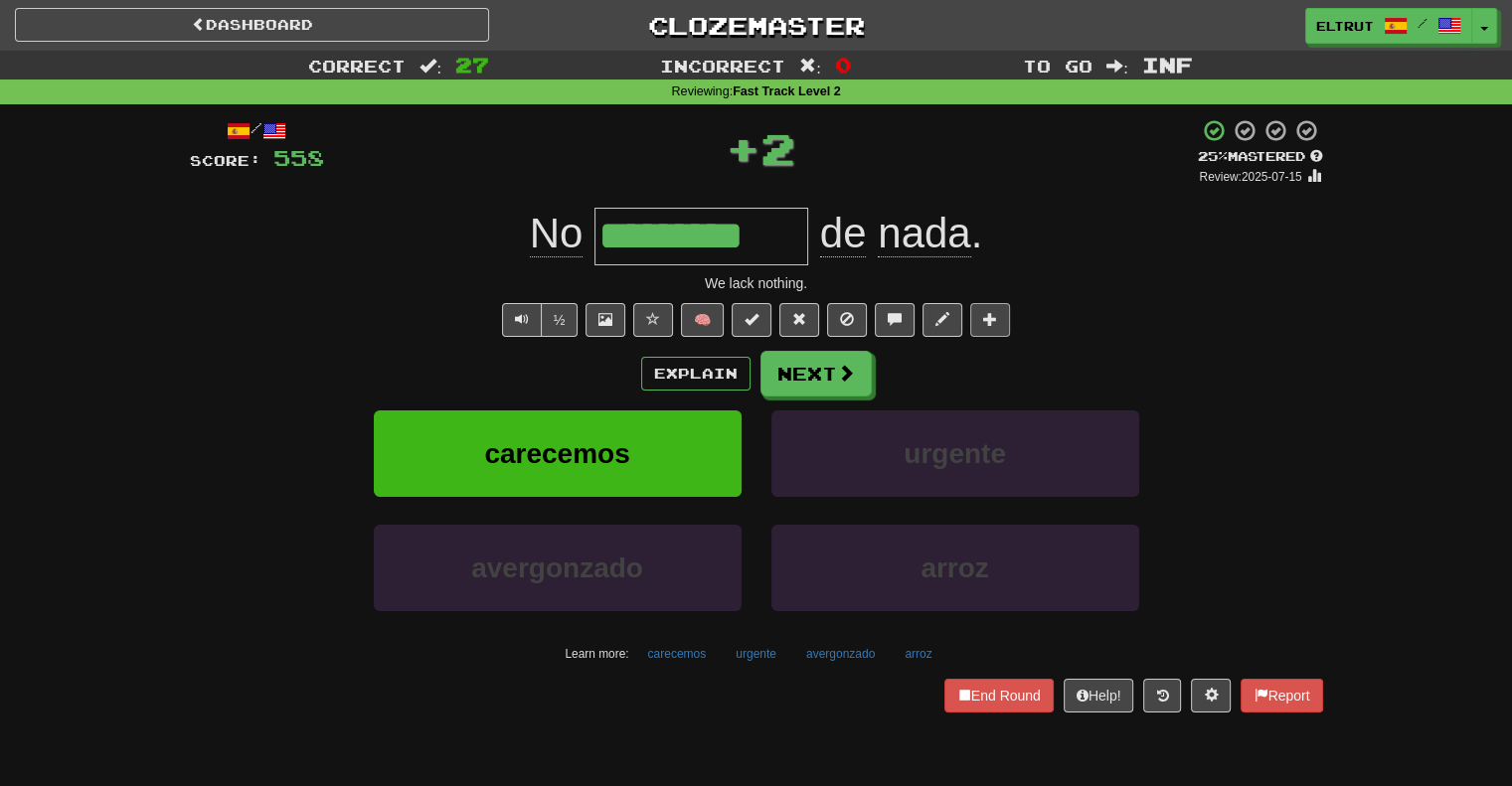 type on "*********" 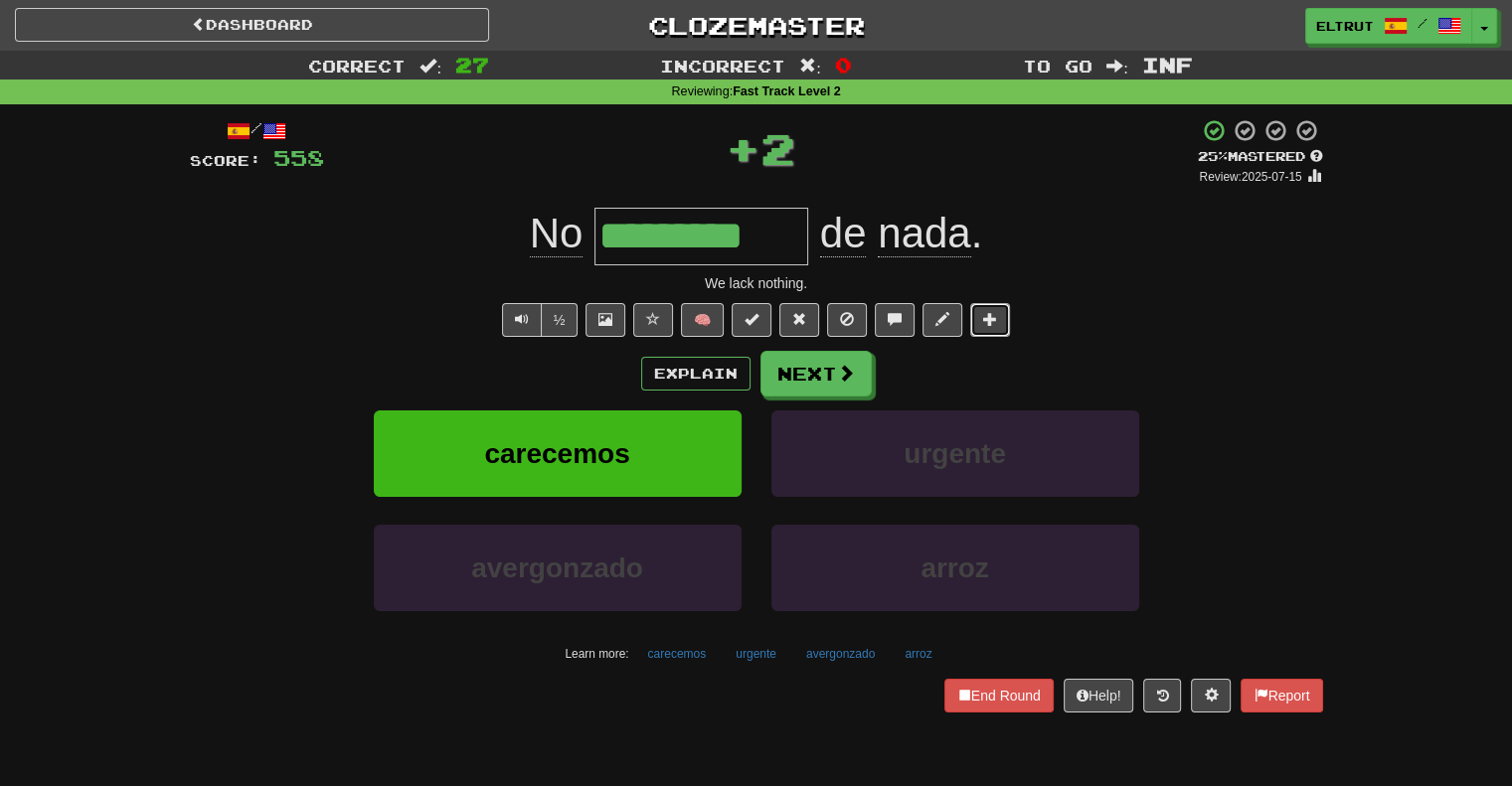 click at bounding box center [990, 320] 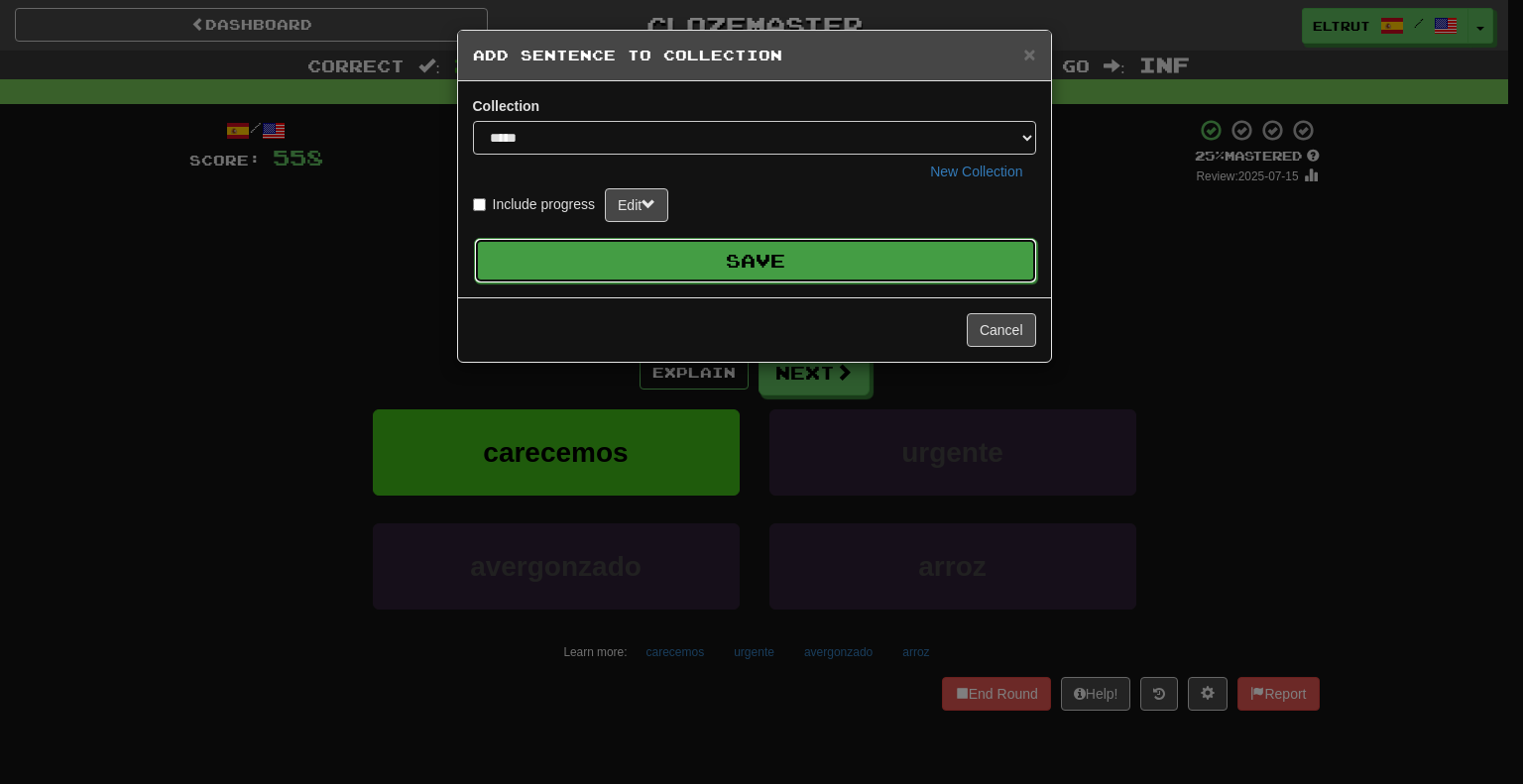click on "Save" at bounding box center (756, 261) 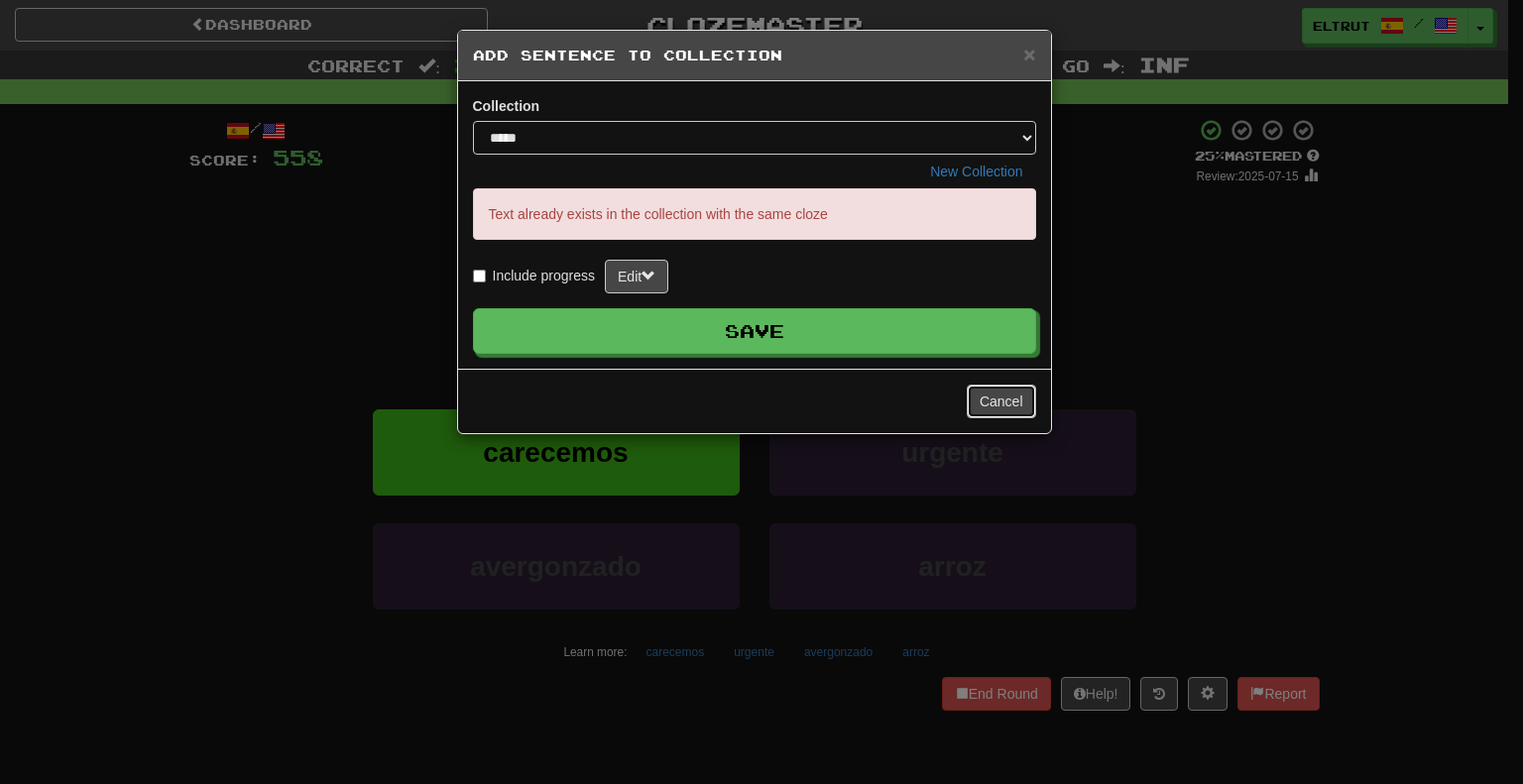 click on "Cancel" at bounding box center (1001, 401) 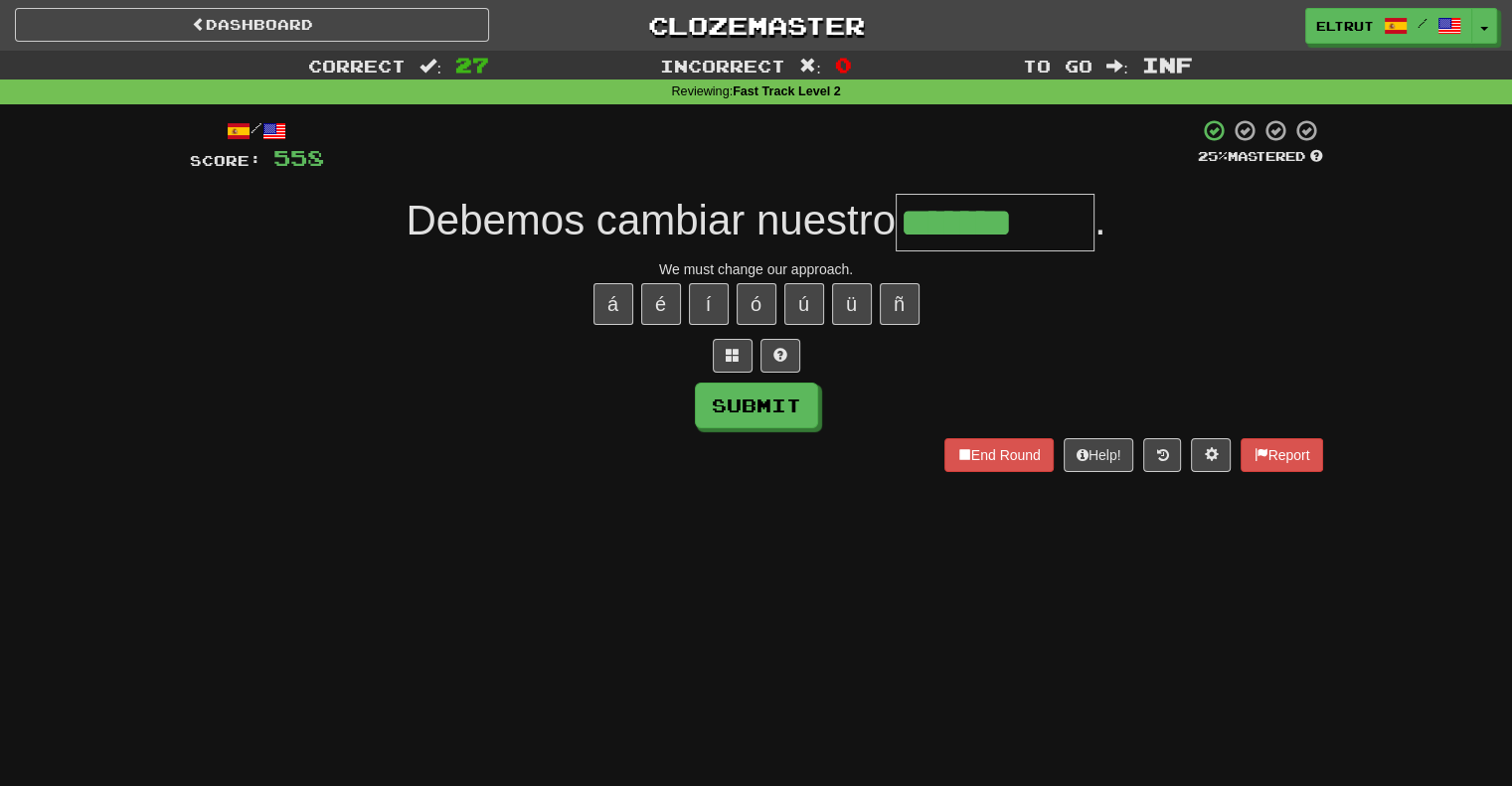 type on "*******" 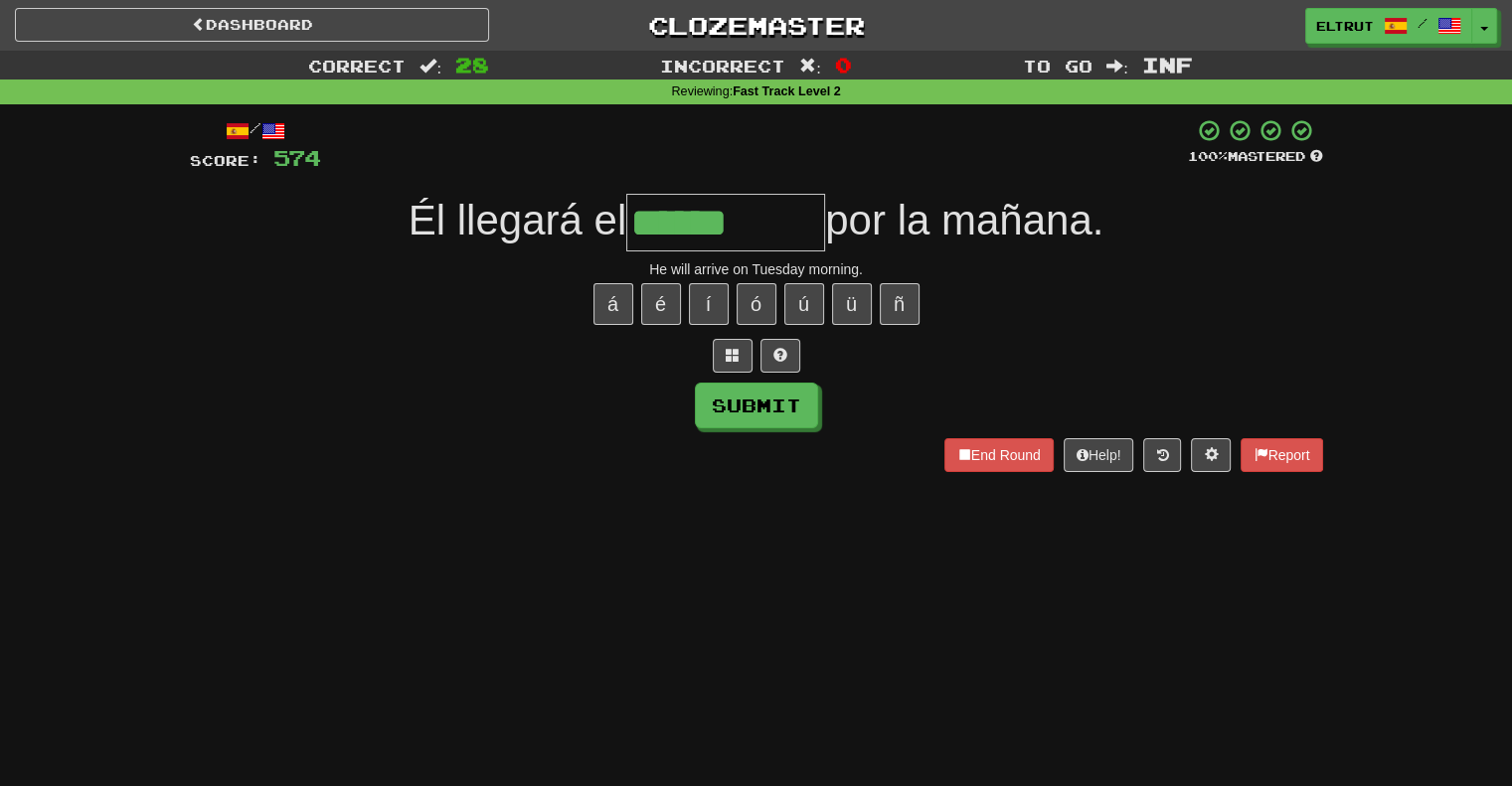 type on "******" 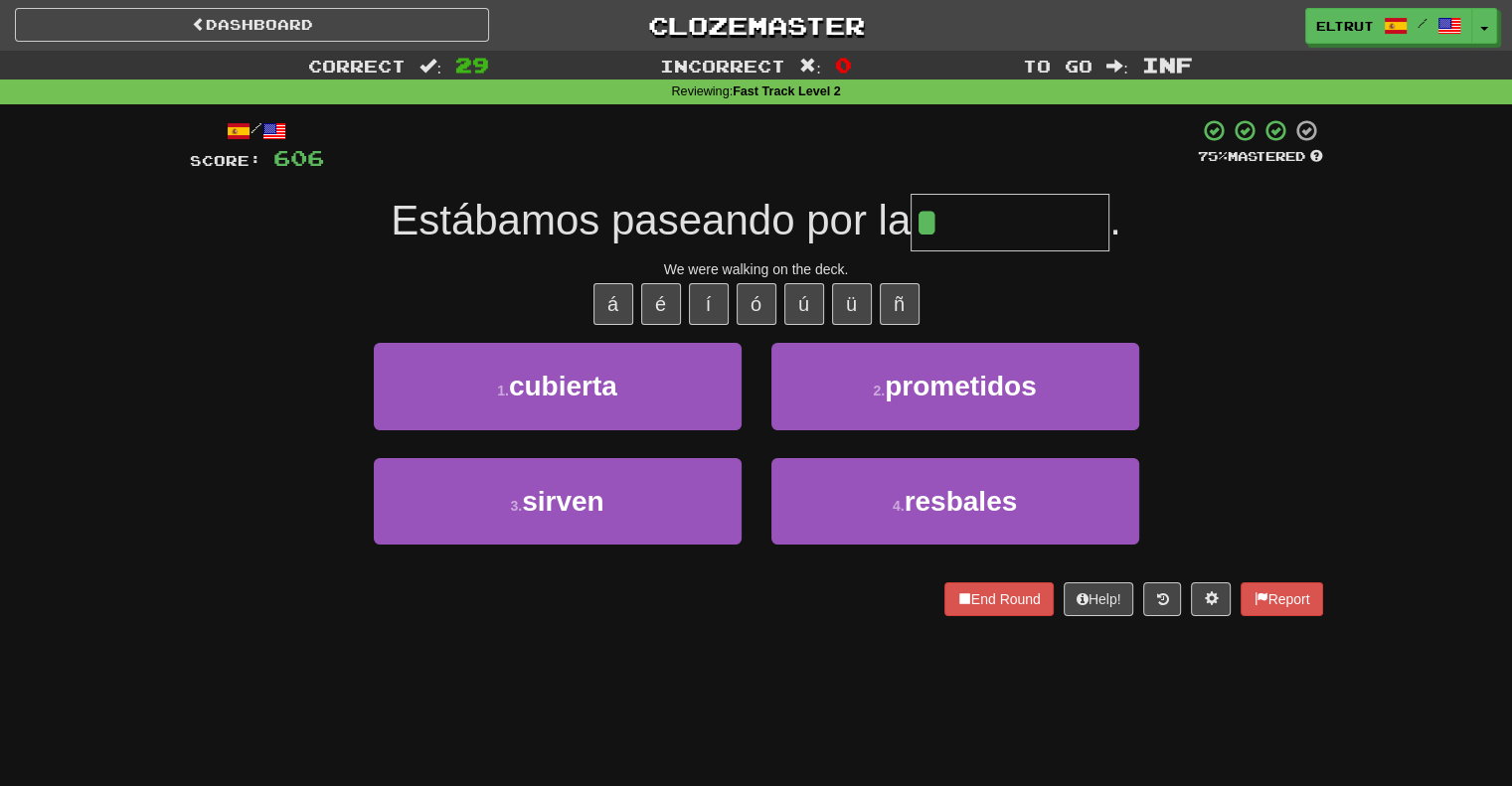 type on "********" 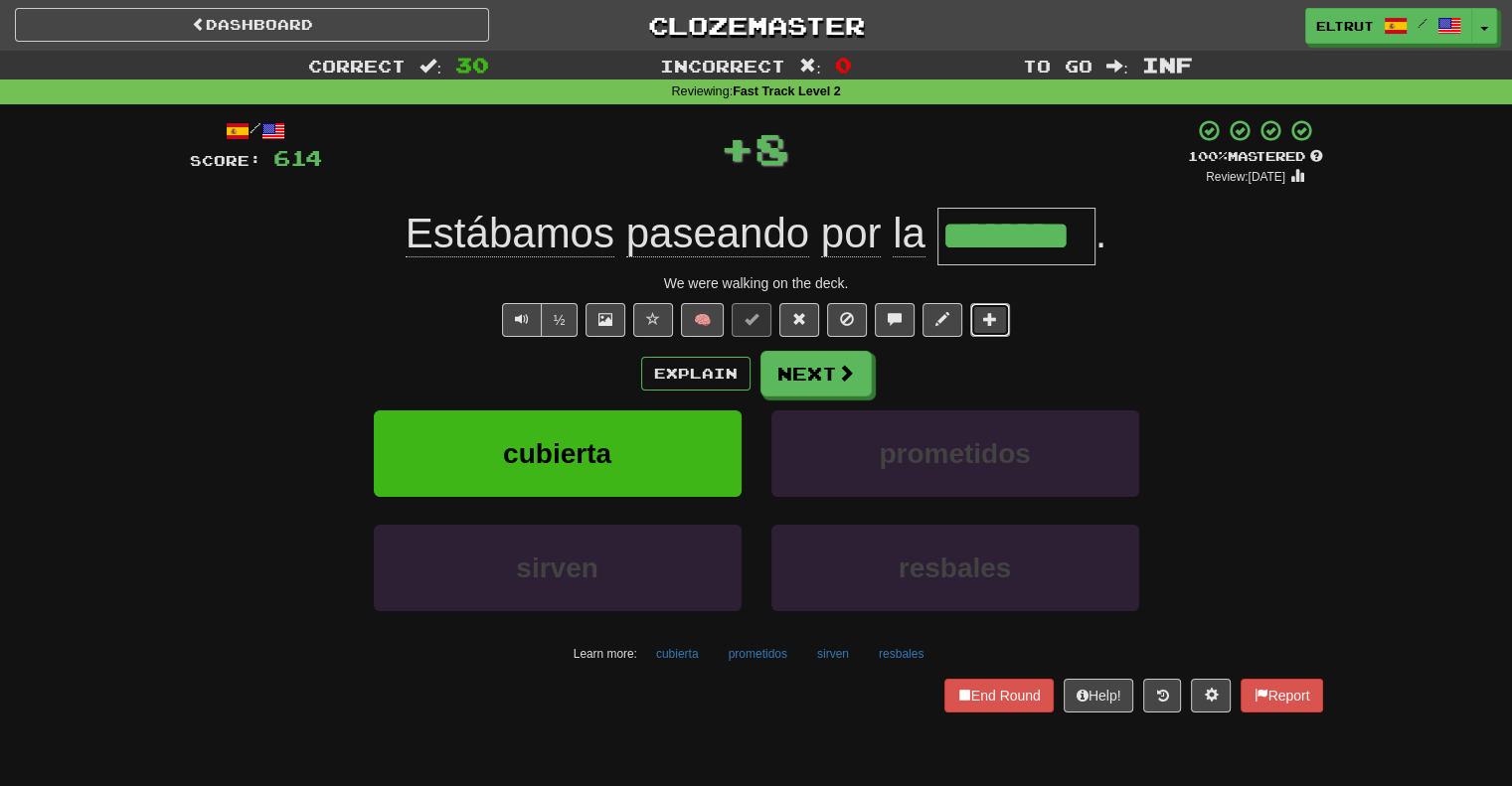 click at bounding box center [990, 320] 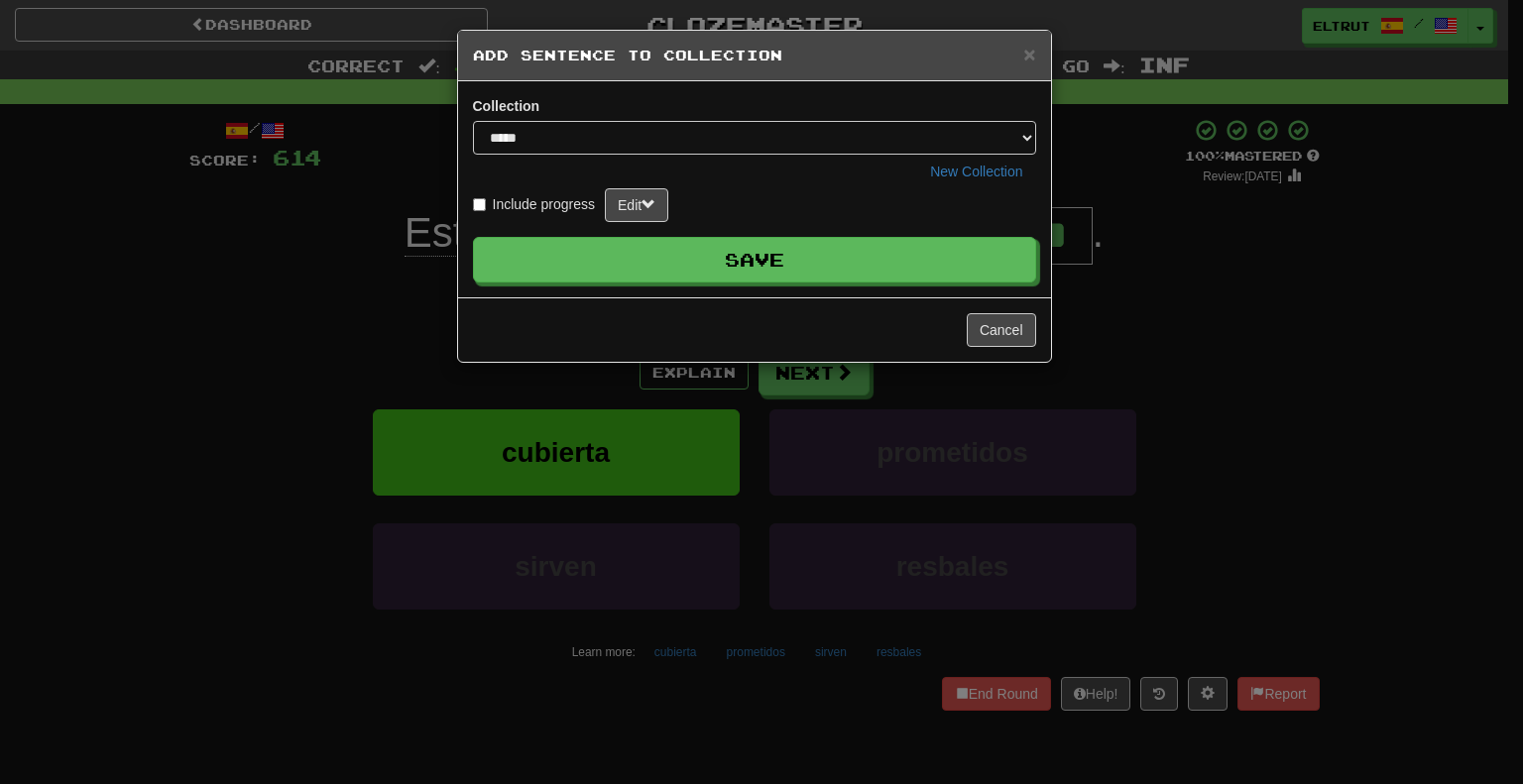 click on "Collection ***** New Collection Include progress Edit  Save" at bounding box center [755, 189] 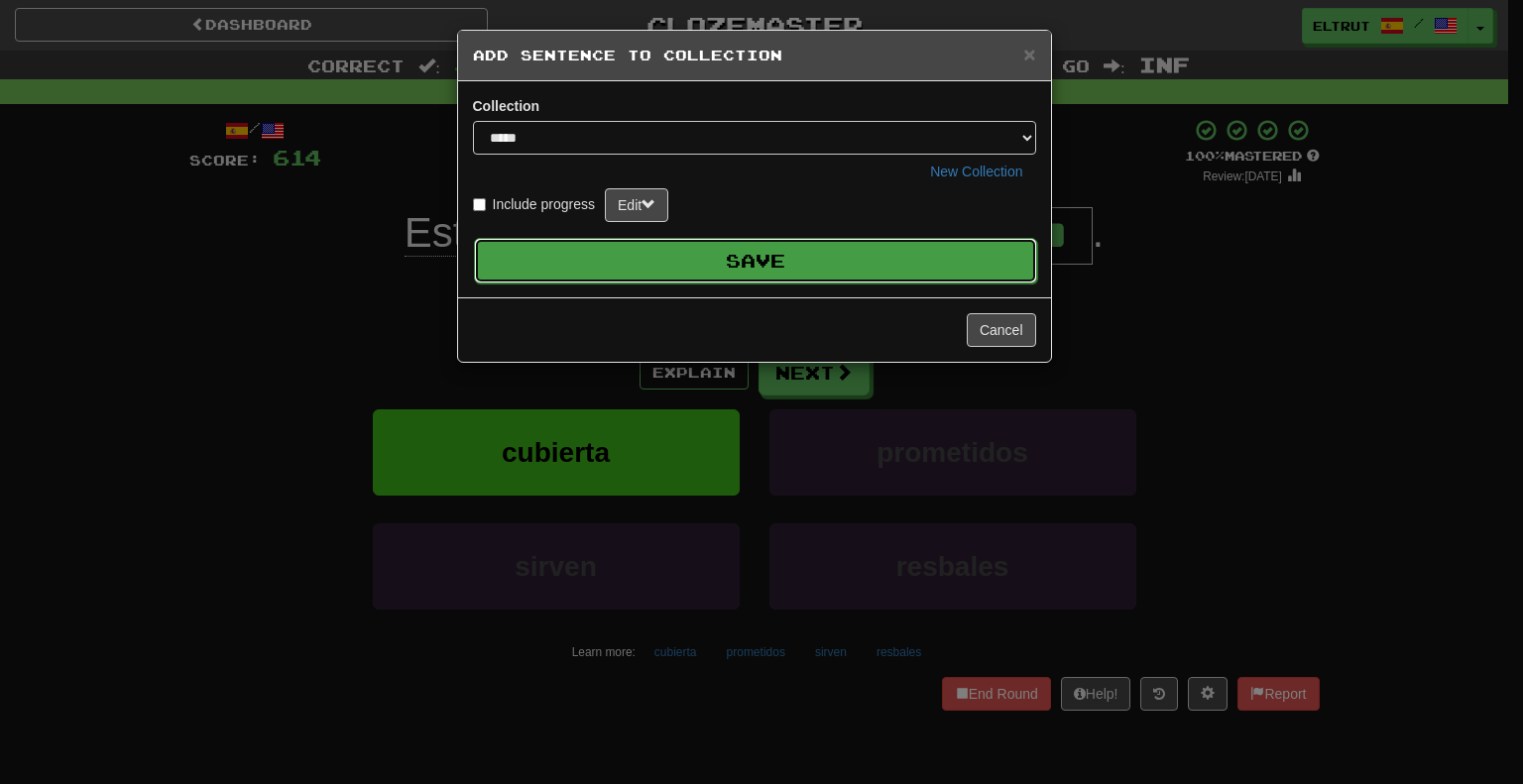 click on "Save" at bounding box center (756, 261) 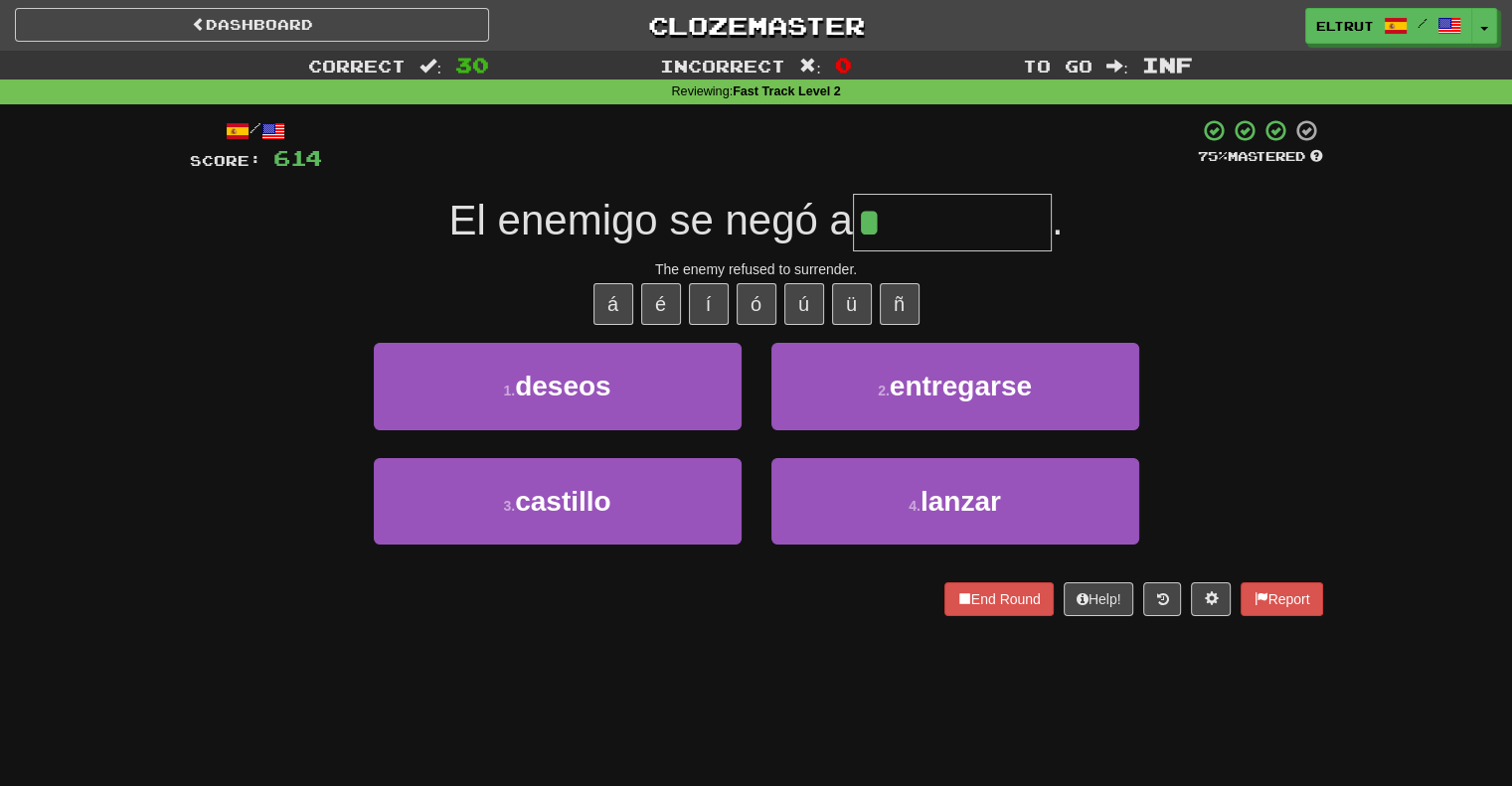 type on "**********" 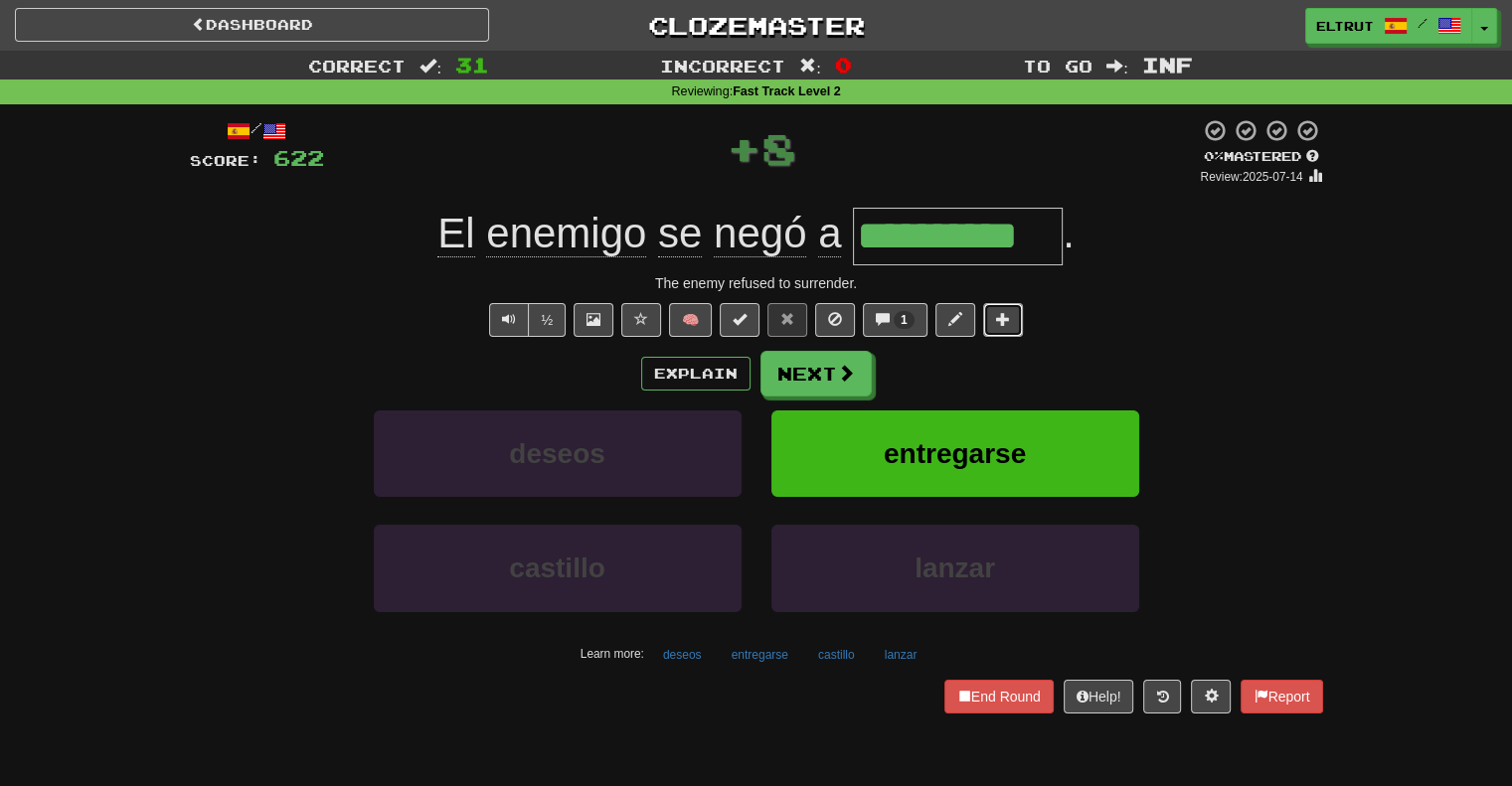 click at bounding box center [1003, 320] 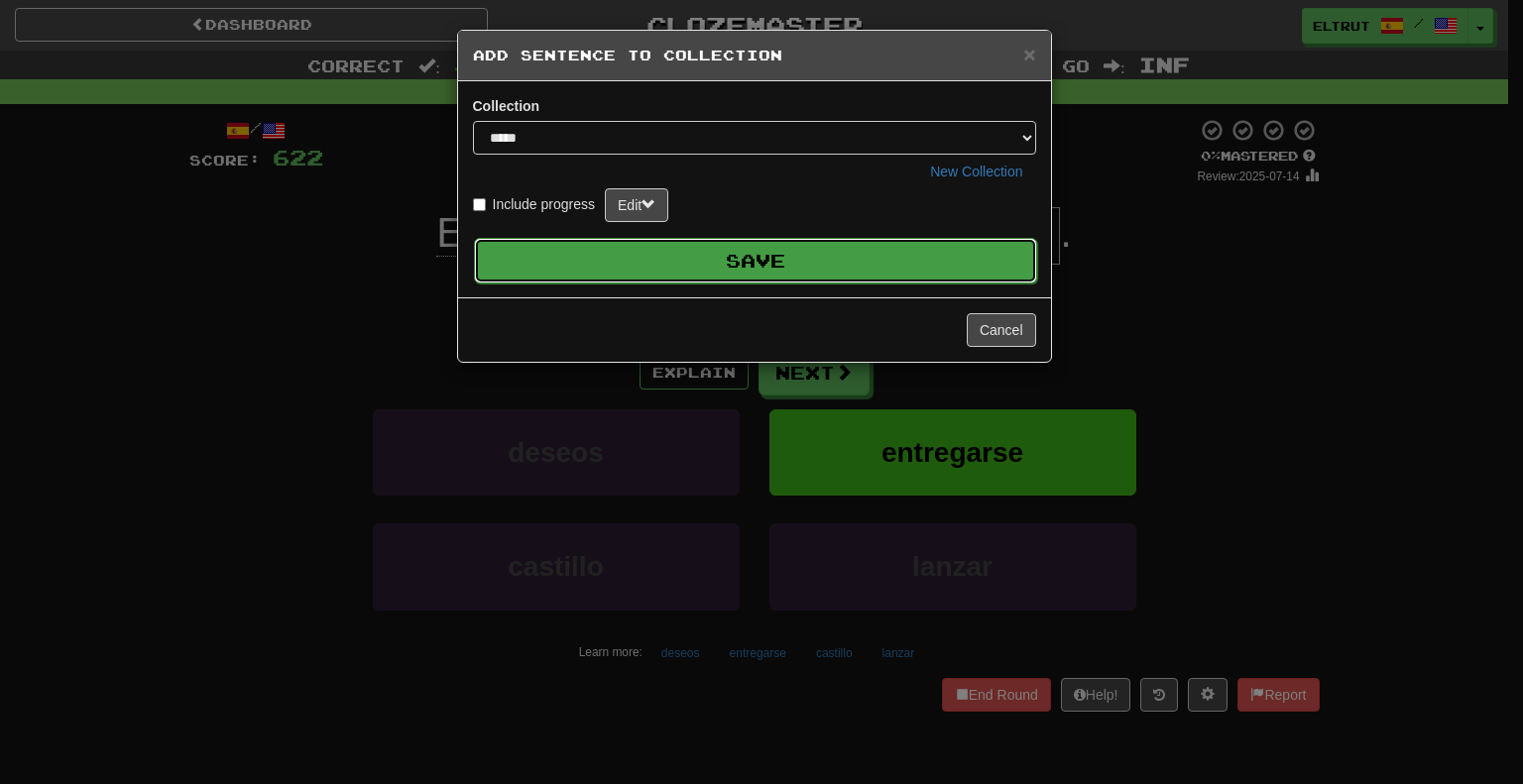 click on "Save" at bounding box center (756, 261) 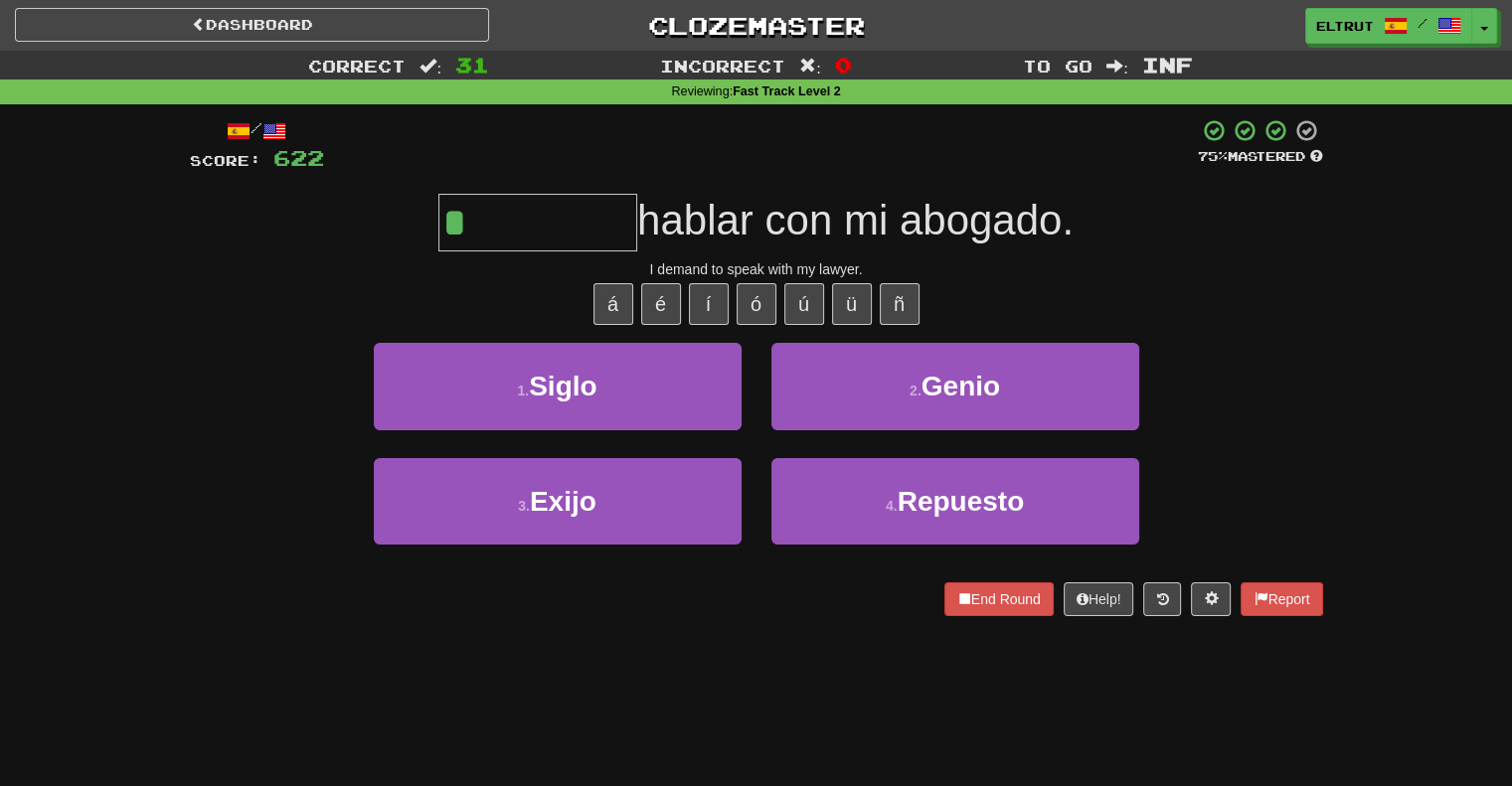 type on "*****" 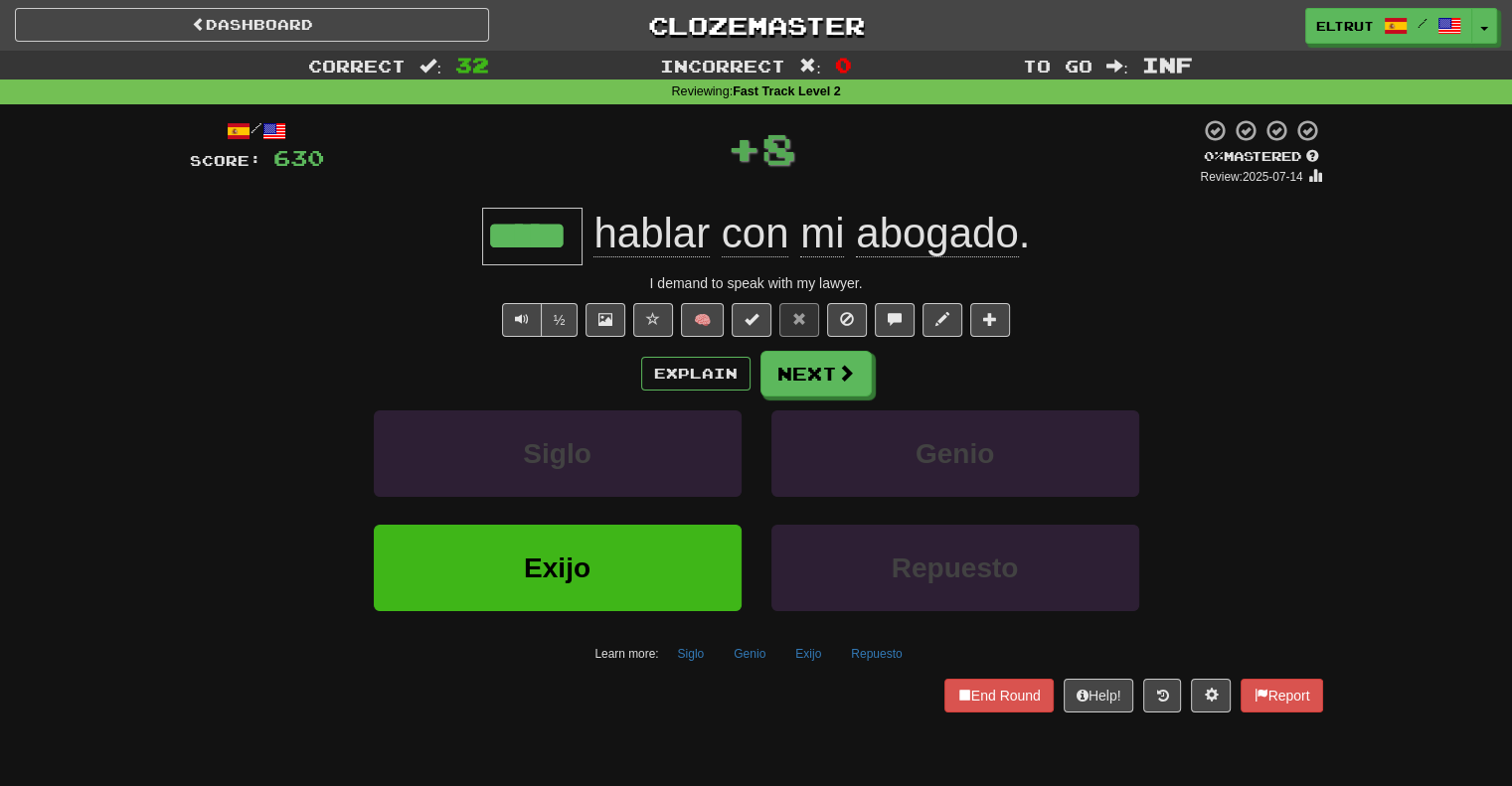 click on "🧠" at bounding box center [821, 318] 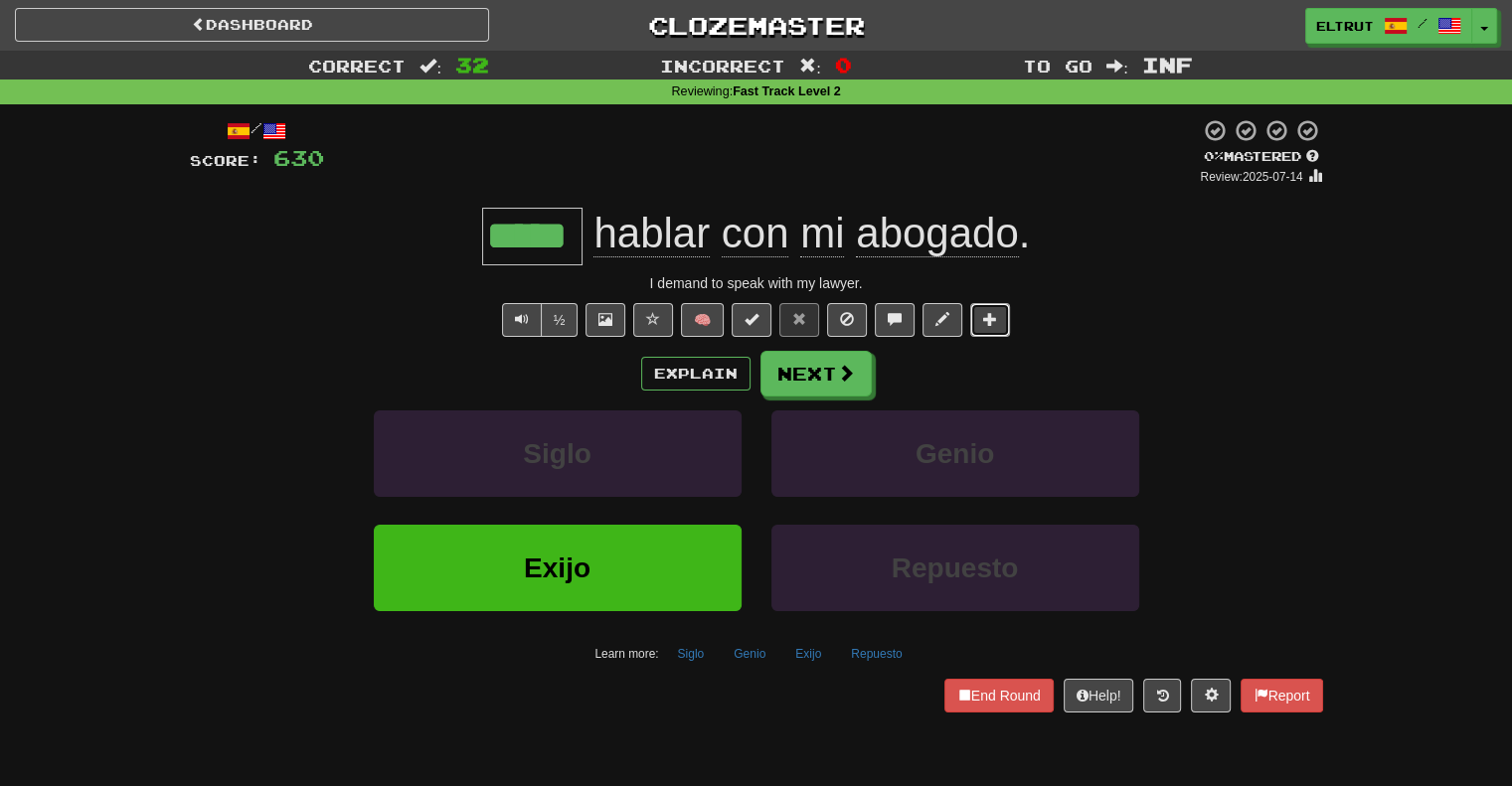 click at bounding box center [990, 320] 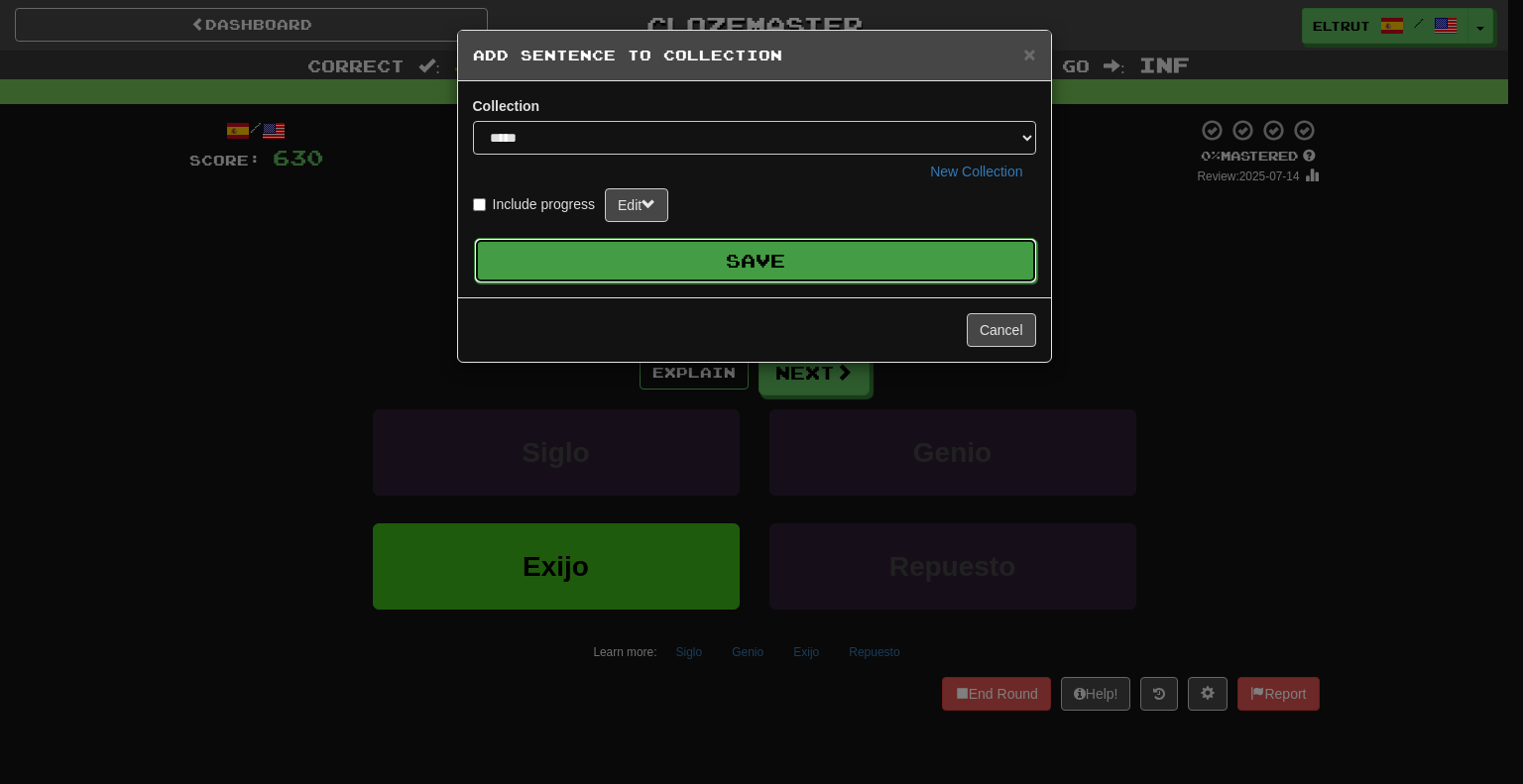 click on "Save" at bounding box center (756, 261) 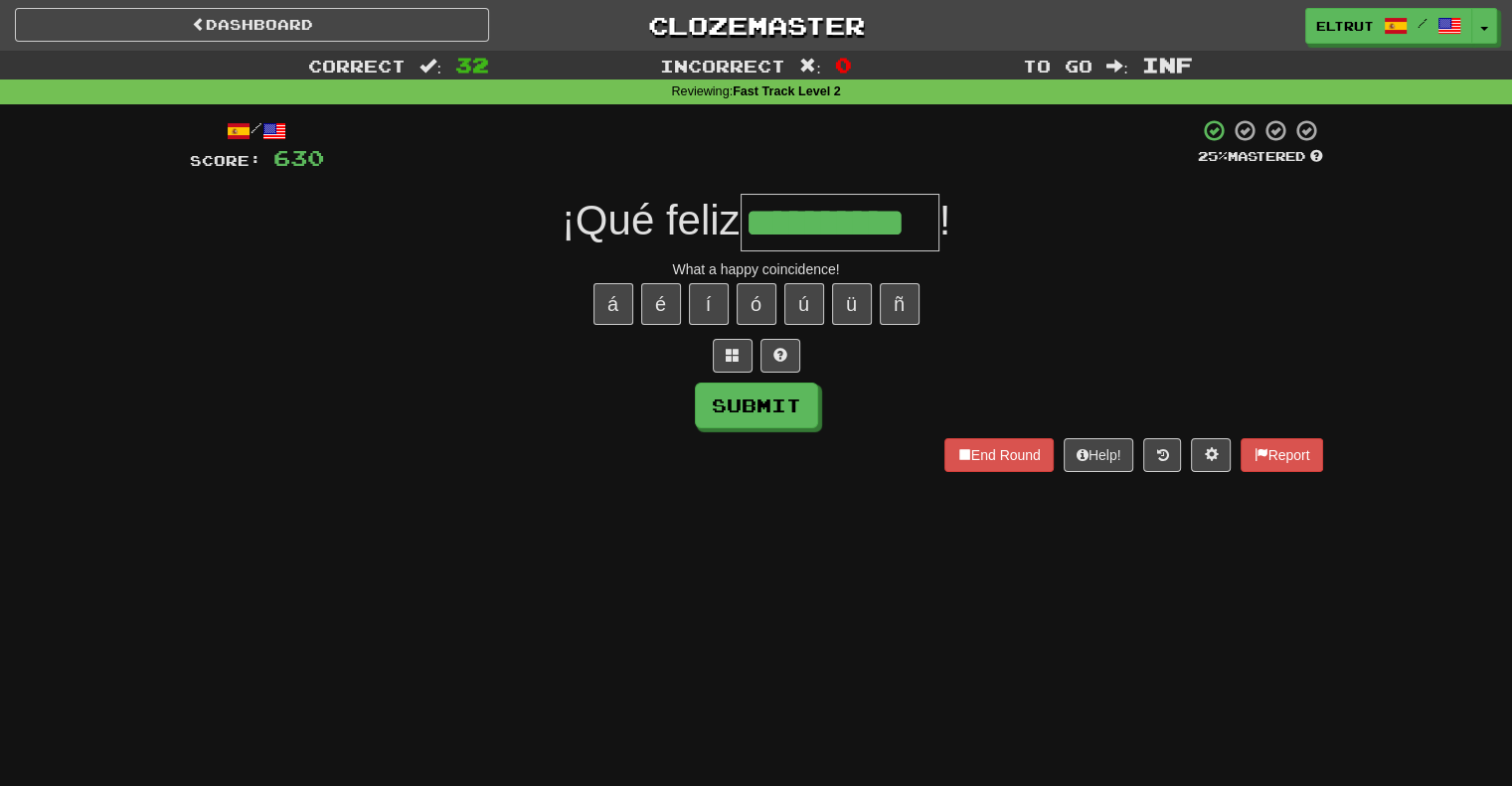 scroll, scrollTop: 0, scrollLeft: 8, axis: horizontal 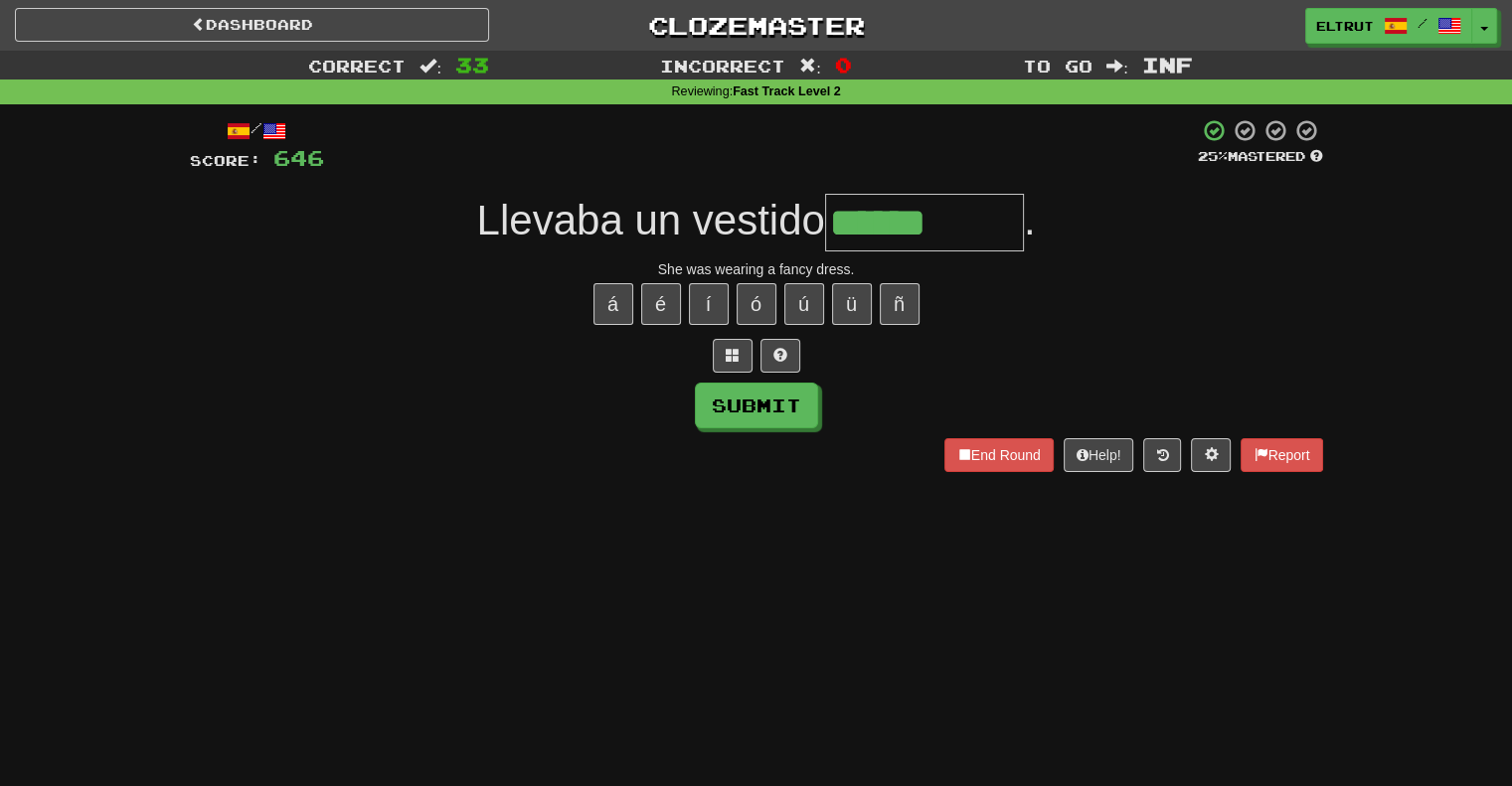 type on "******" 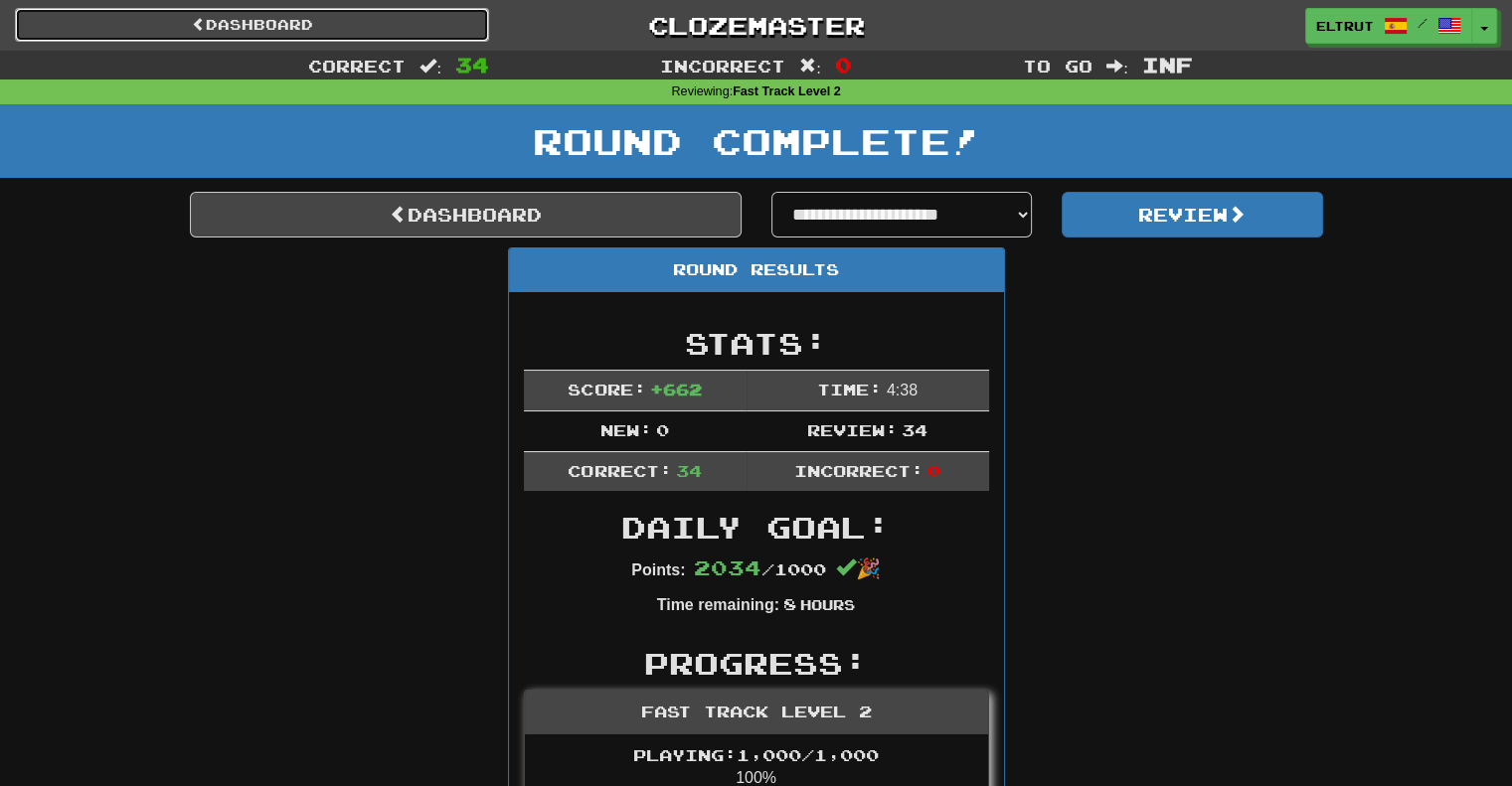 click on "Dashboard" at bounding box center (252, 25) 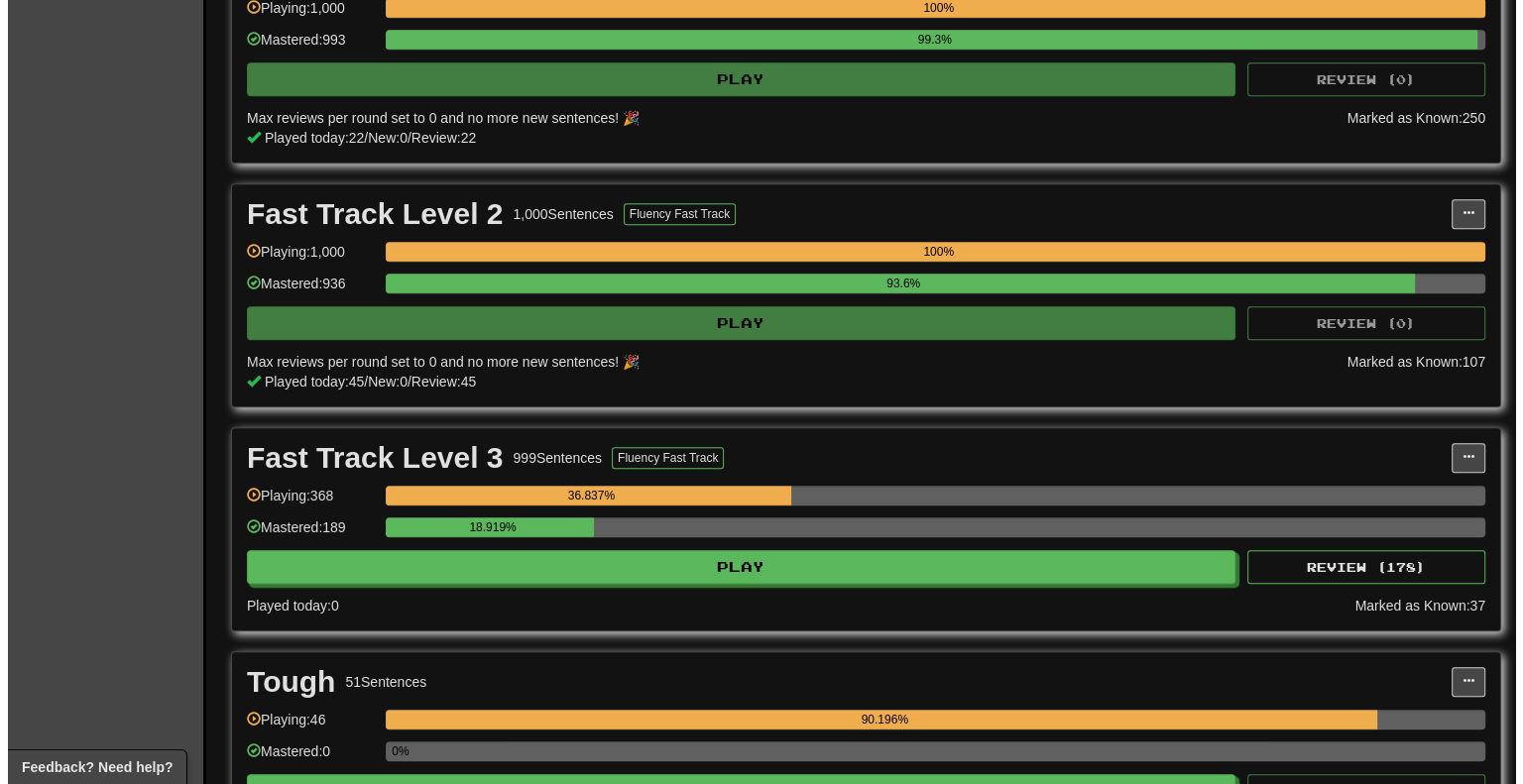 scroll, scrollTop: 1090, scrollLeft: 0, axis: vertical 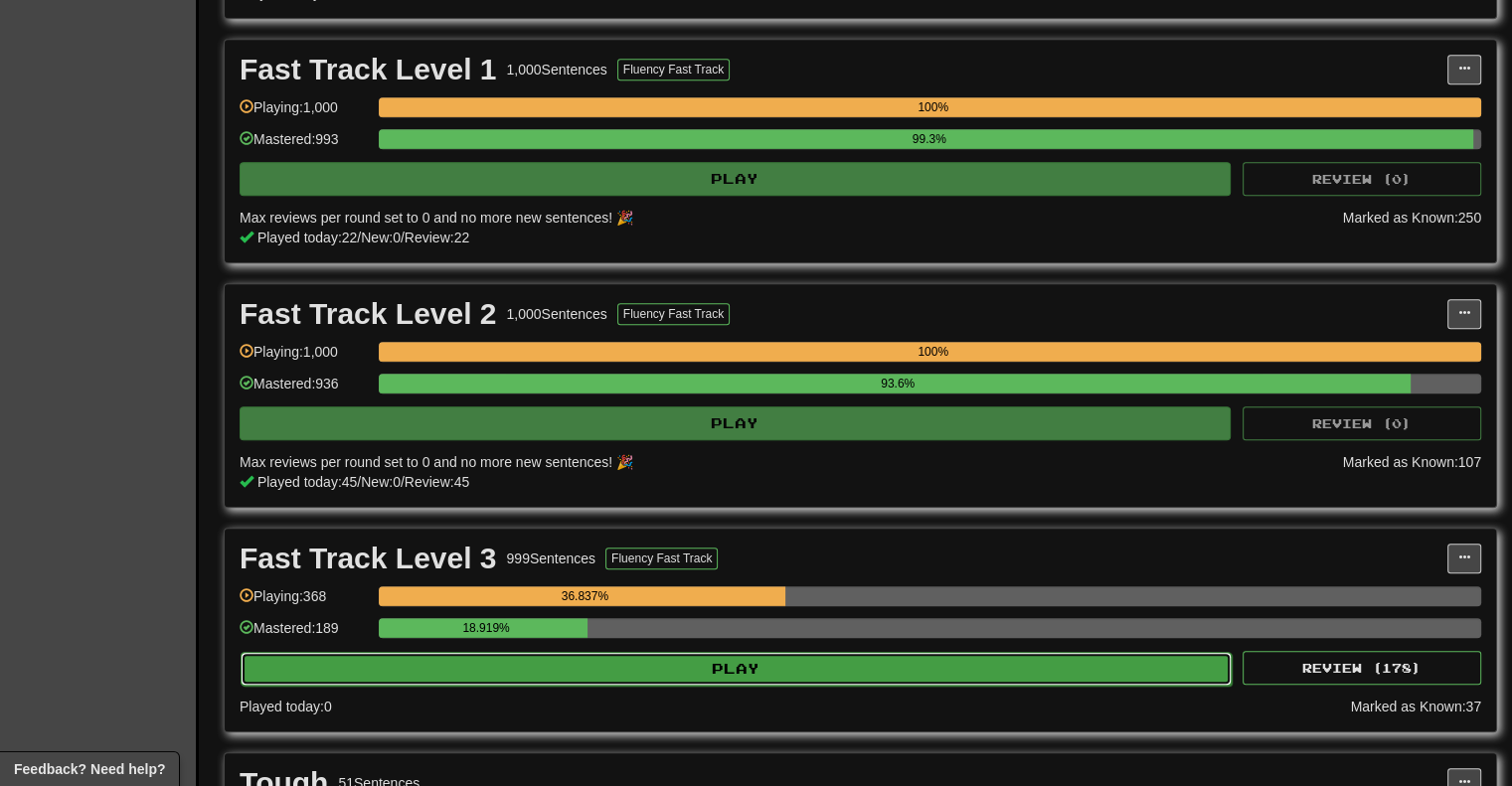 click on "Play" at bounding box center (736, 669) 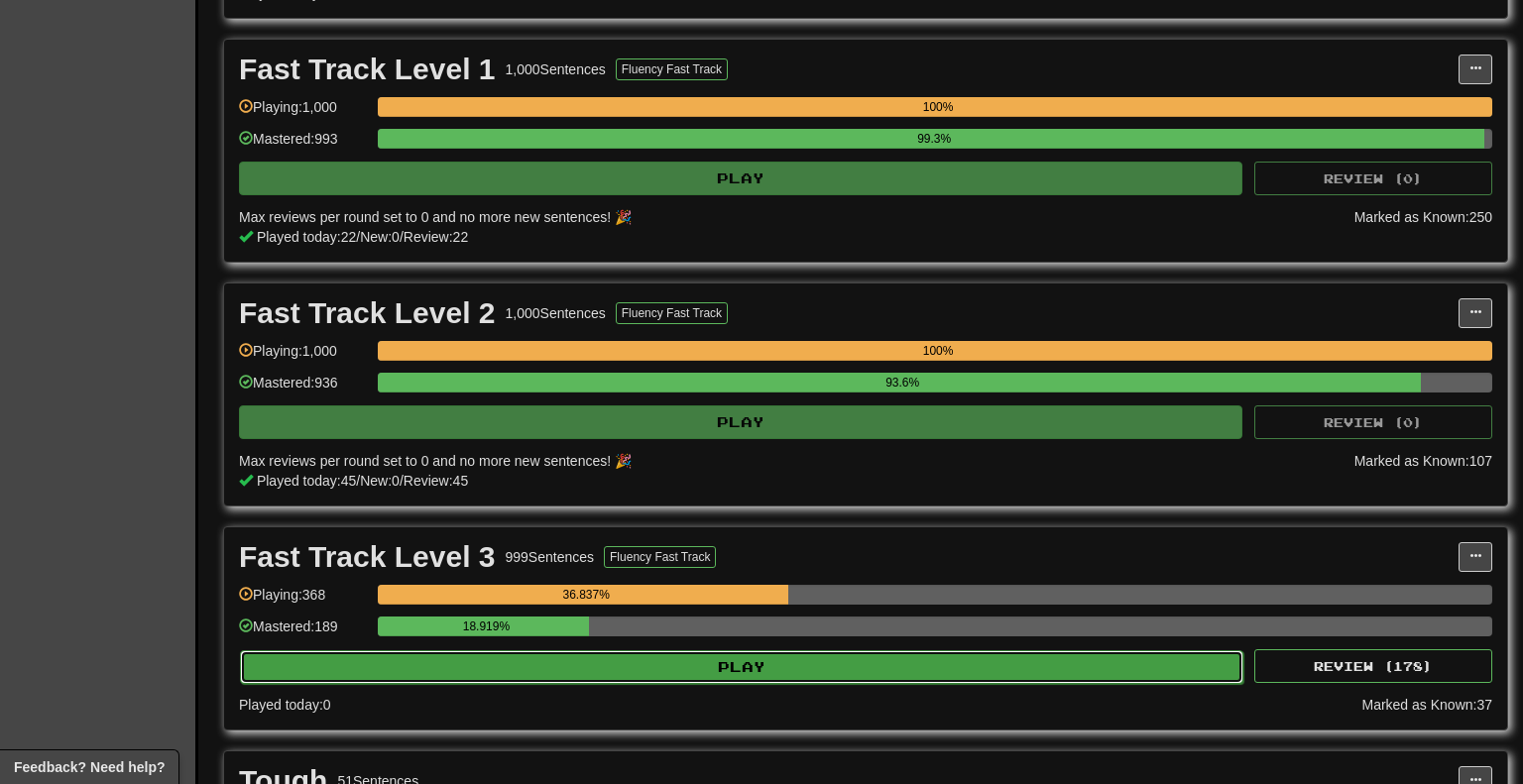 select on "********" 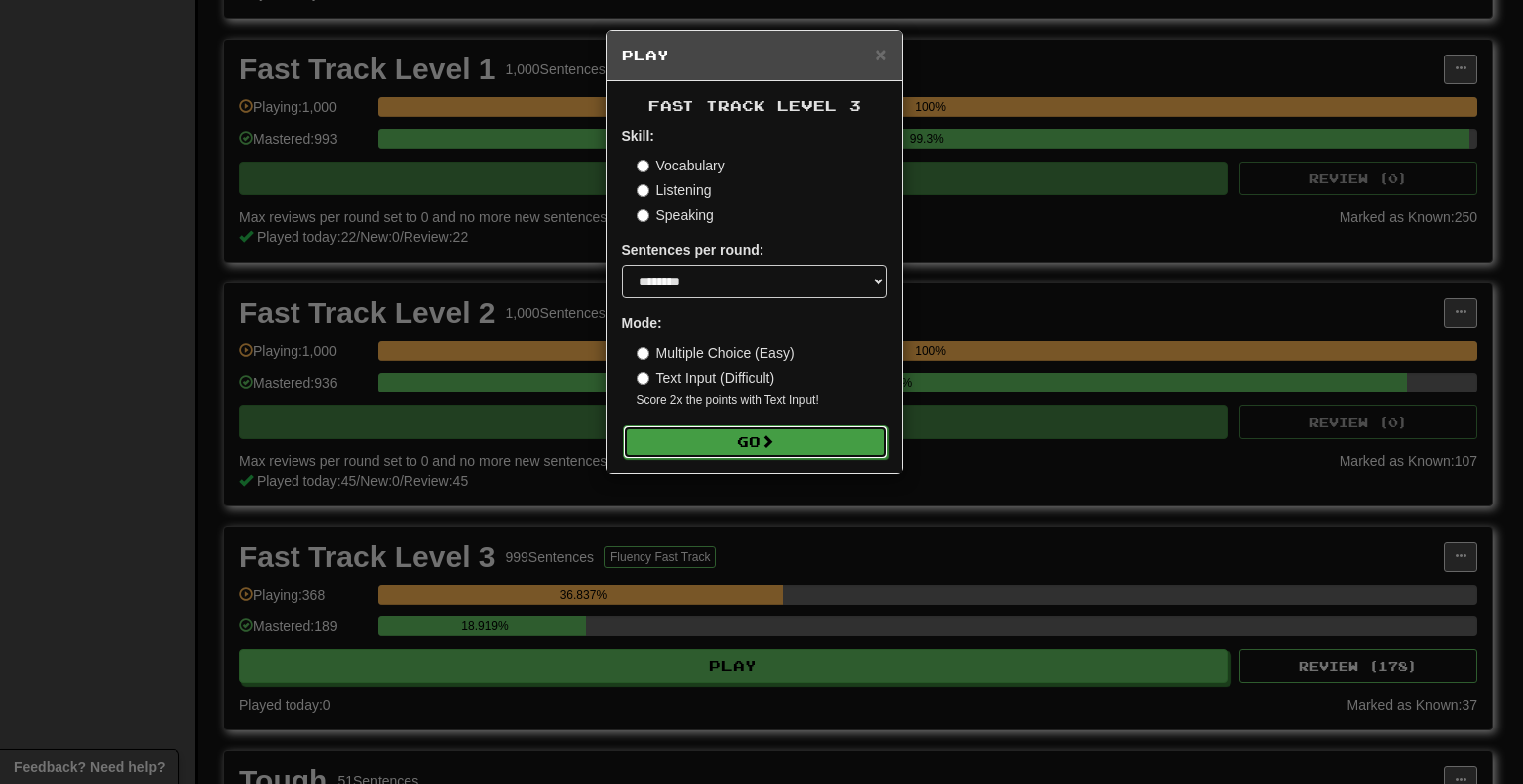 click on "Go" at bounding box center (756, 442) 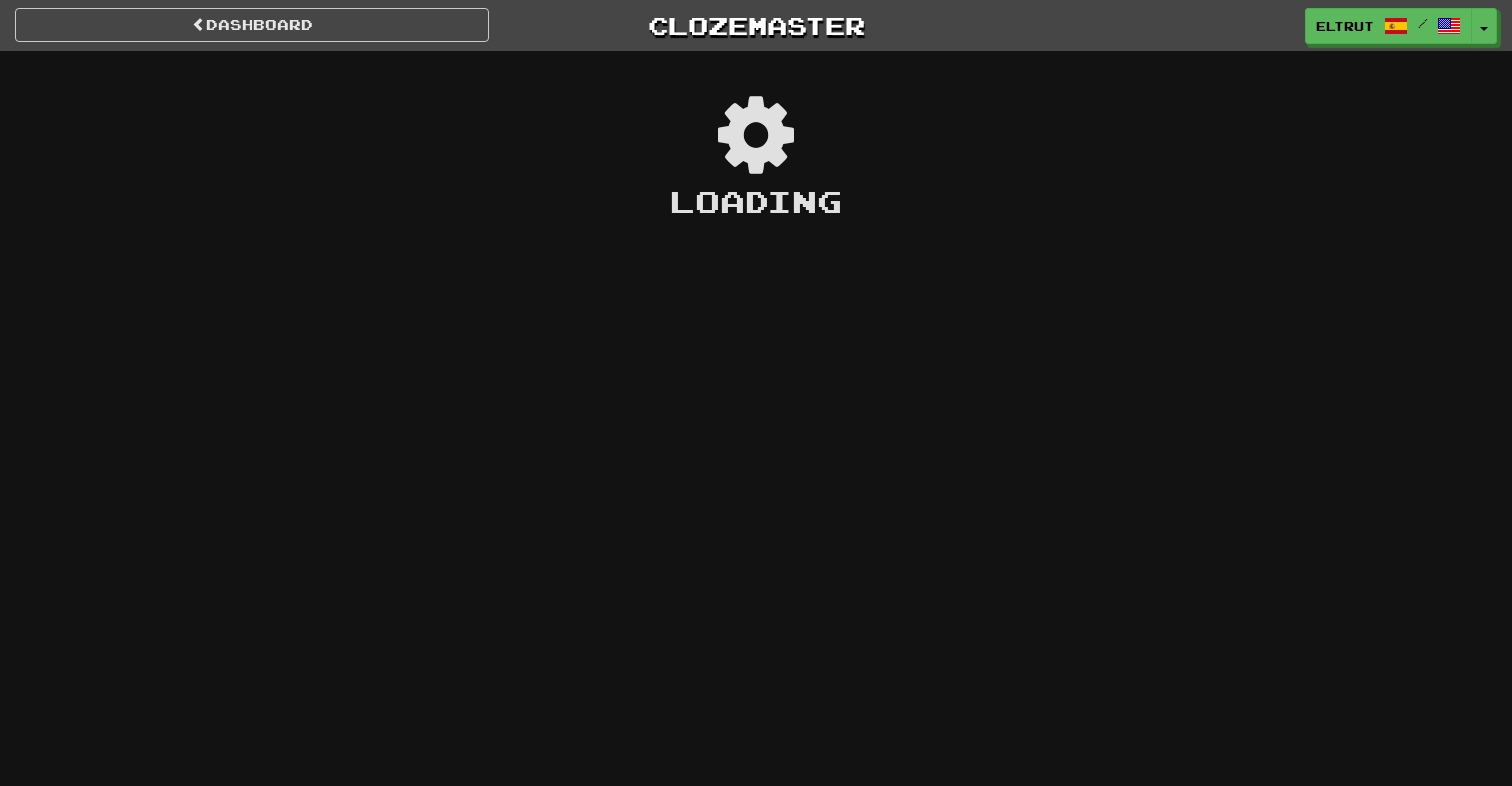 scroll, scrollTop: 0, scrollLeft: 0, axis: both 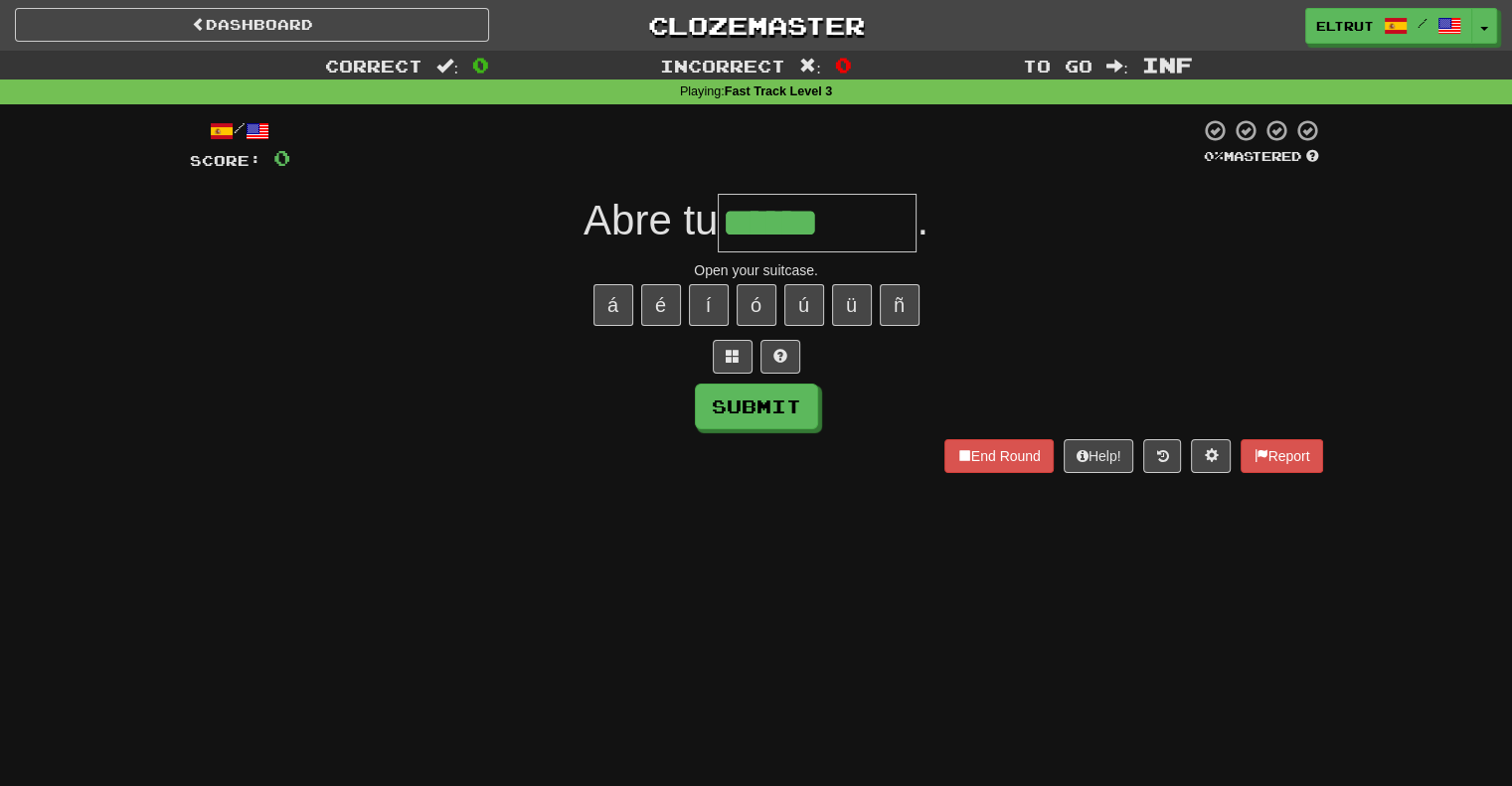 type on "******" 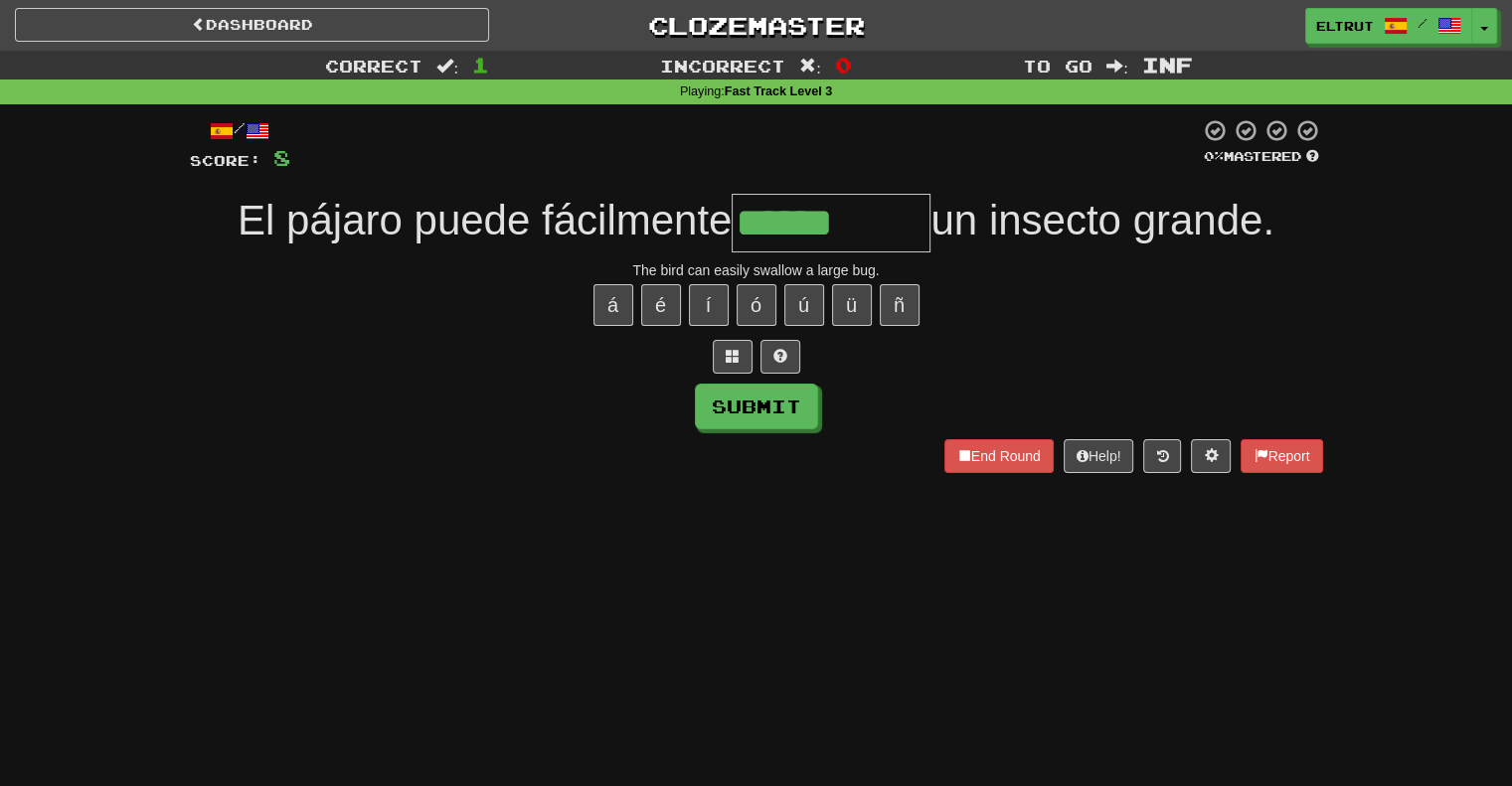 type on "******" 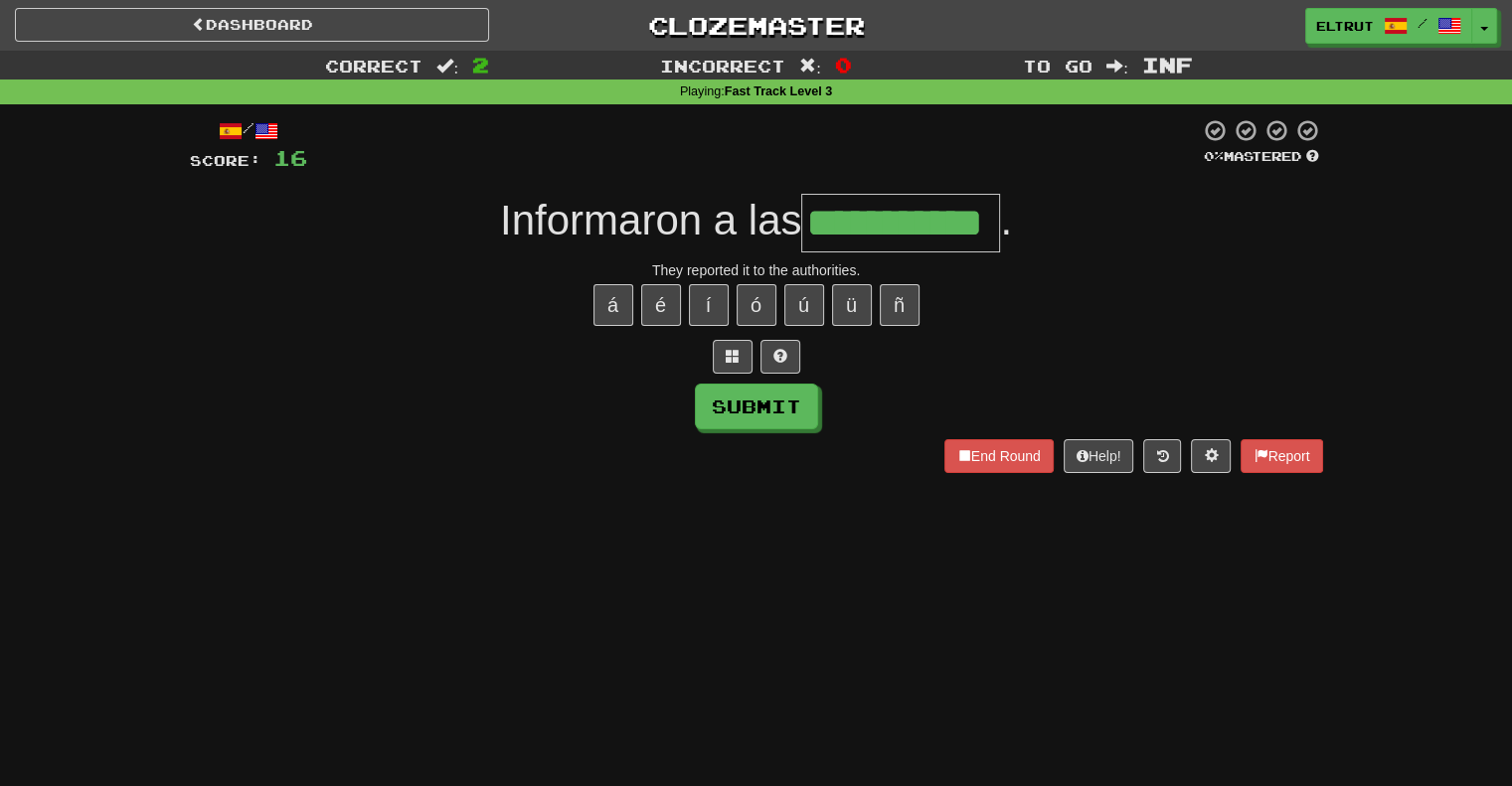 scroll, scrollTop: 0, scrollLeft: 26, axis: horizontal 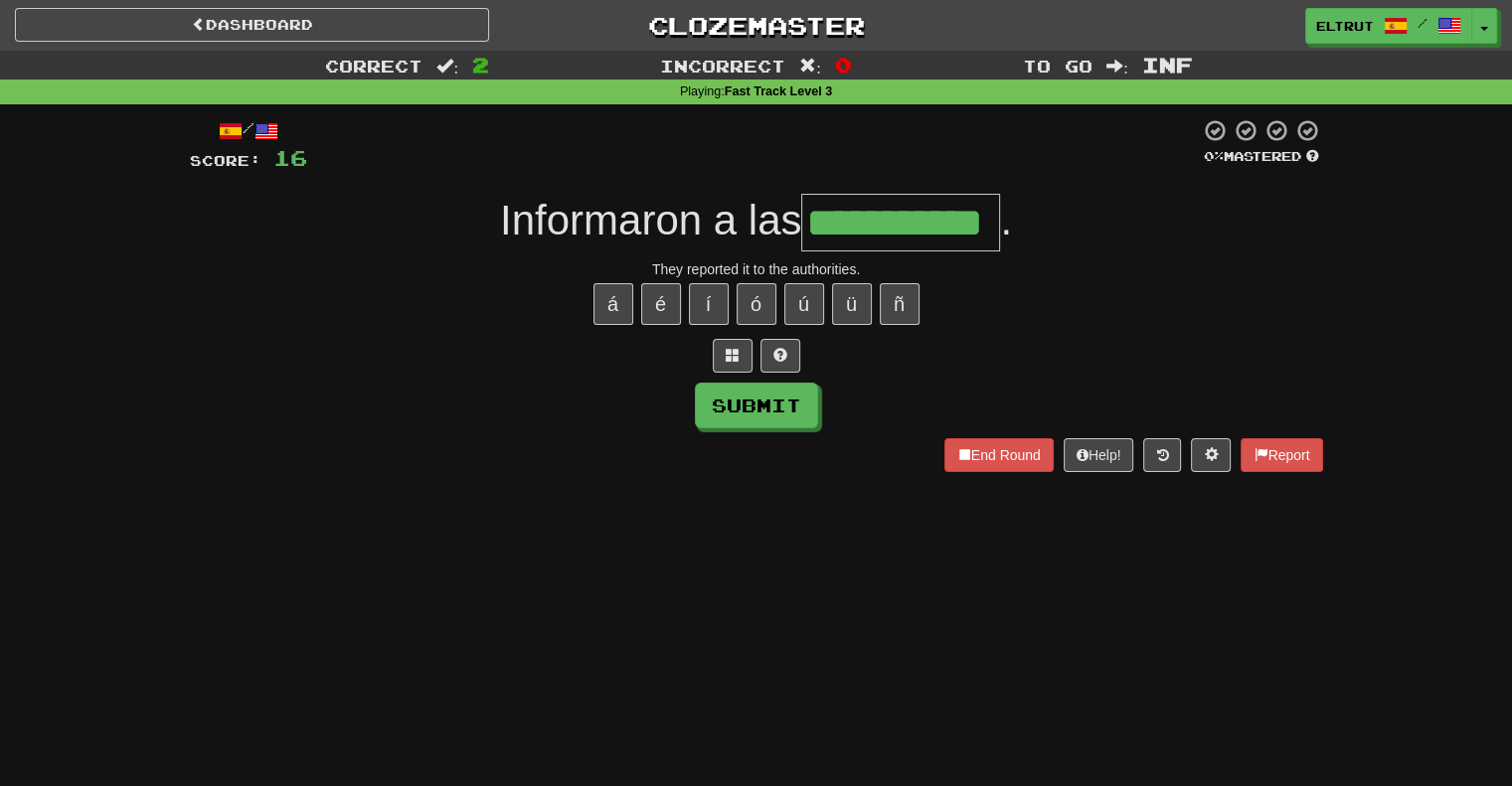 type on "**********" 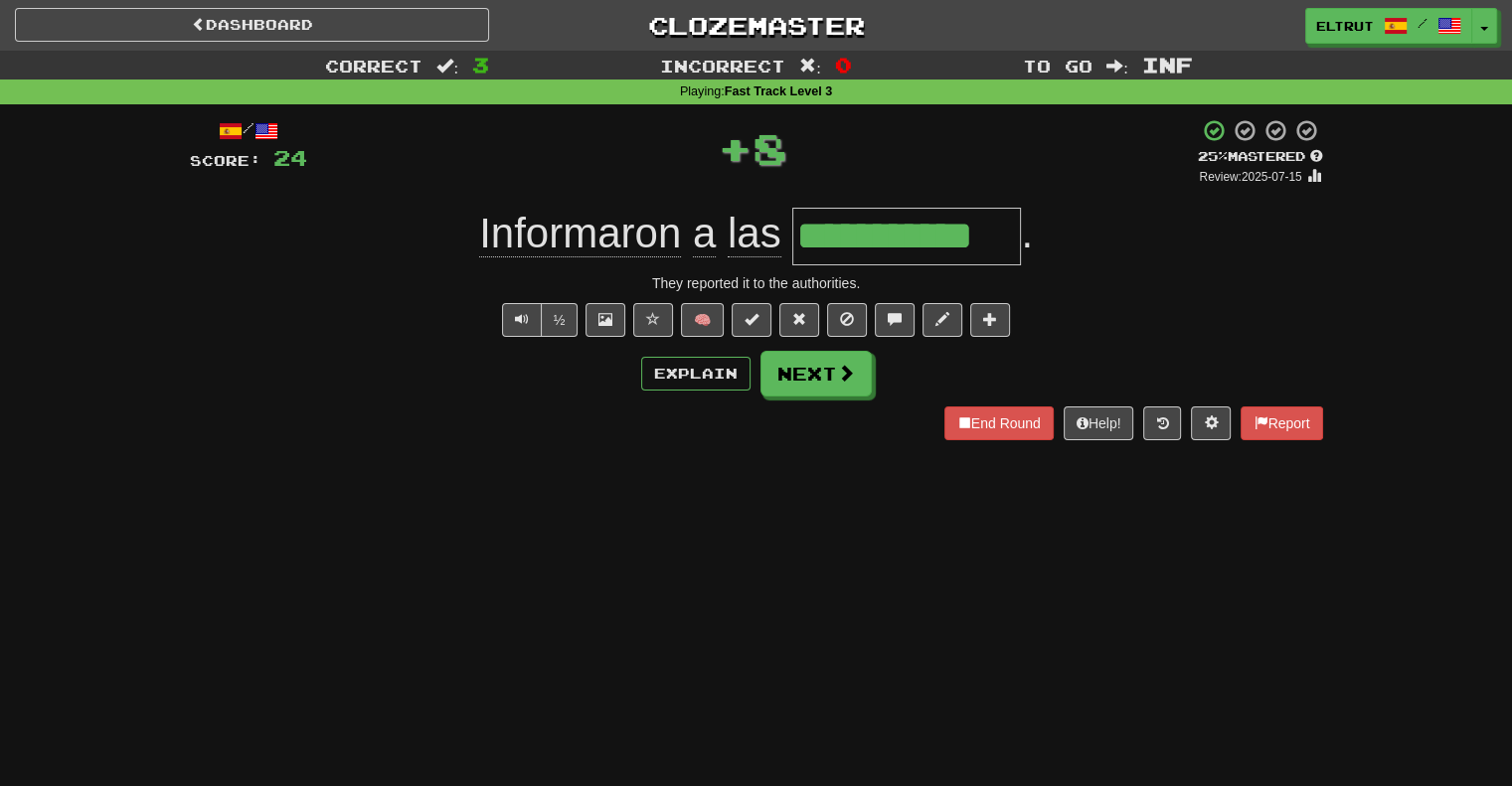 scroll, scrollTop: 0, scrollLeft: 0, axis: both 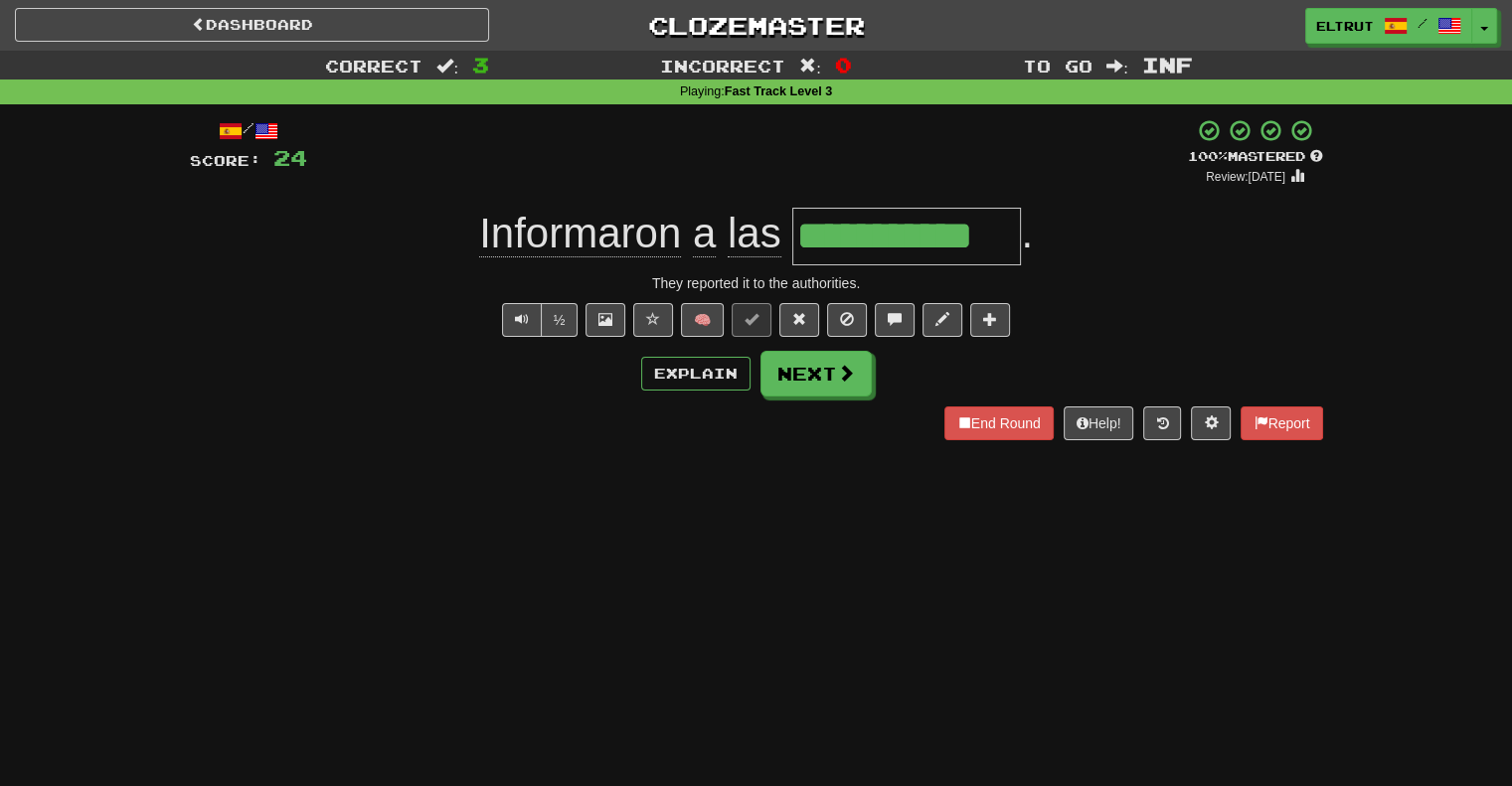 click on "Dashboard
Clozemaster
eltrut
/
Toggle Dropdown
Dashboard
Leaderboard
Activity Feed
Notifications
Profile
Discussions
Español
/
English
Streak:
20
Review:
739
Daily Goal:  2034 /1000
Languages
Account
Logout
eltrut
/
Toggle Dropdown
Dashboard
Leaderboard
Activity Feed
Notifications
Profile
Discussions
Español
/
English
Streak:
20
Review:
739
Daily Goal:  2034 /1000
Languages
Account
Logout
clozemaster" at bounding box center (756, 25) 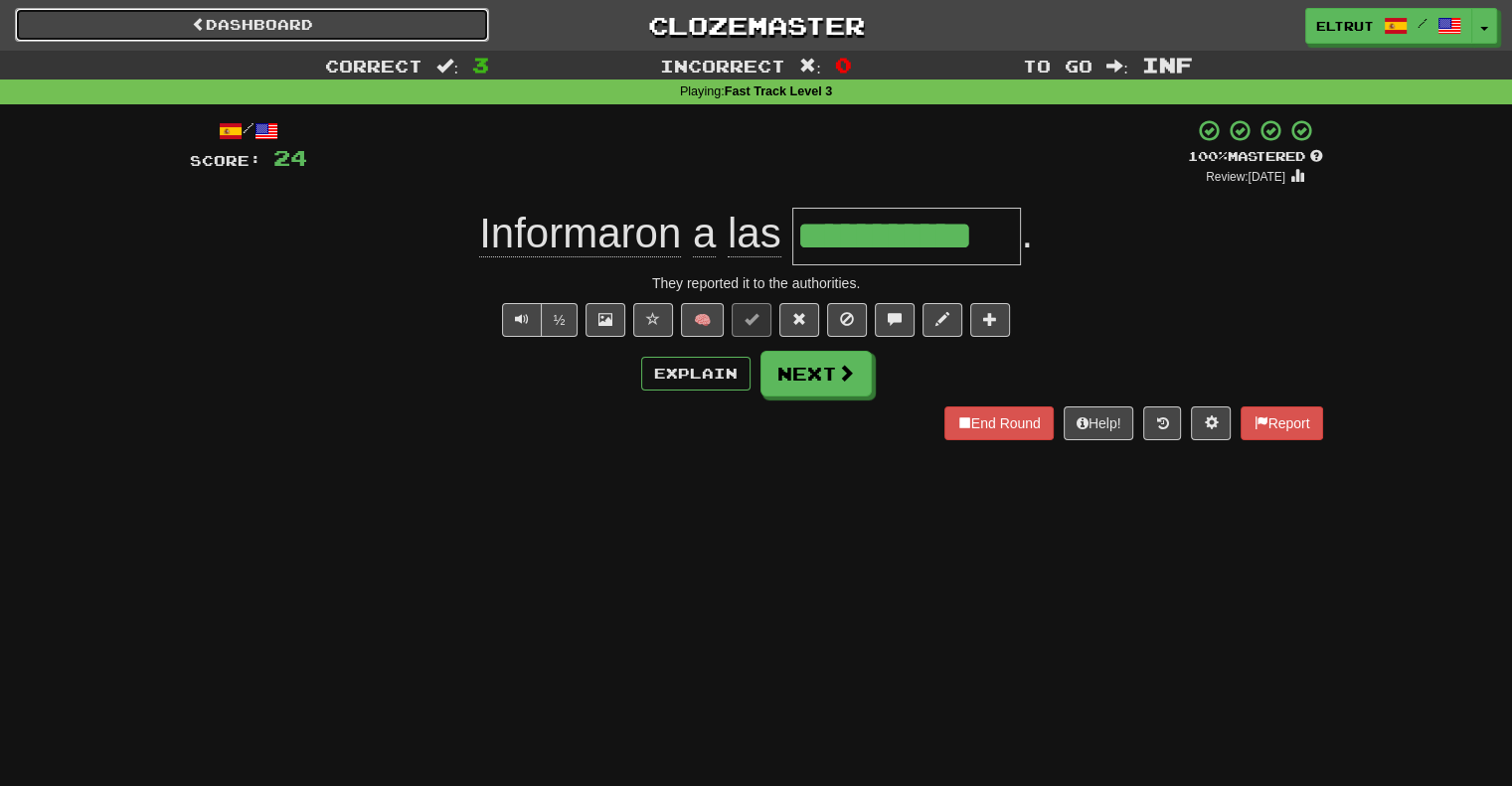 click on "Dashboard" at bounding box center (252, 25) 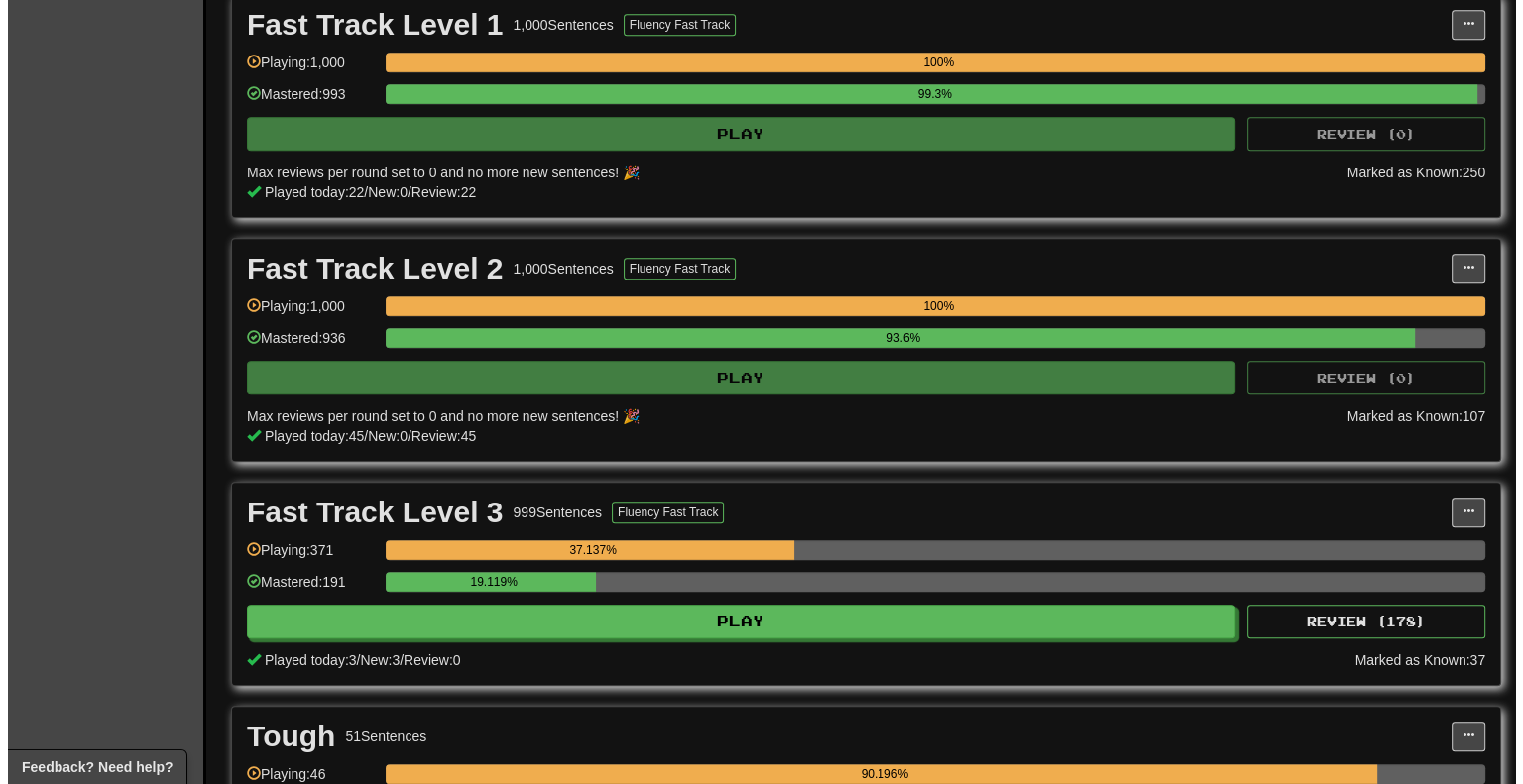 scroll, scrollTop: 1288, scrollLeft: 0, axis: vertical 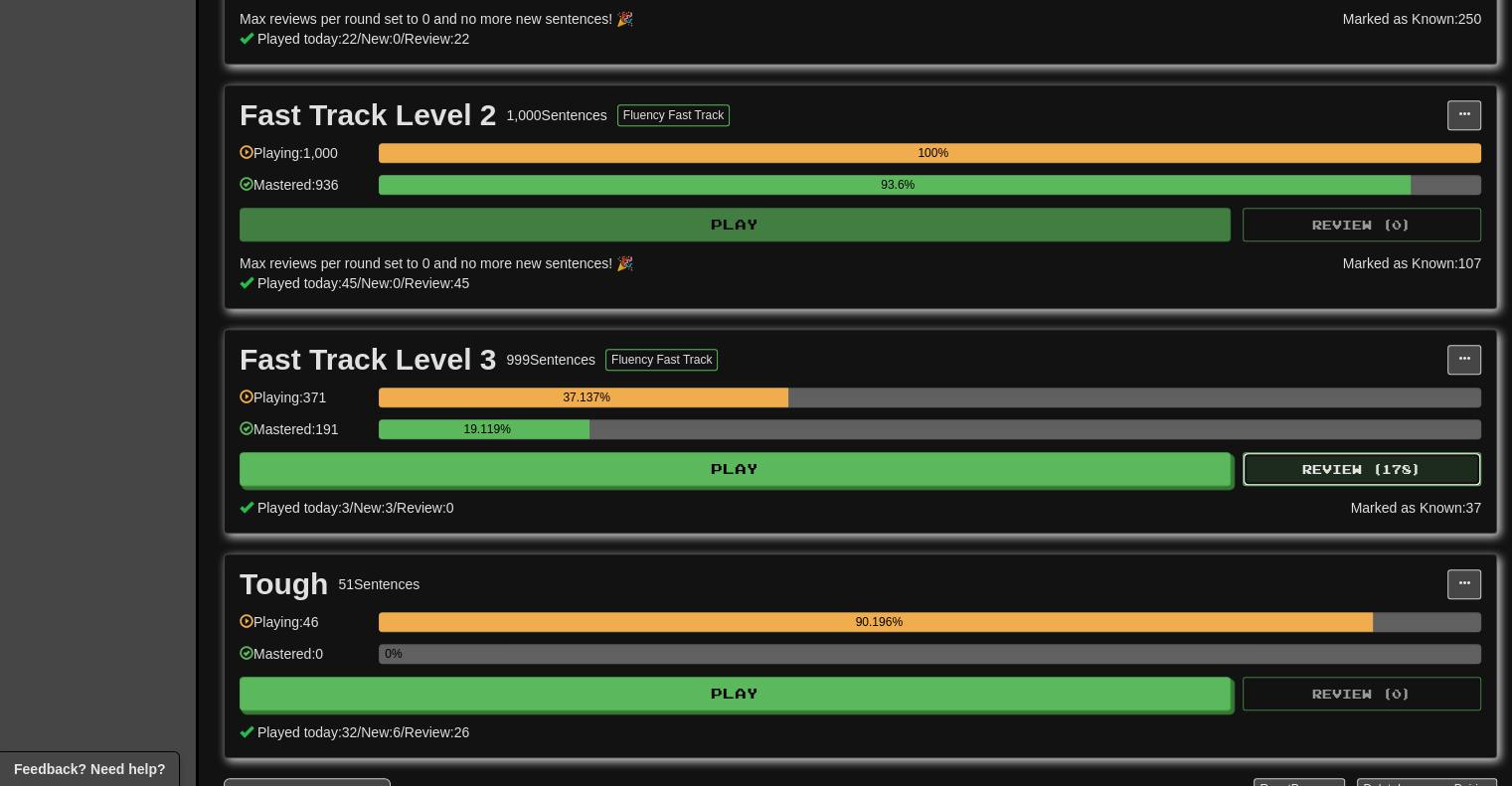 click on "Review ( 178 )" at bounding box center [1362, 469] 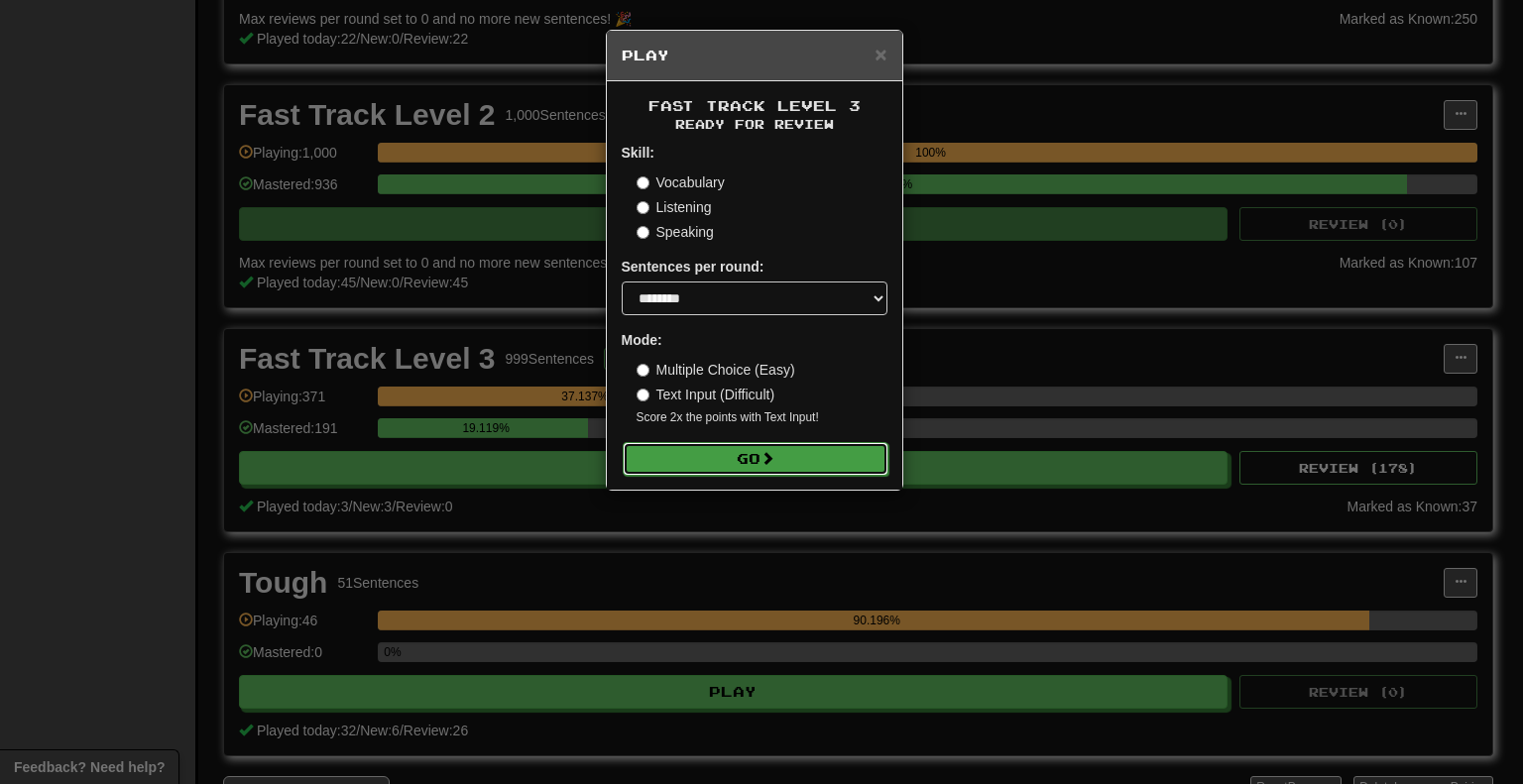 click on "Go" at bounding box center [756, 459] 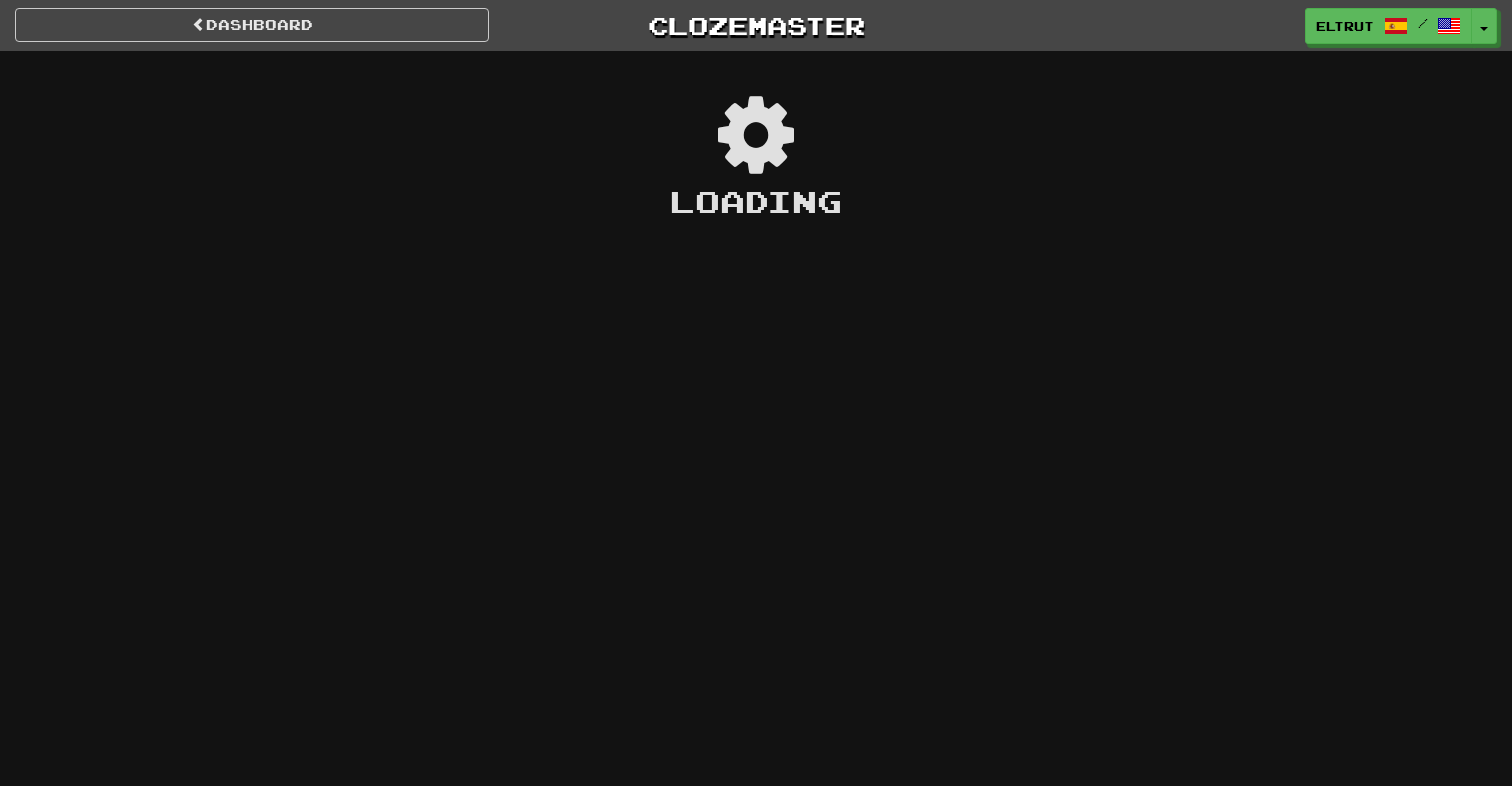 scroll, scrollTop: 0, scrollLeft: 0, axis: both 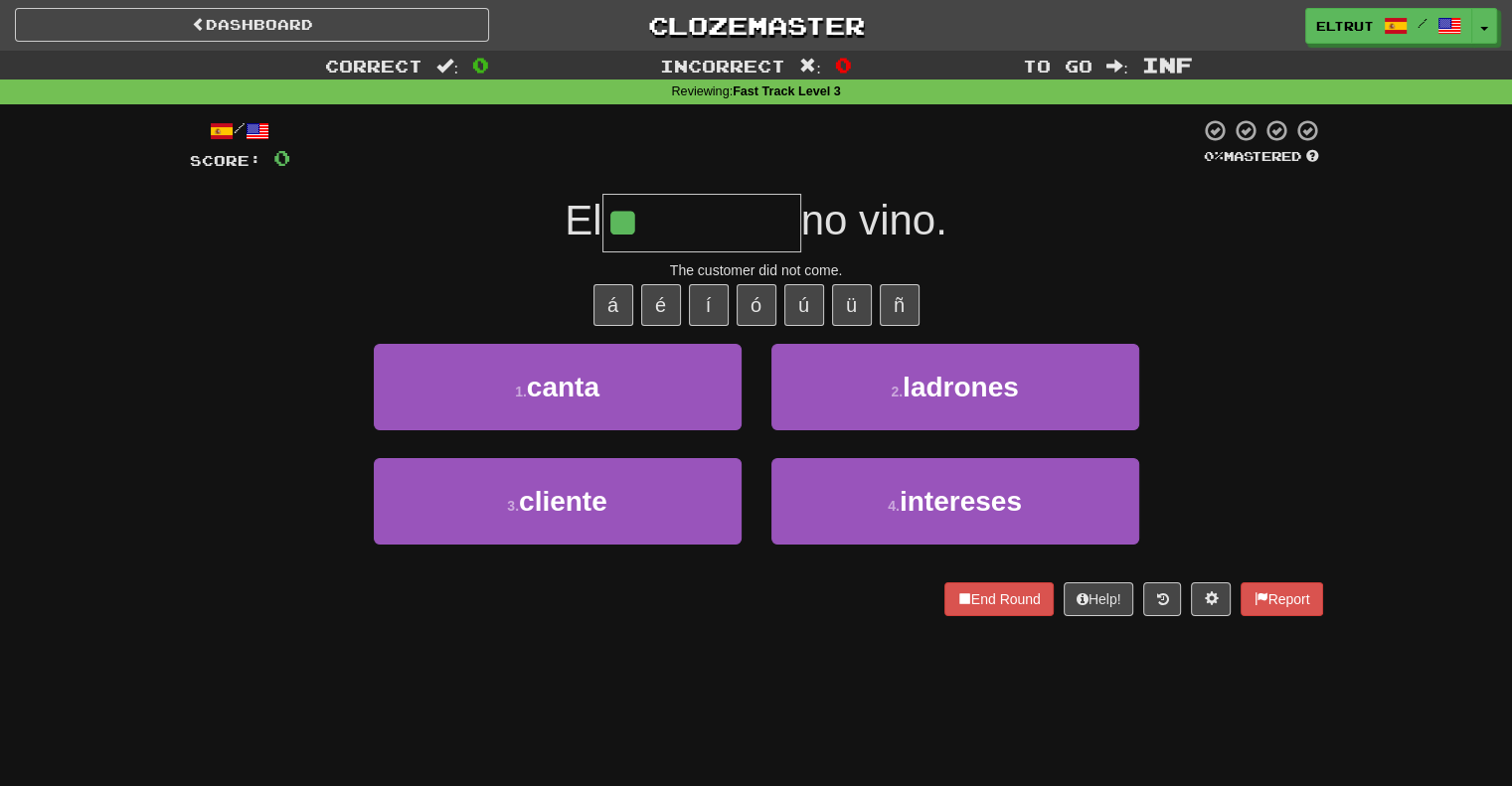 type on "*******" 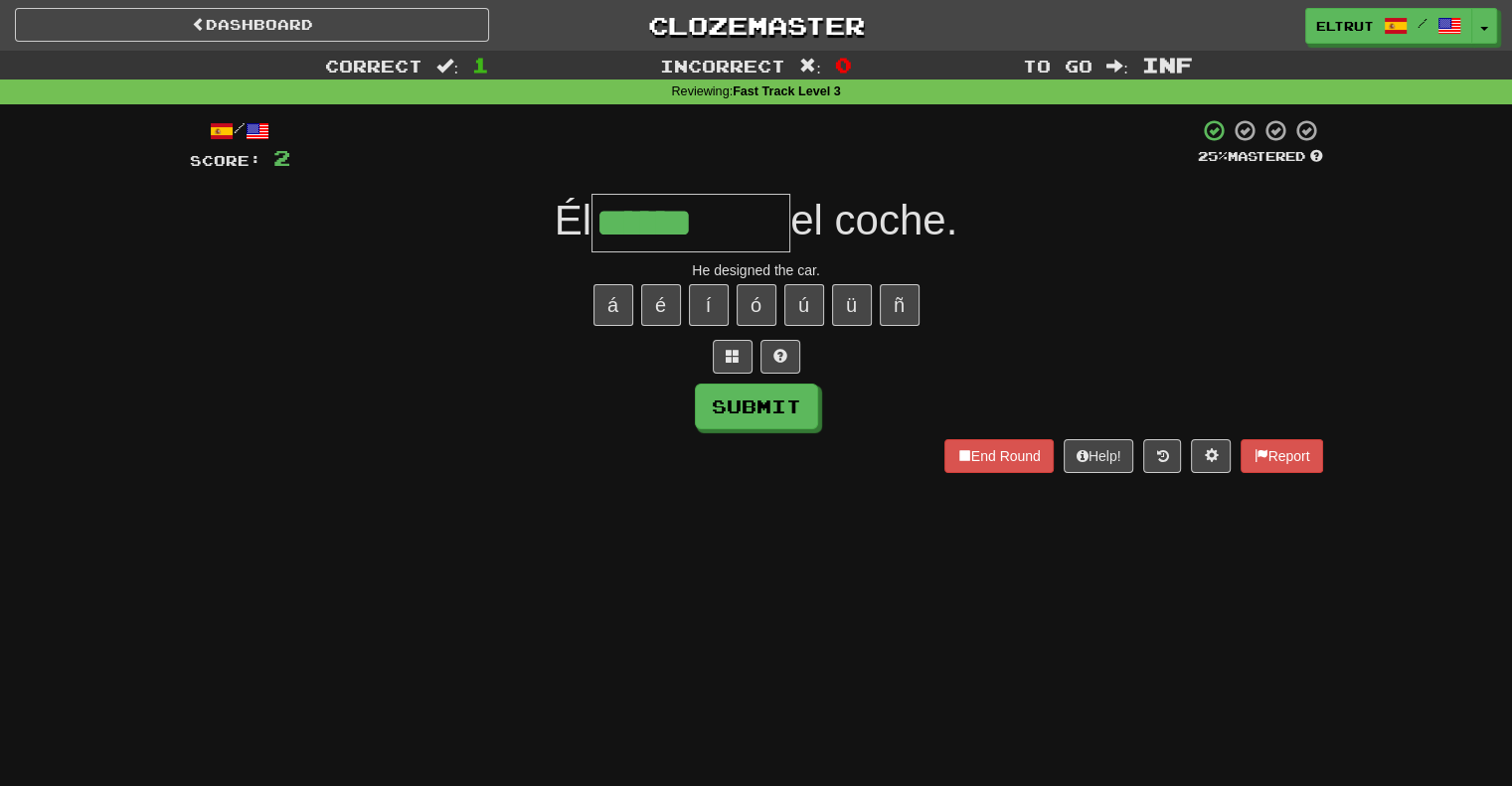 type on "******" 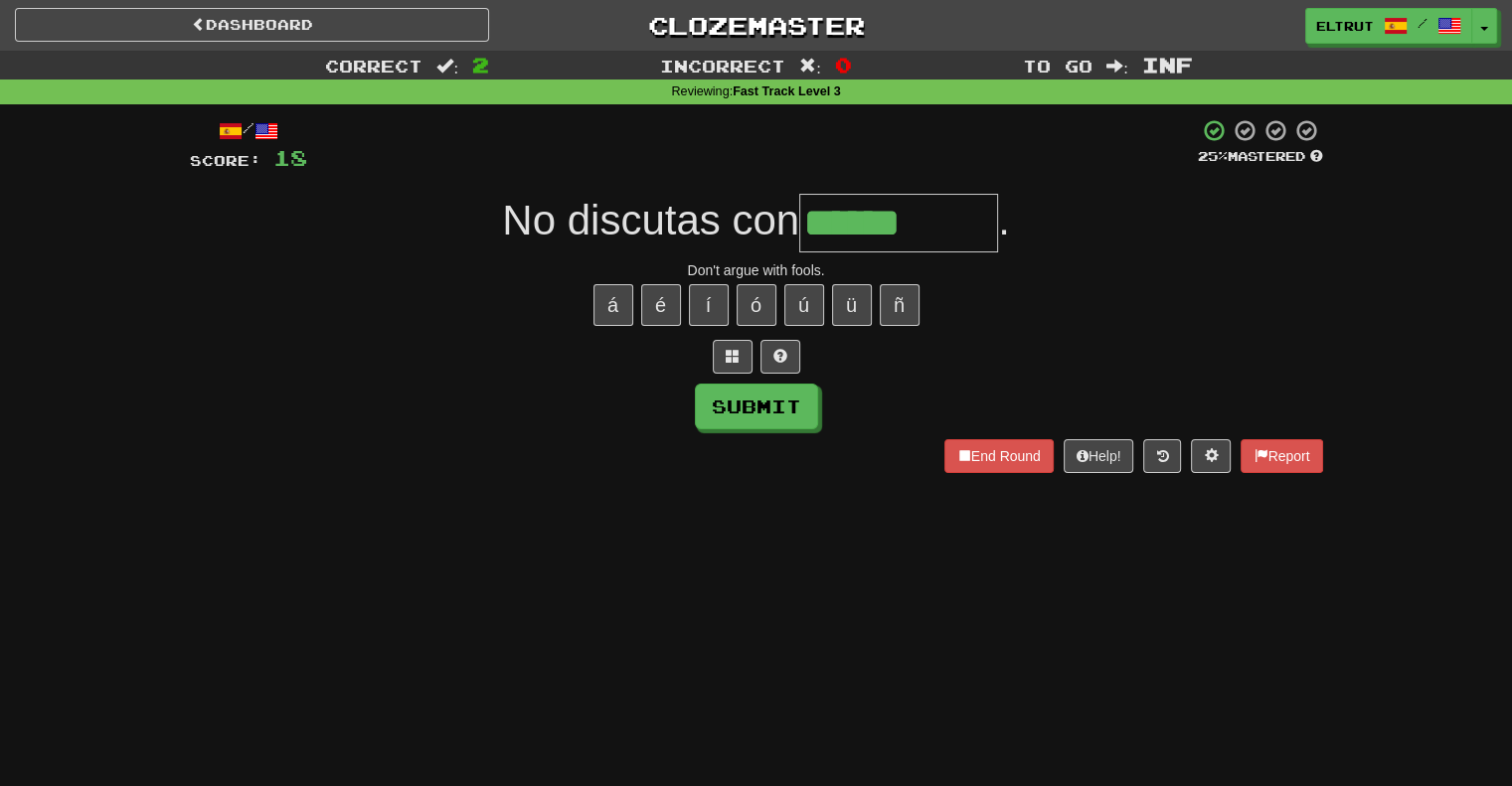 type on "******" 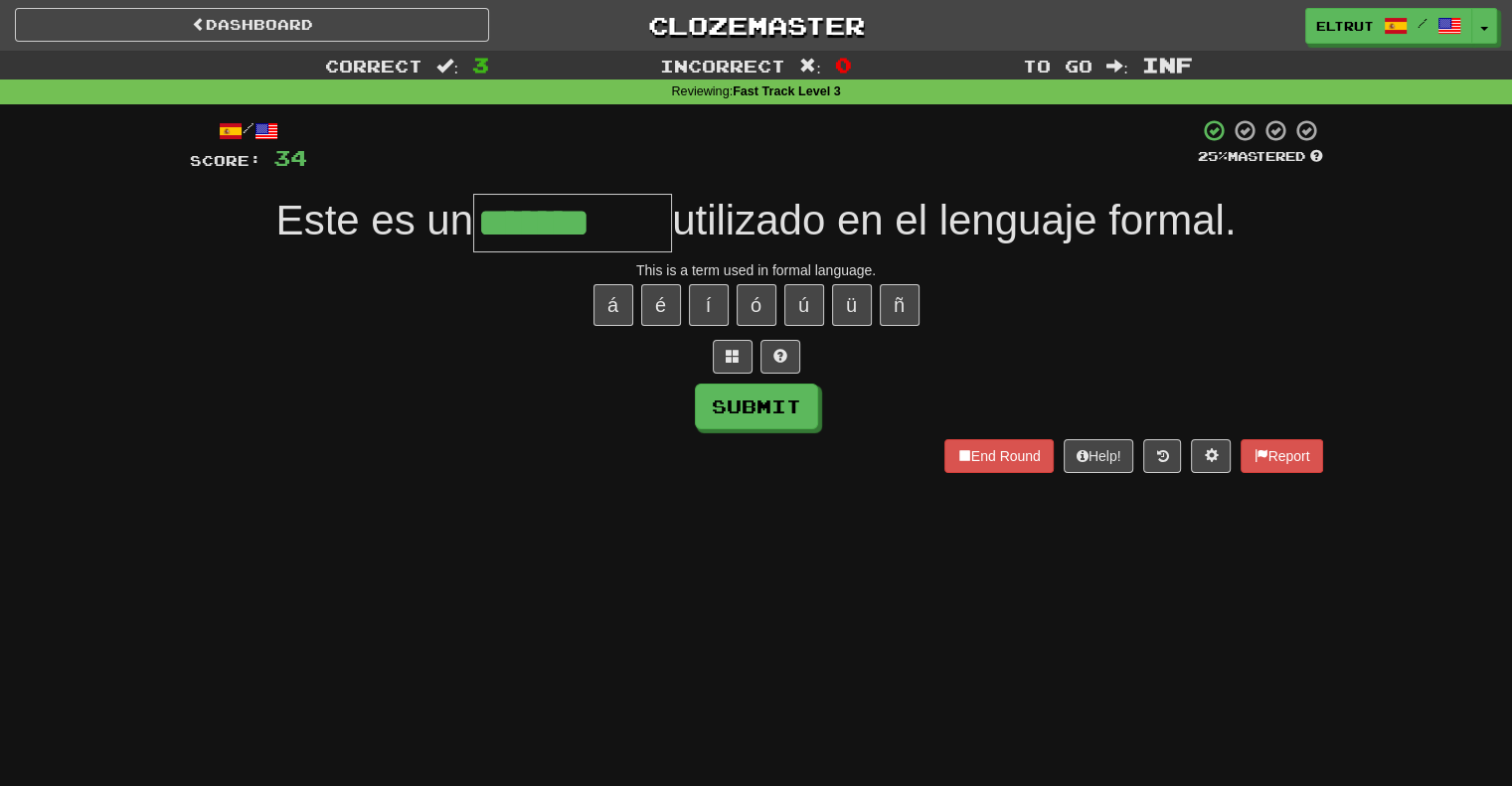 type on "*******" 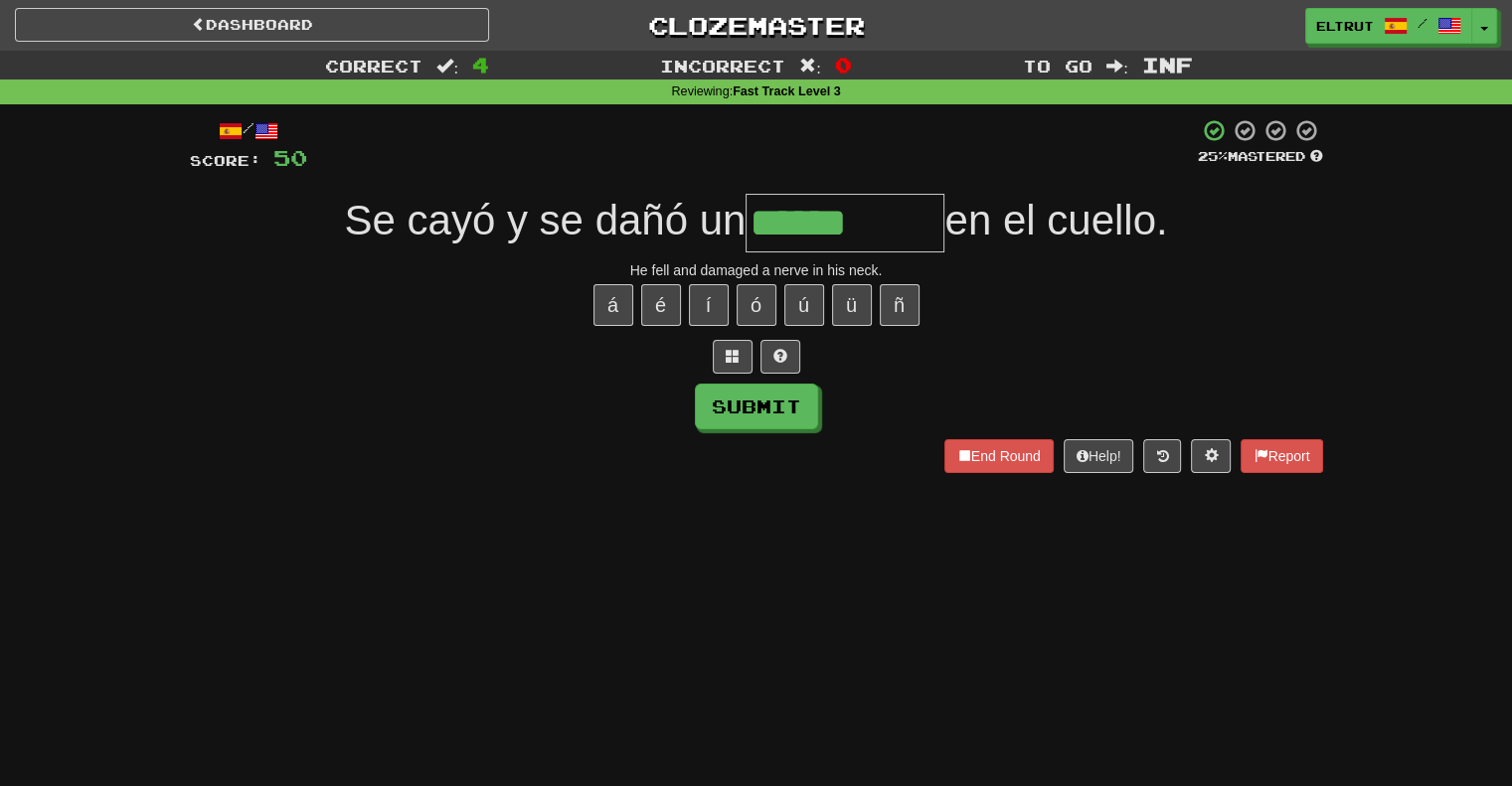 type on "******" 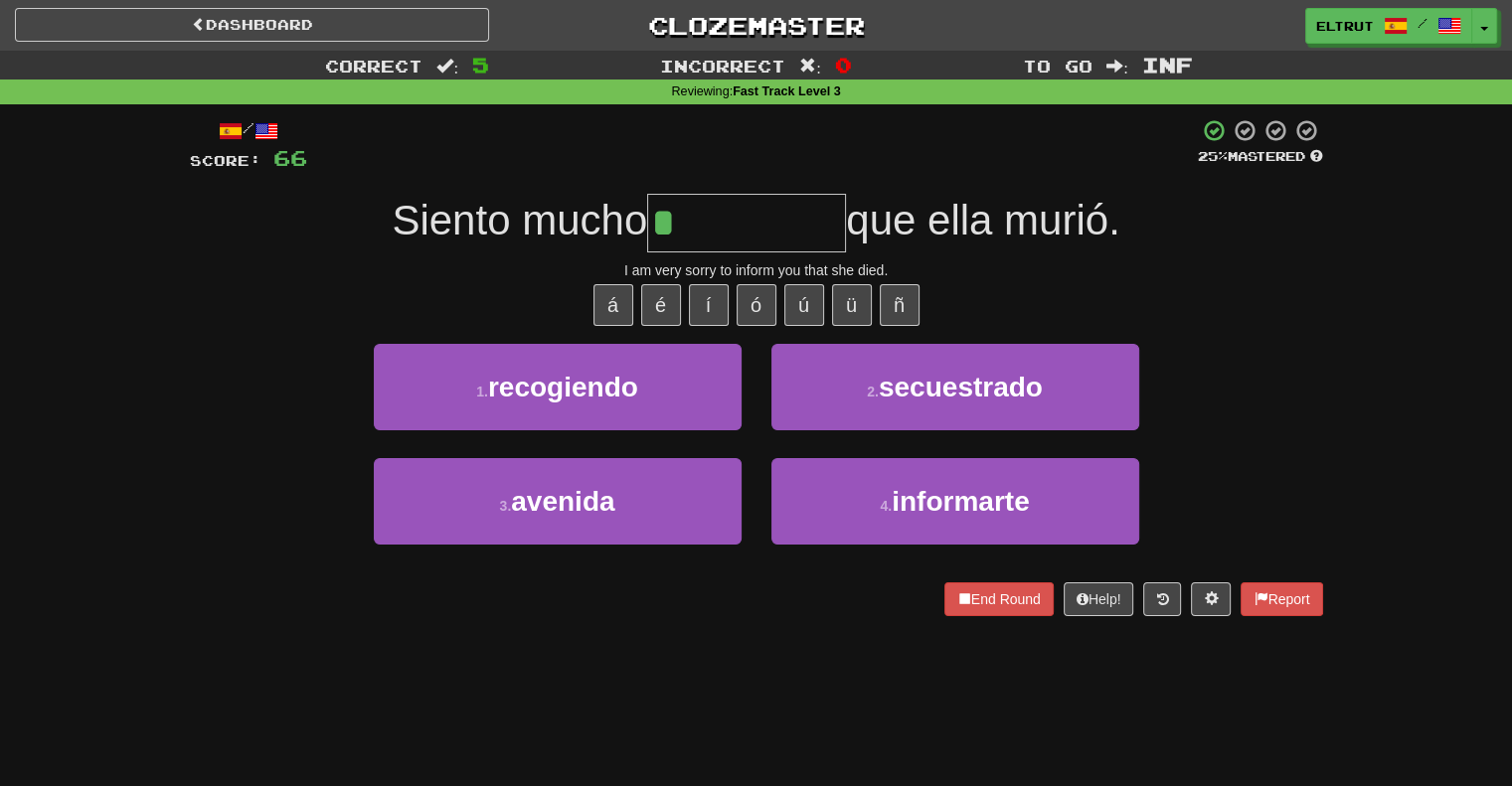type on "**********" 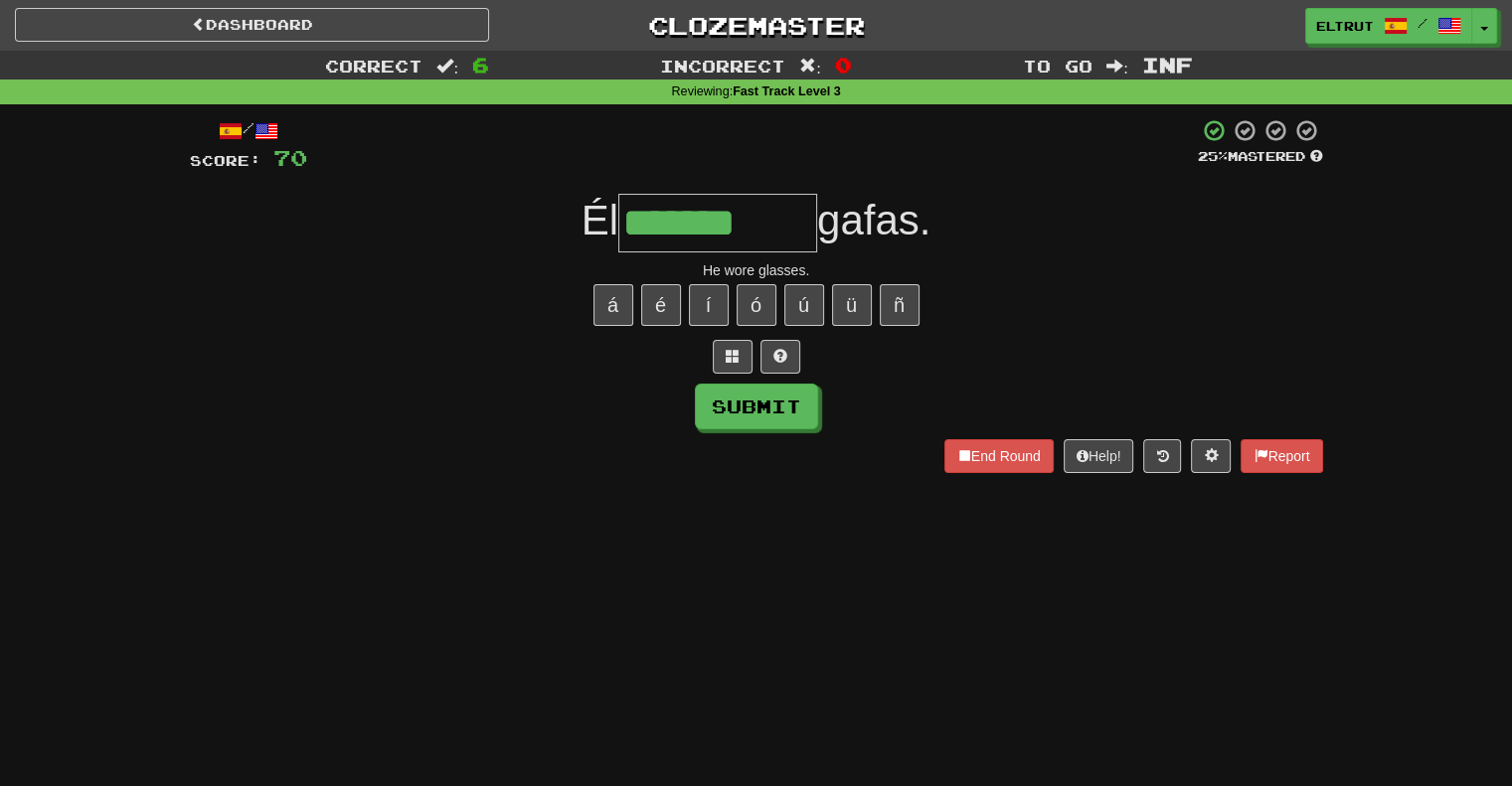 type on "*******" 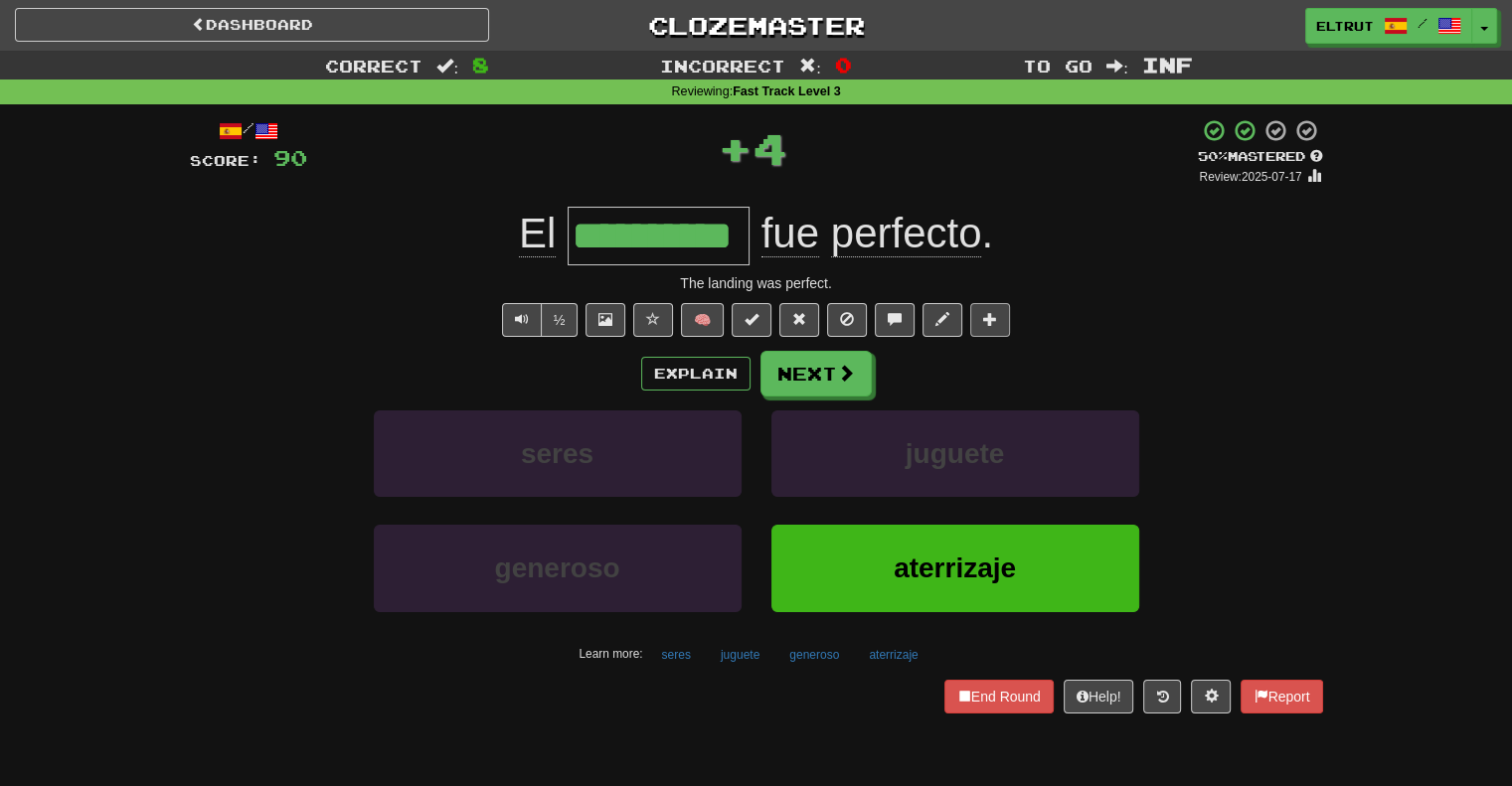 type on "**********" 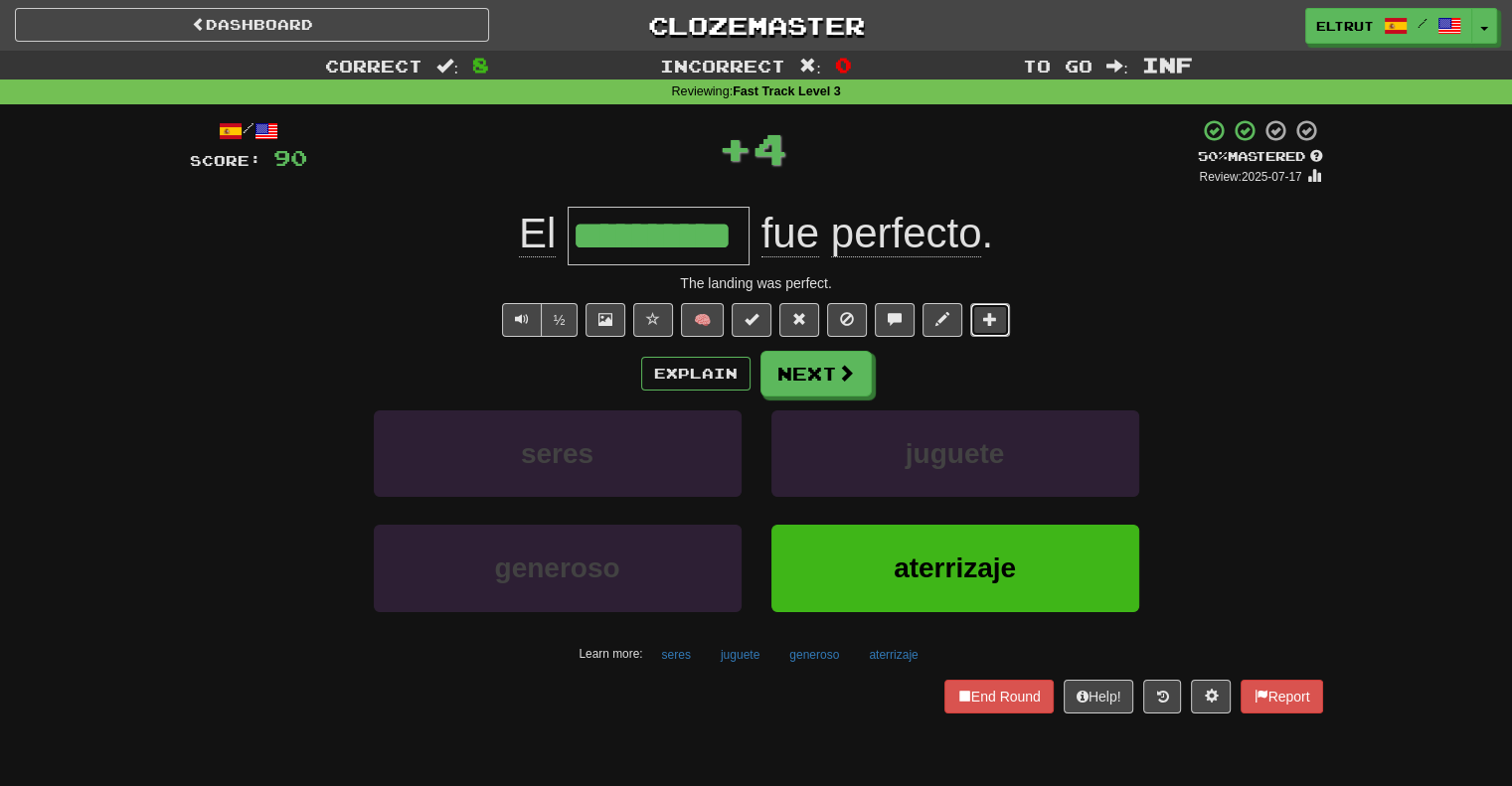 click at bounding box center (990, 320) 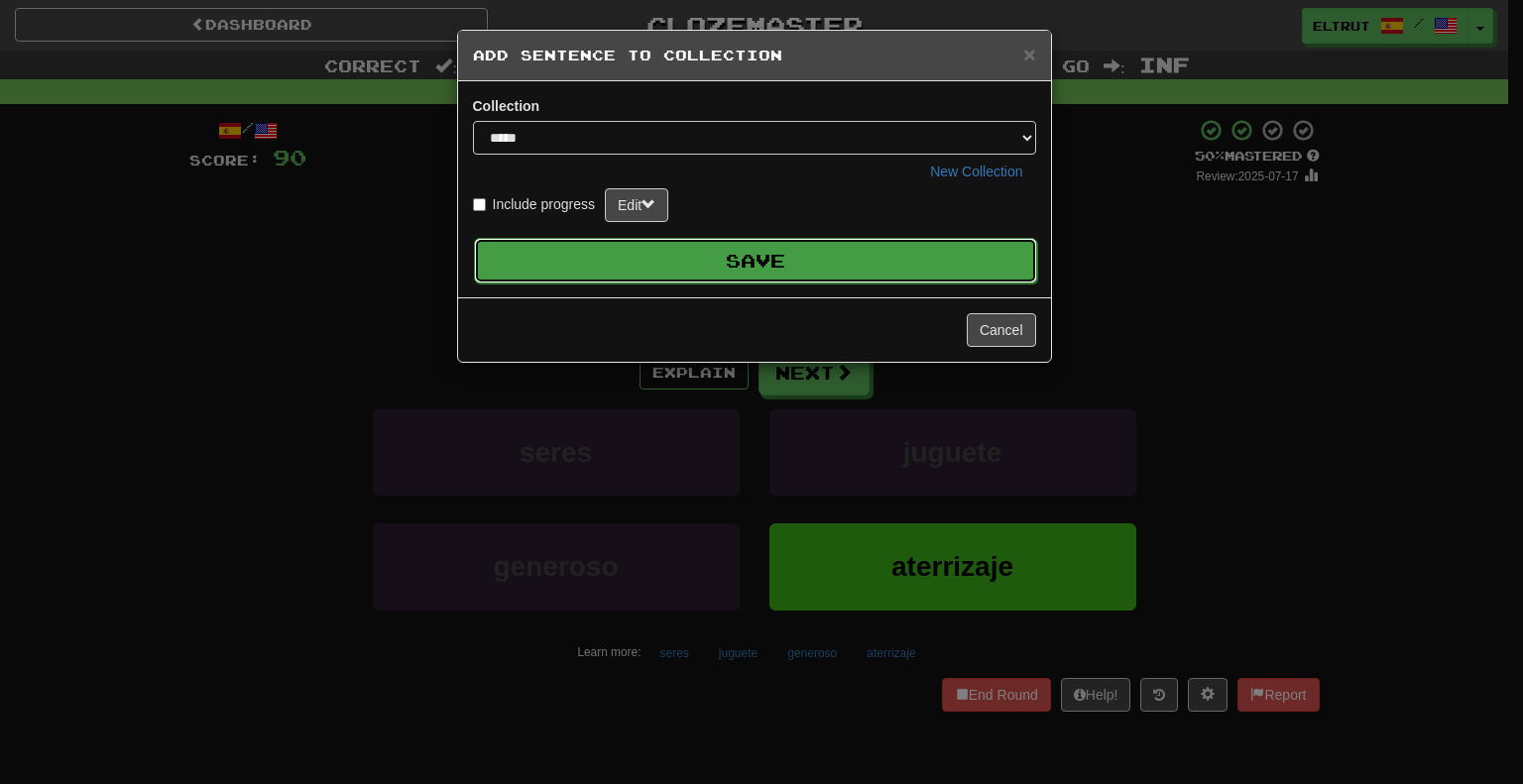 click on "Save" at bounding box center (756, 261) 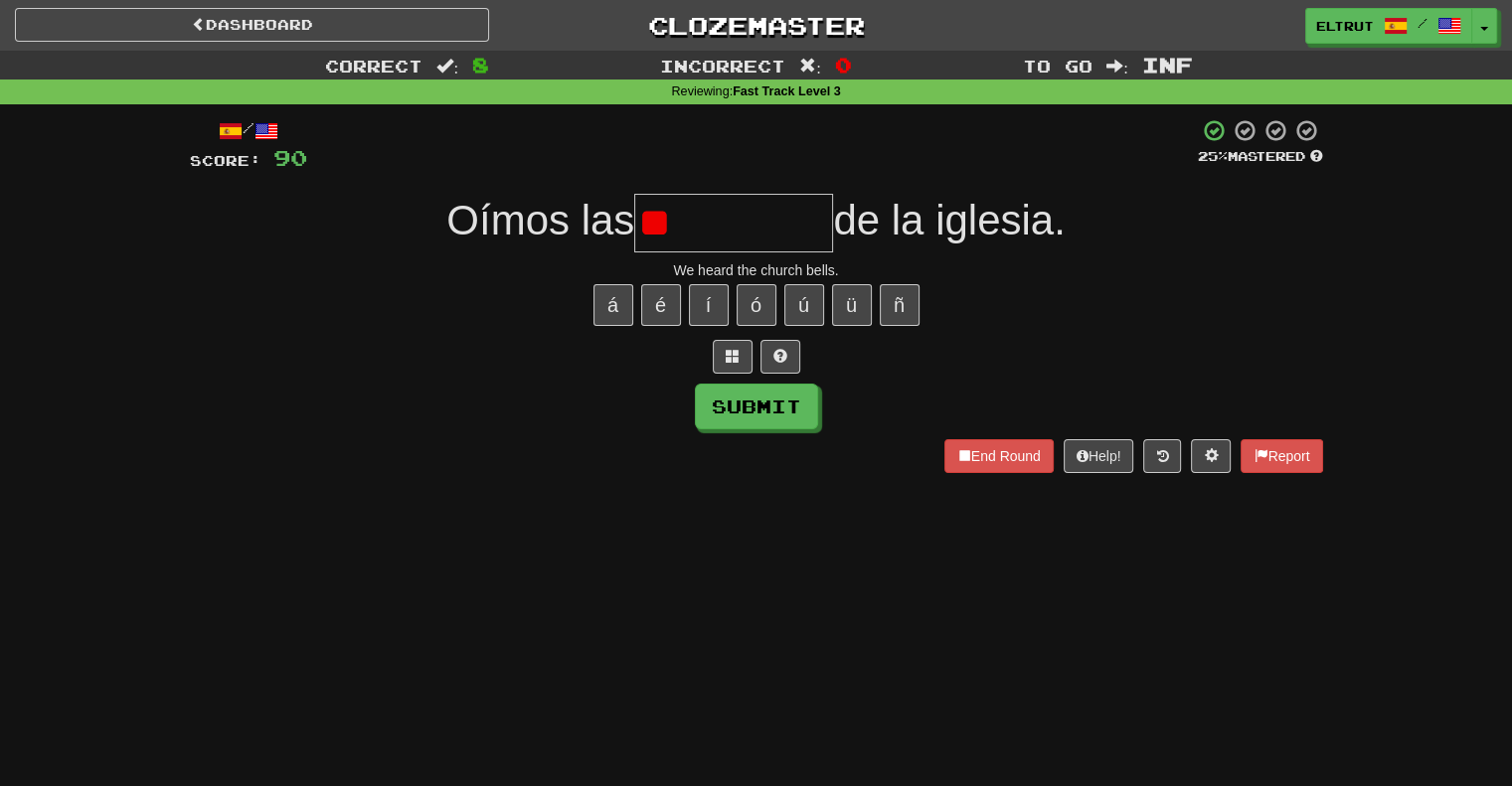 type on "*" 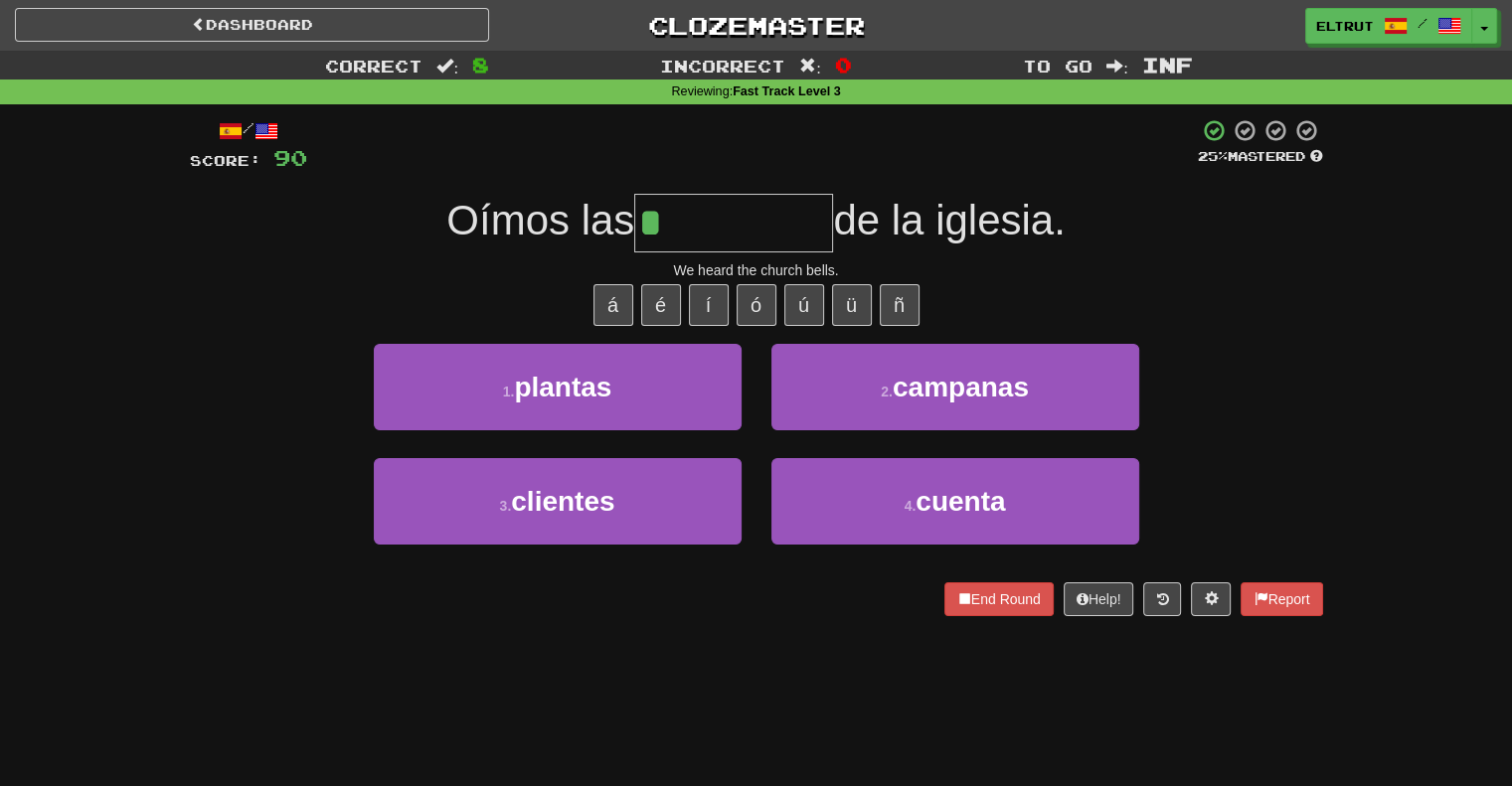 type on "********" 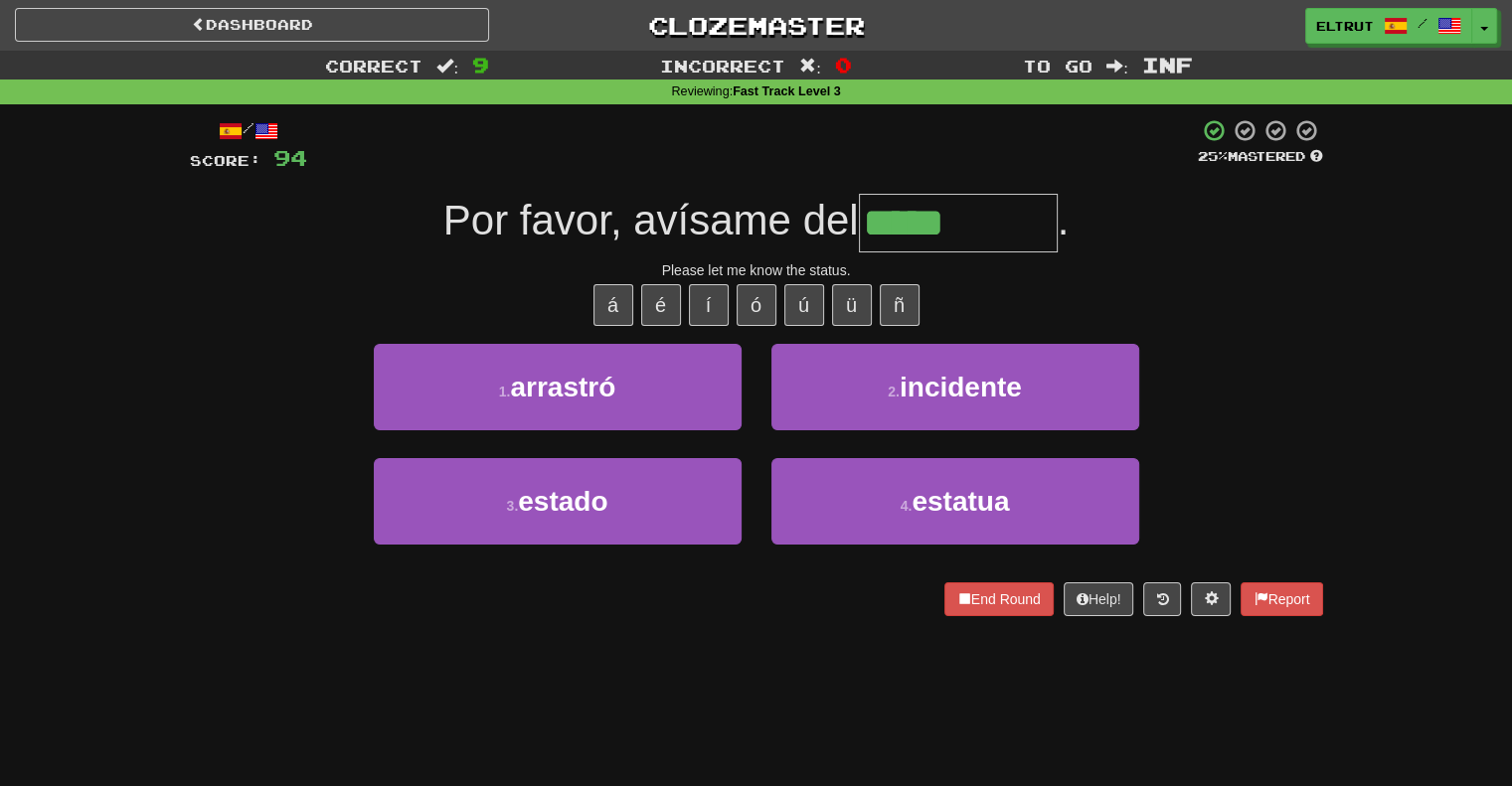 type on "******" 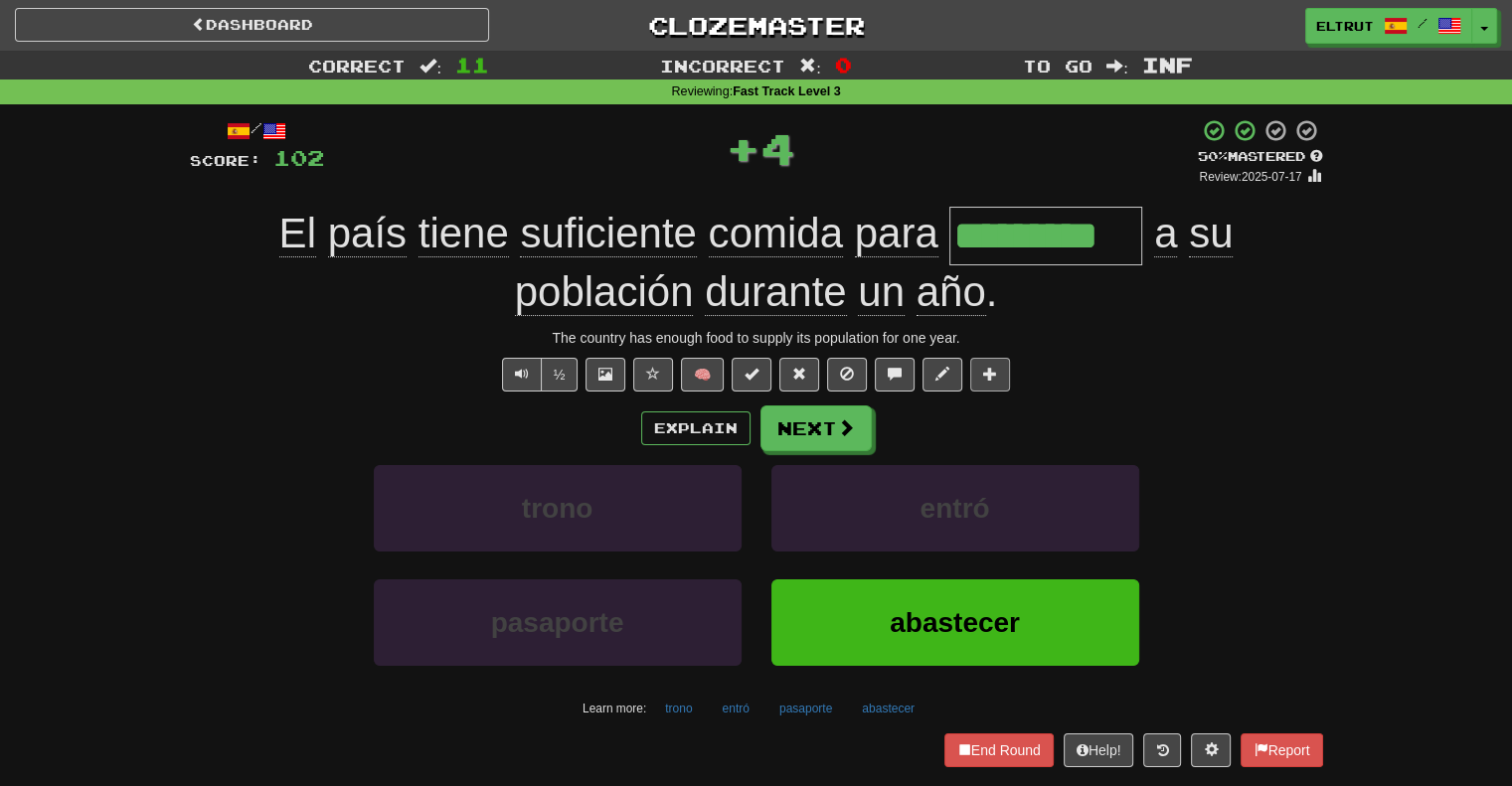 type on "*********" 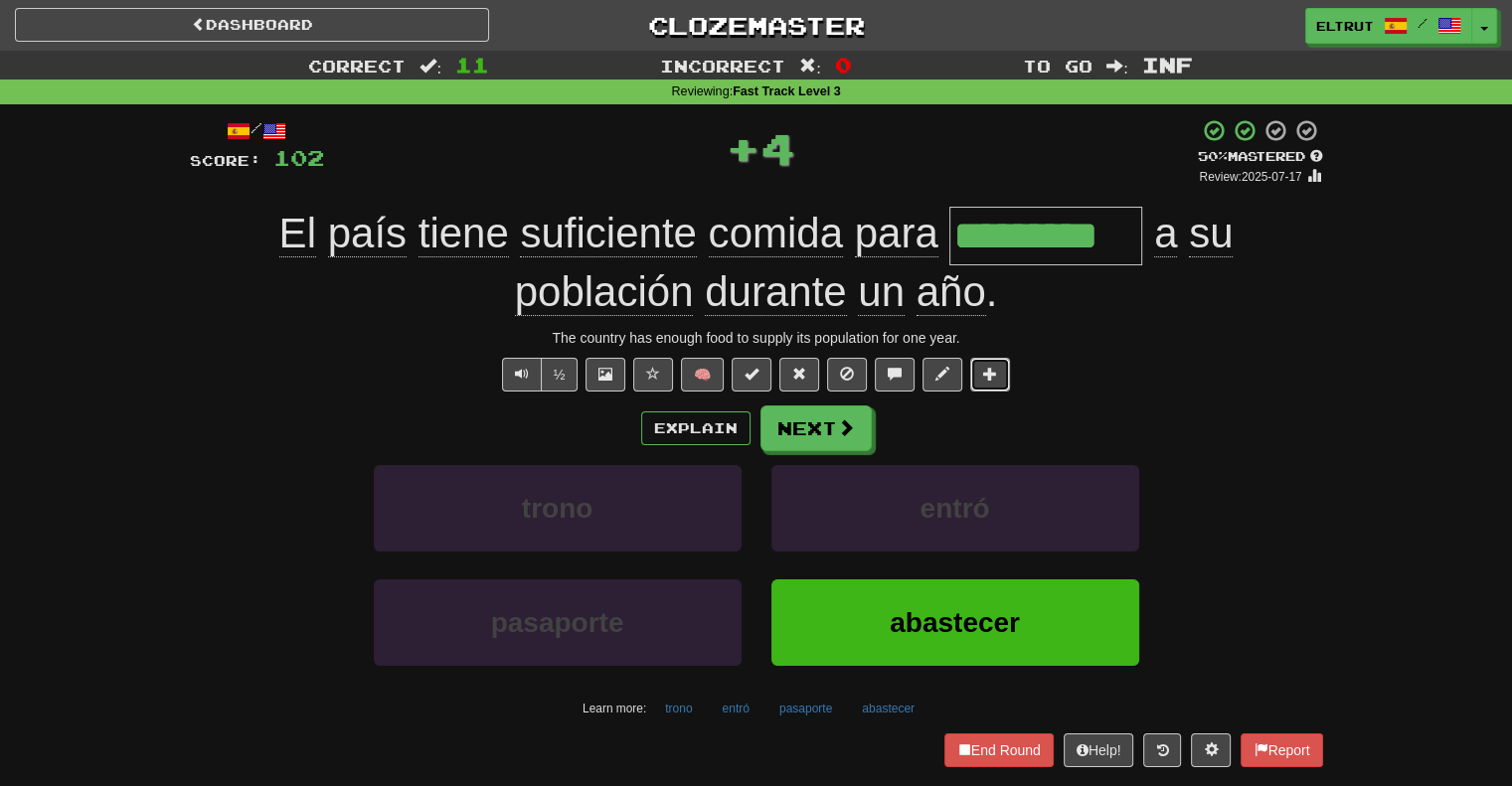 click at bounding box center [990, 374] 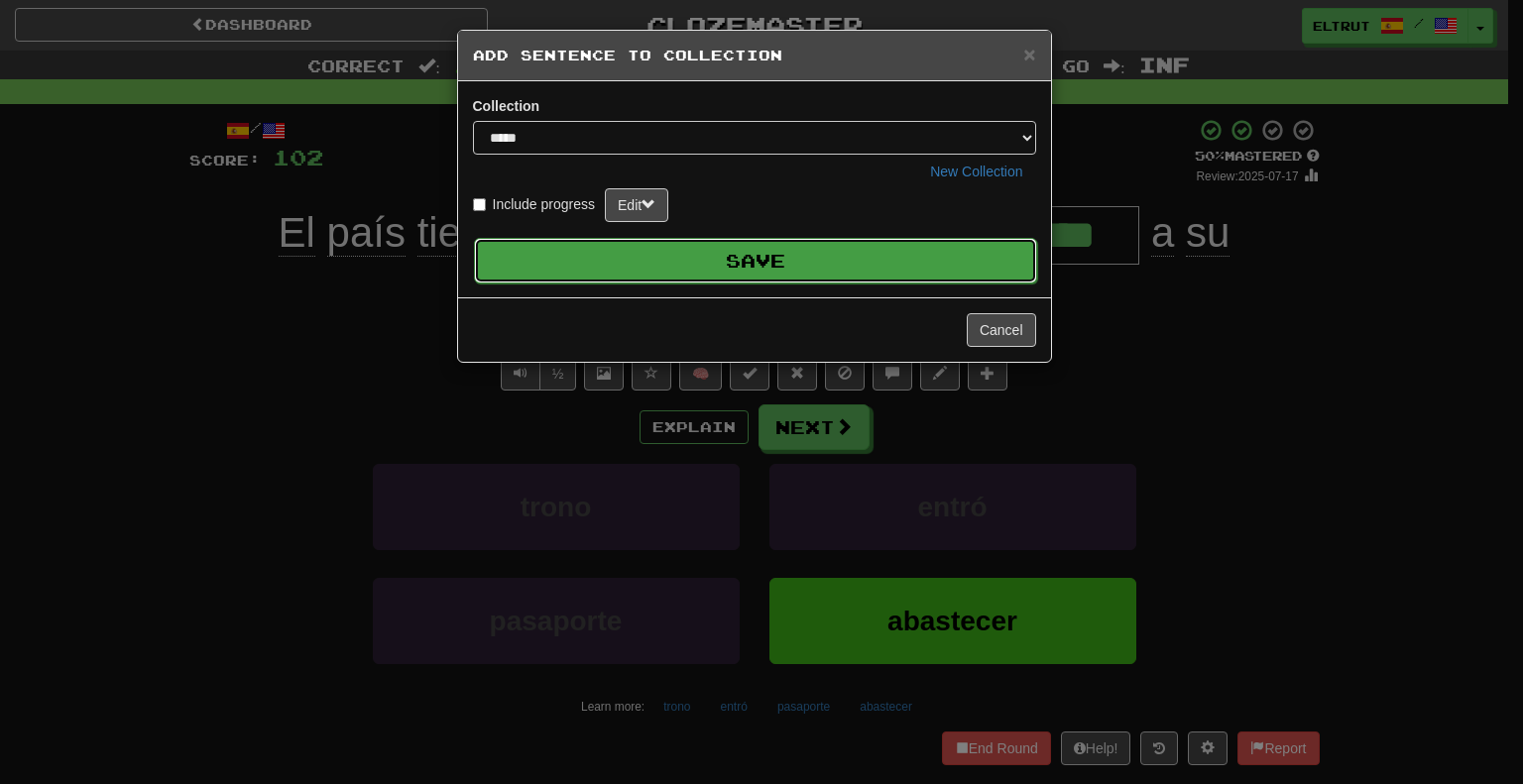 click on "Save" at bounding box center [756, 261] 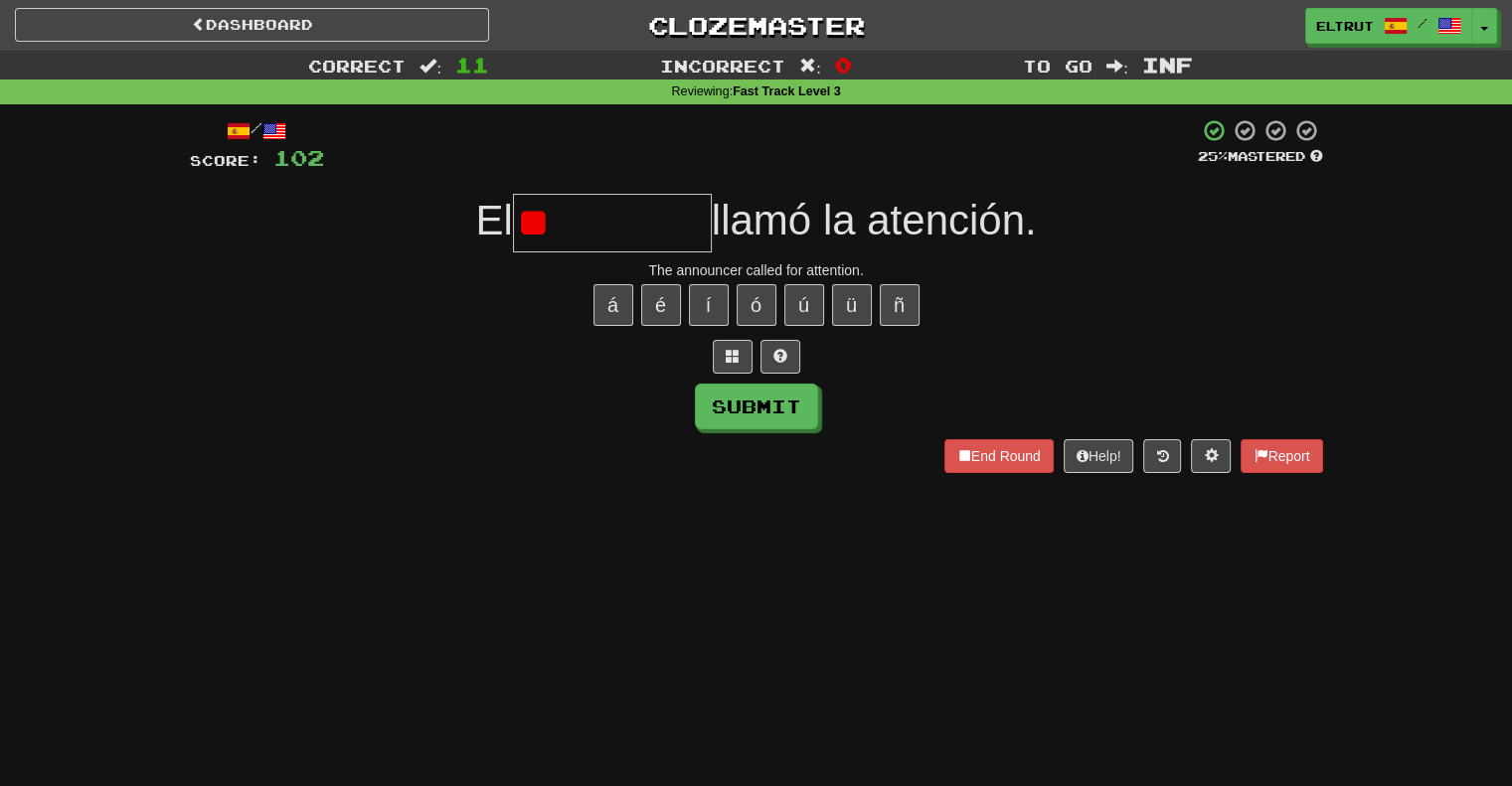 type on "*" 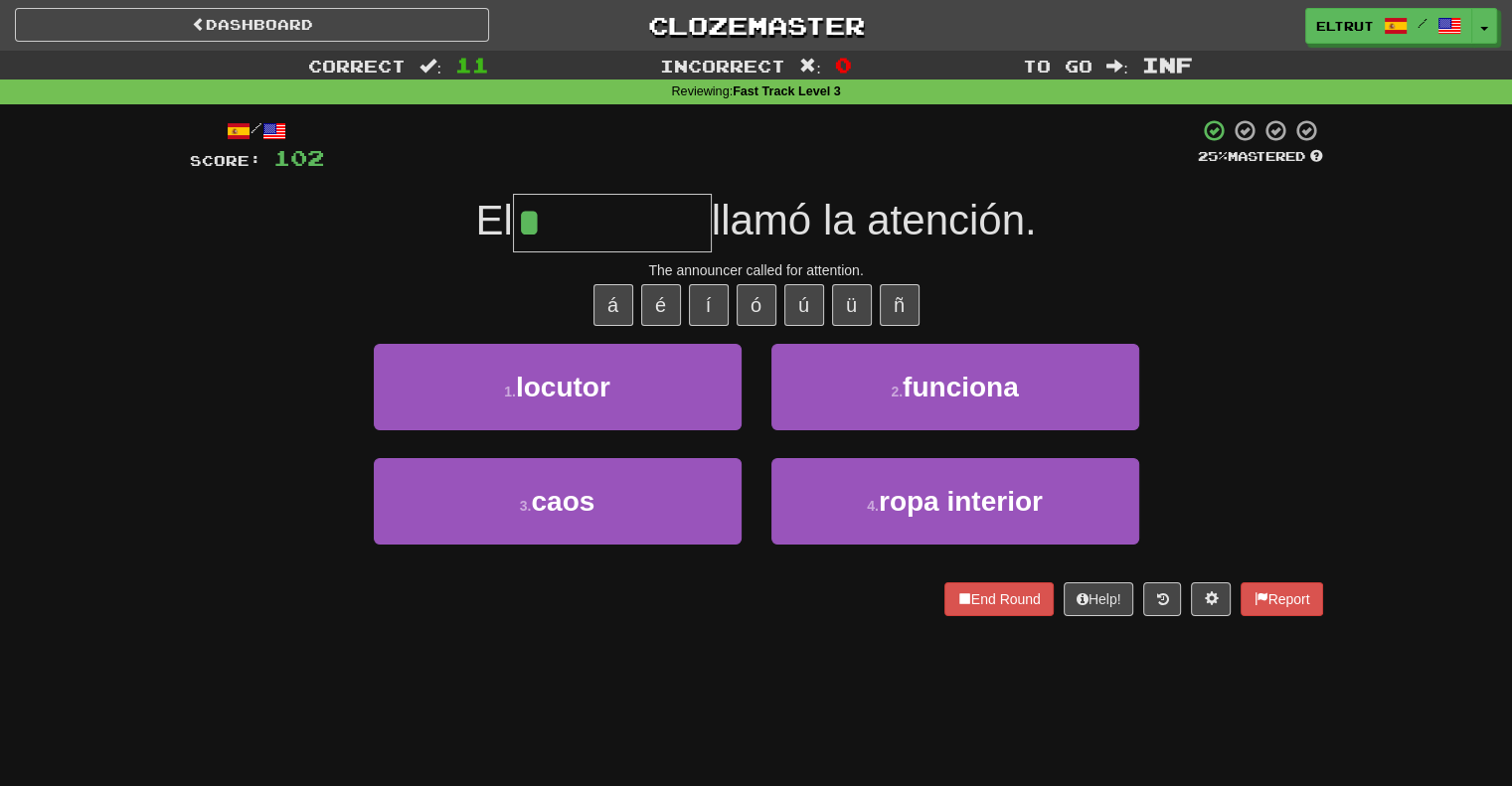 type on "*******" 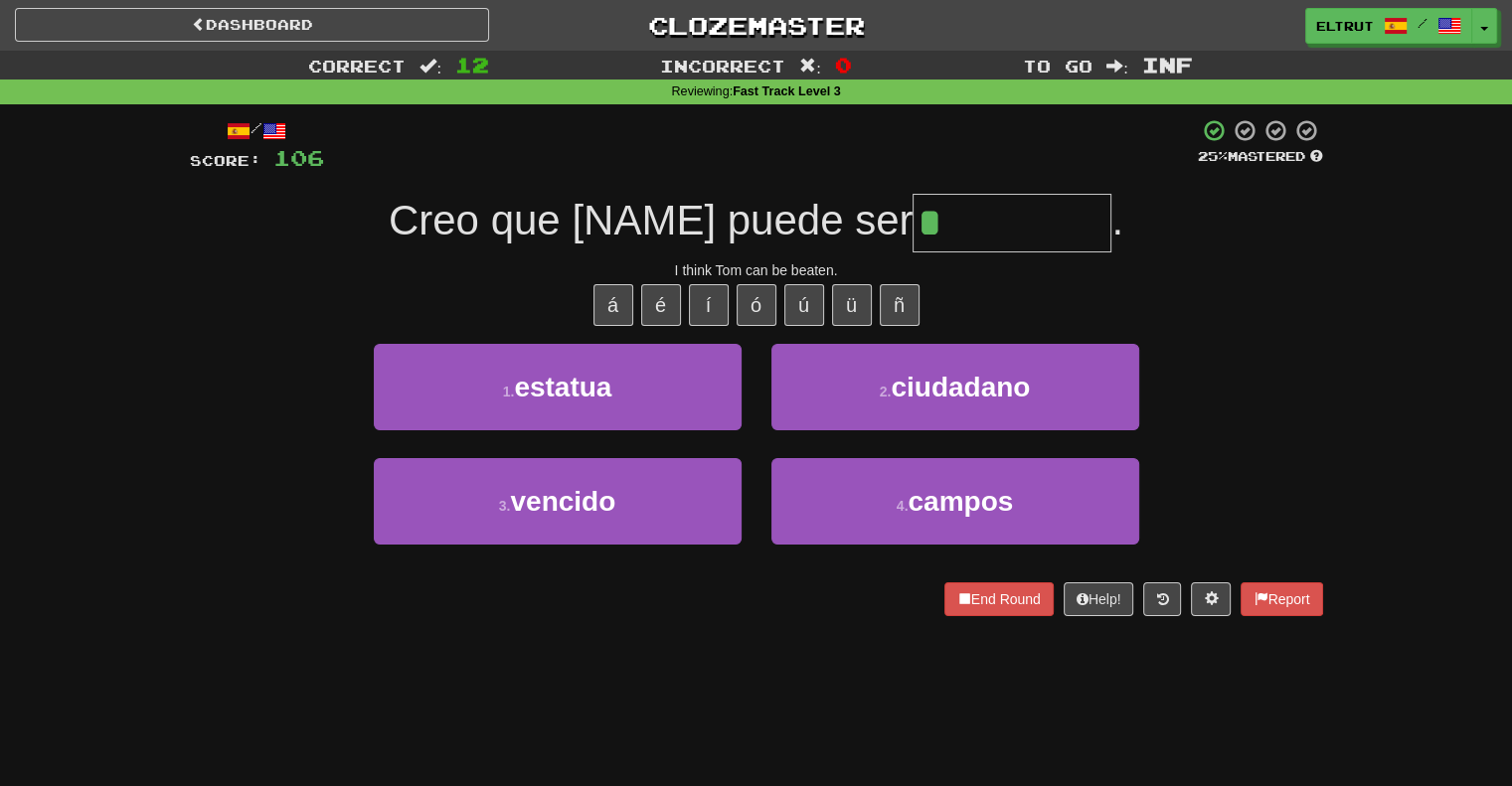 type on "*******" 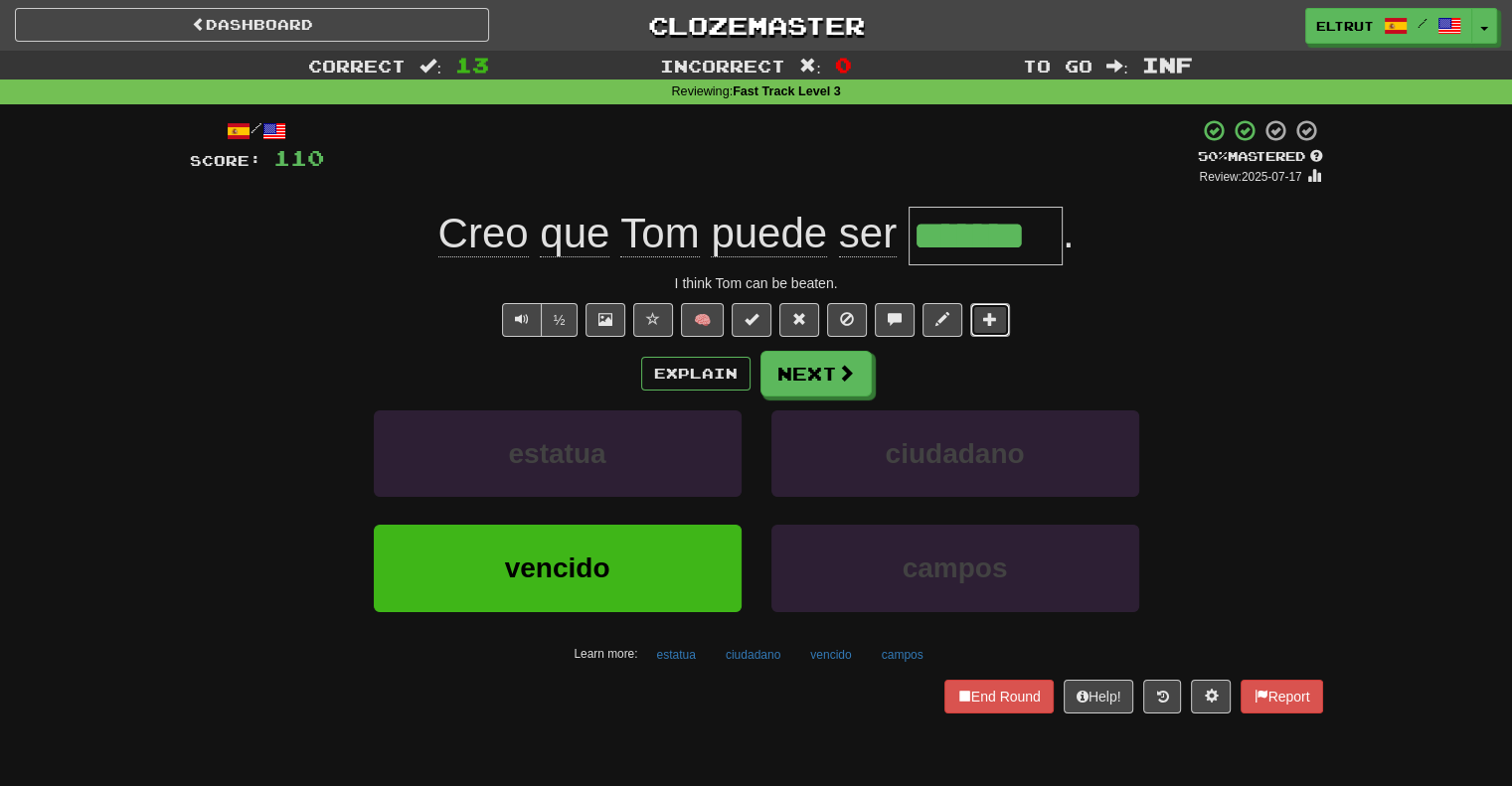click at bounding box center (990, 320) 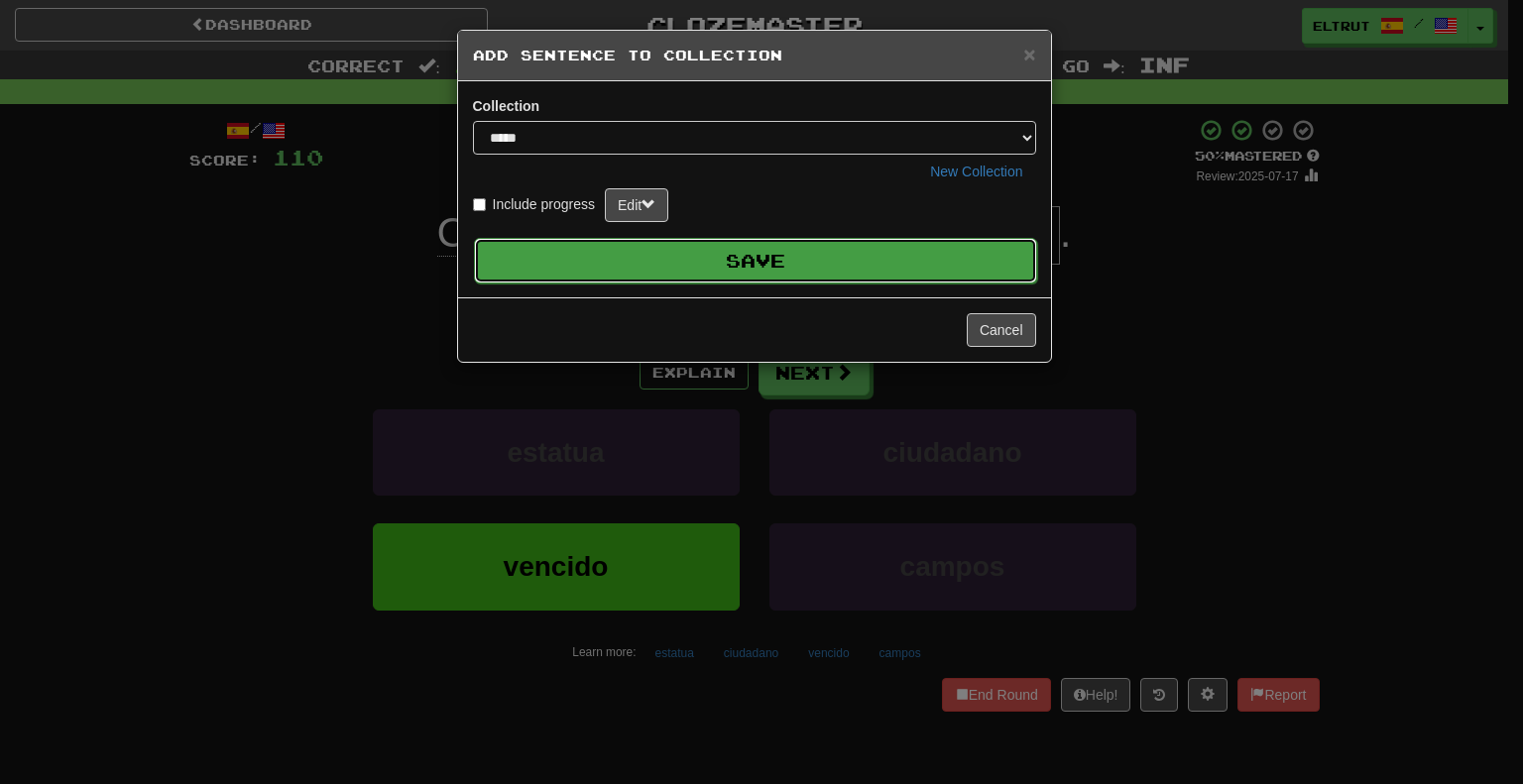 click on "Save" at bounding box center (756, 261) 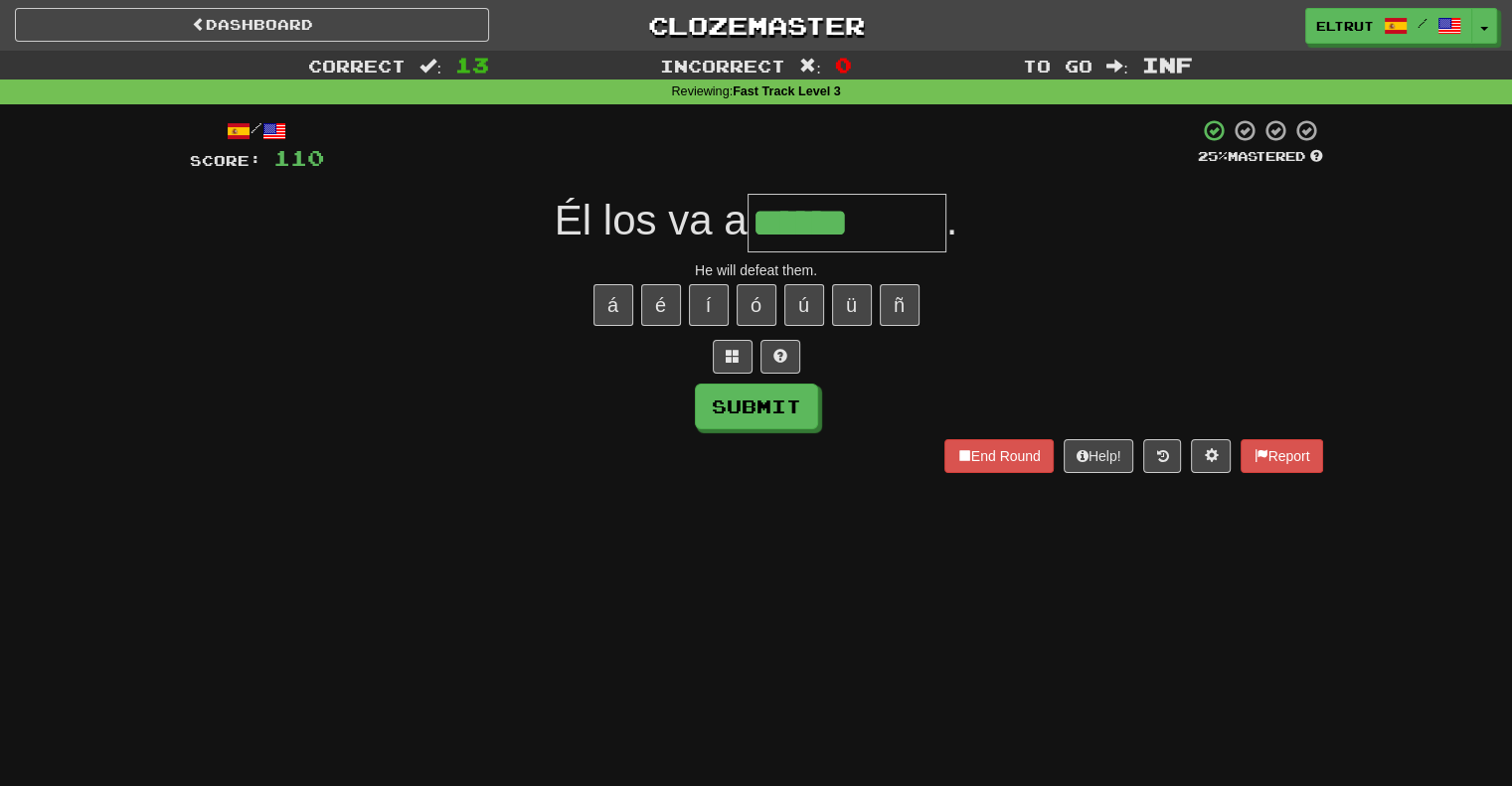 type on "********" 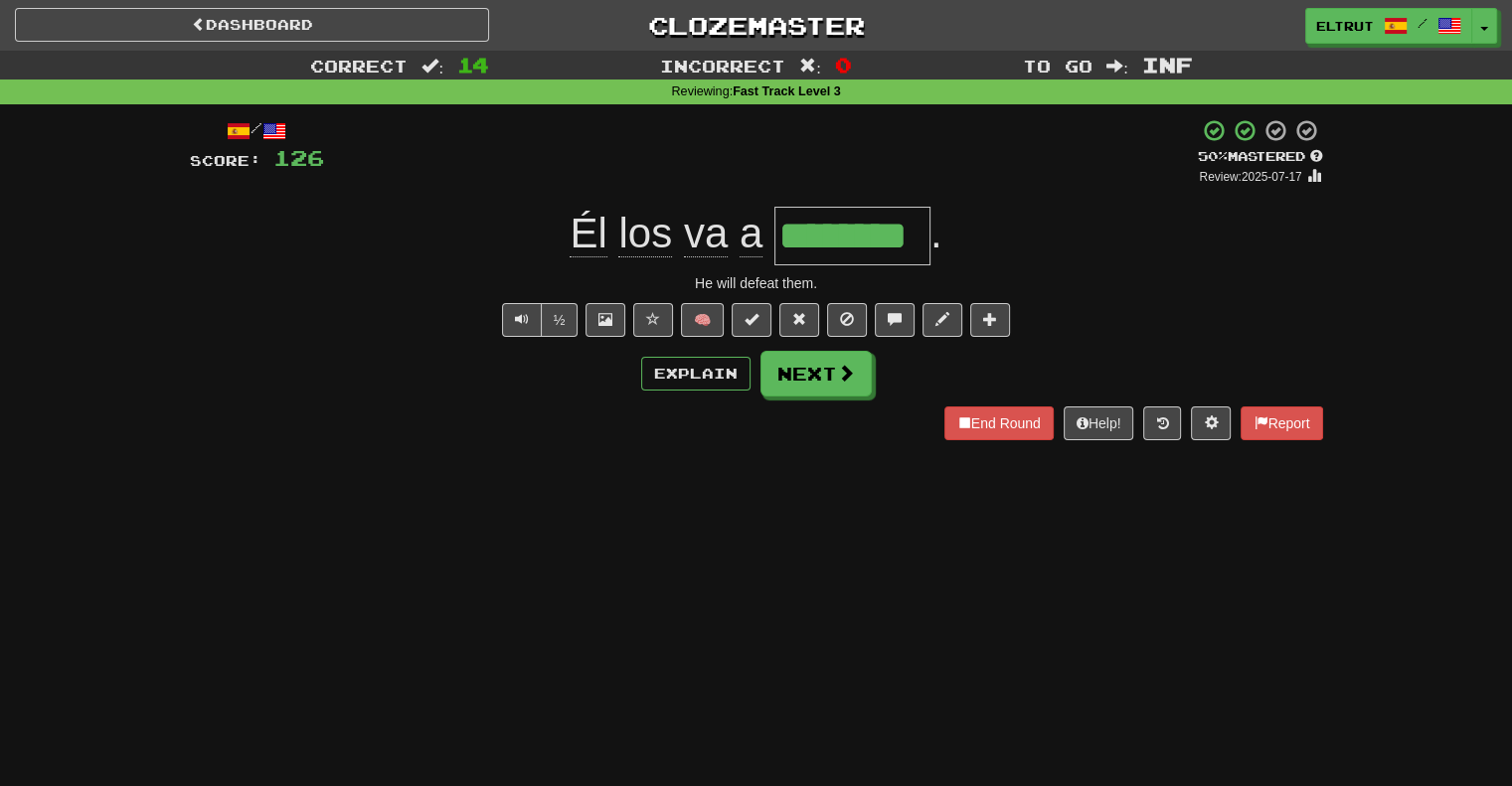click on "Él   los   va   a   ******** ." at bounding box center [756, 236] 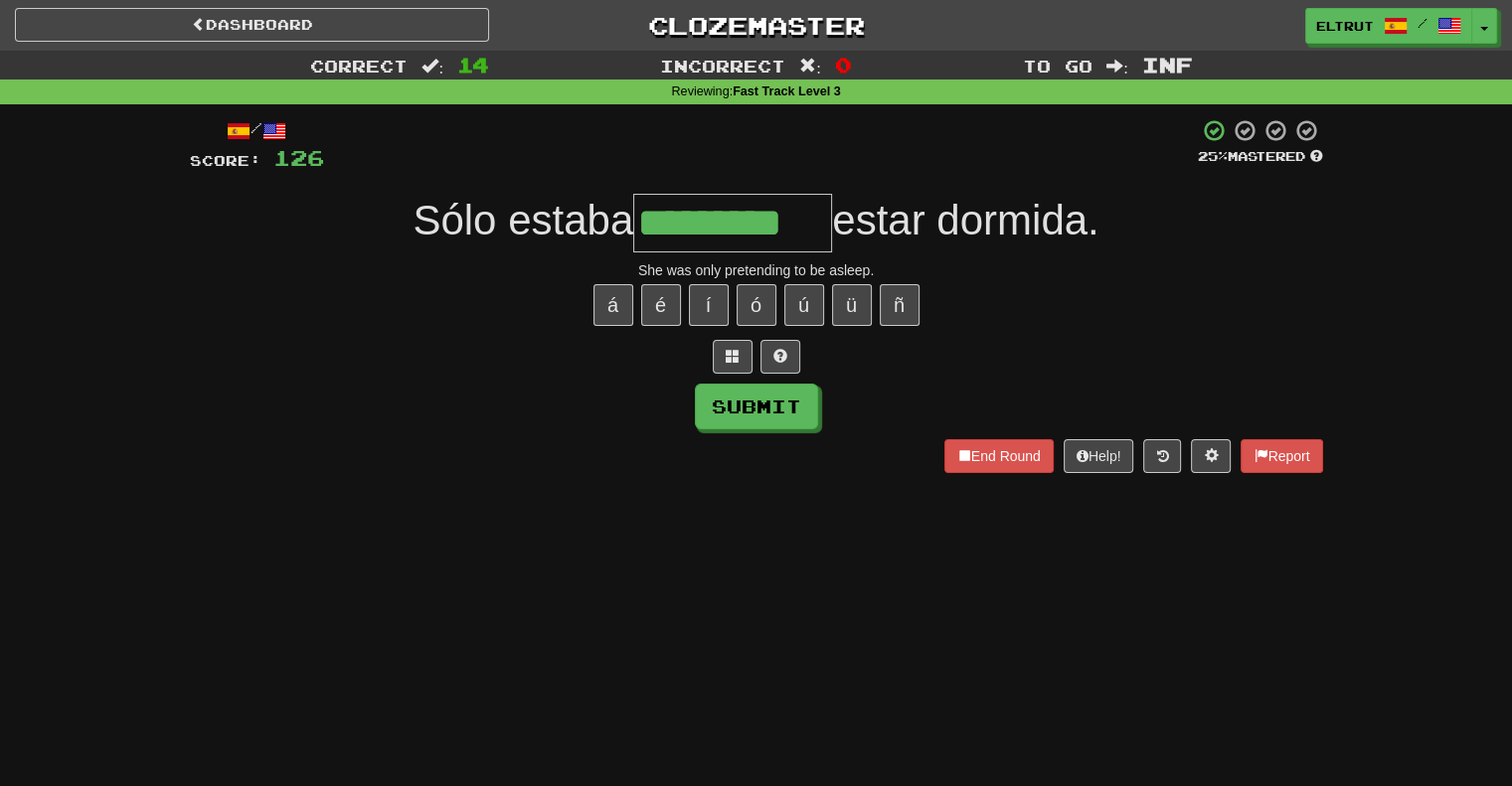 type on "*********" 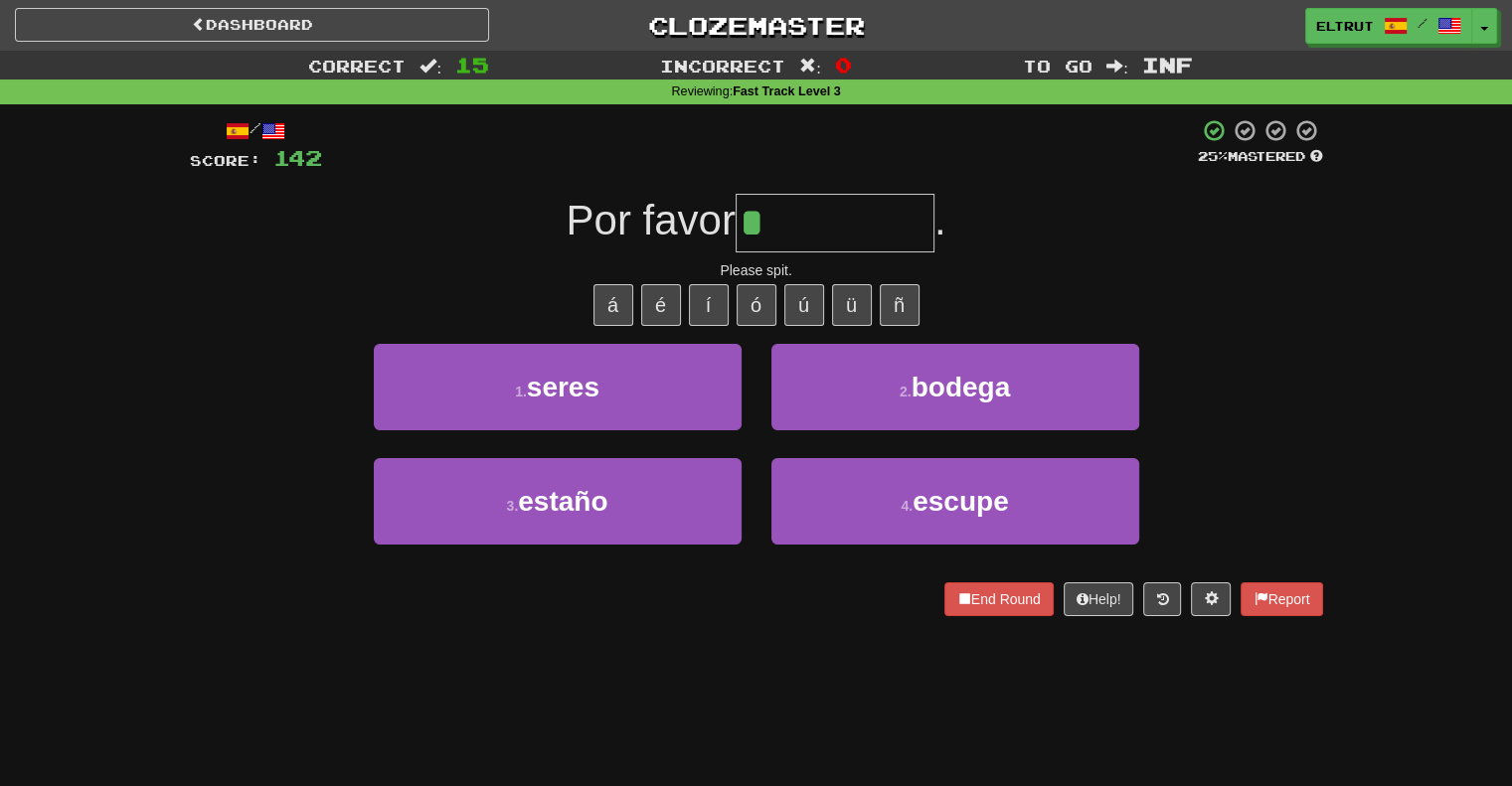 type on "******" 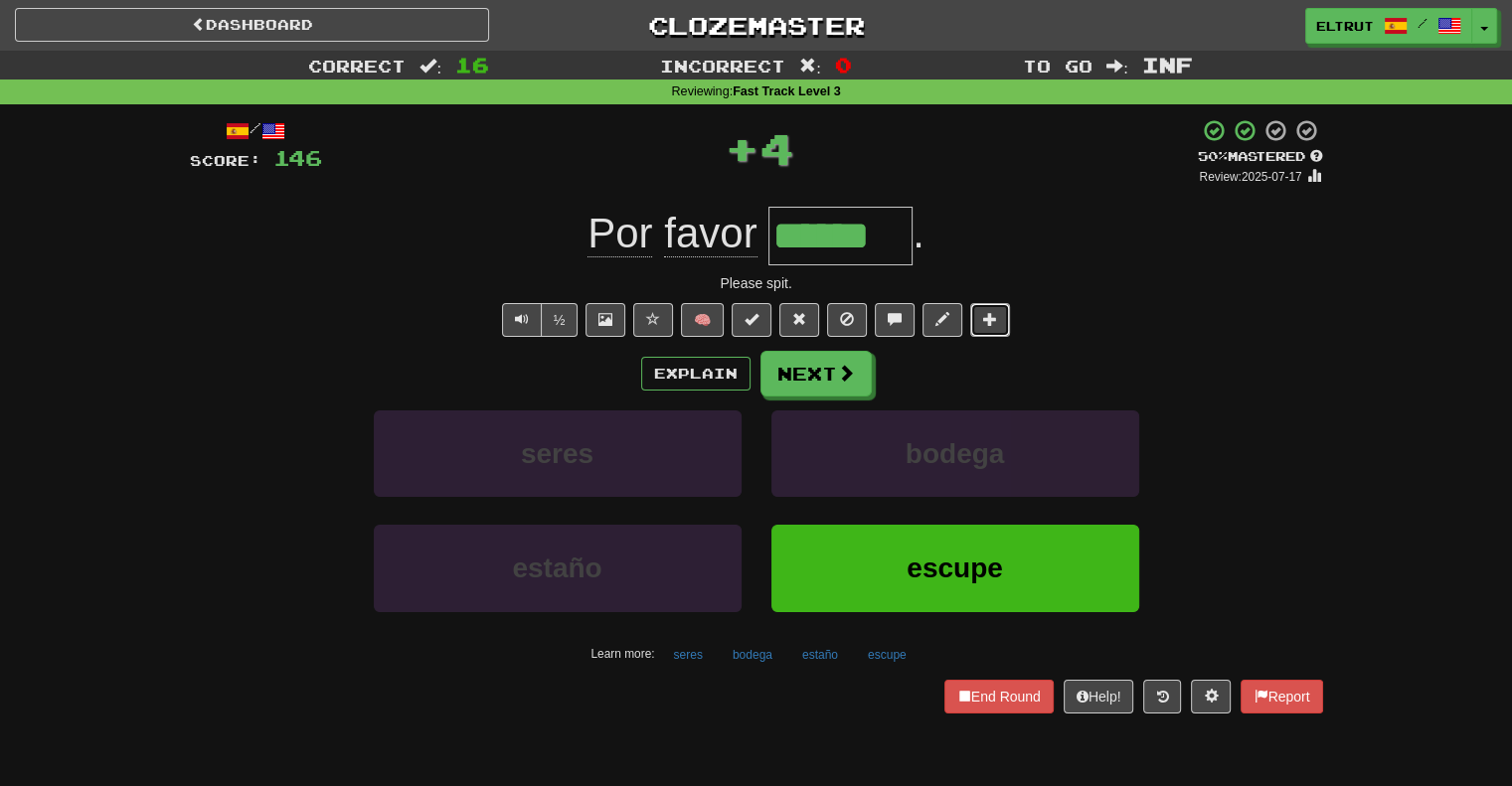 click at bounding box center (990, 320) 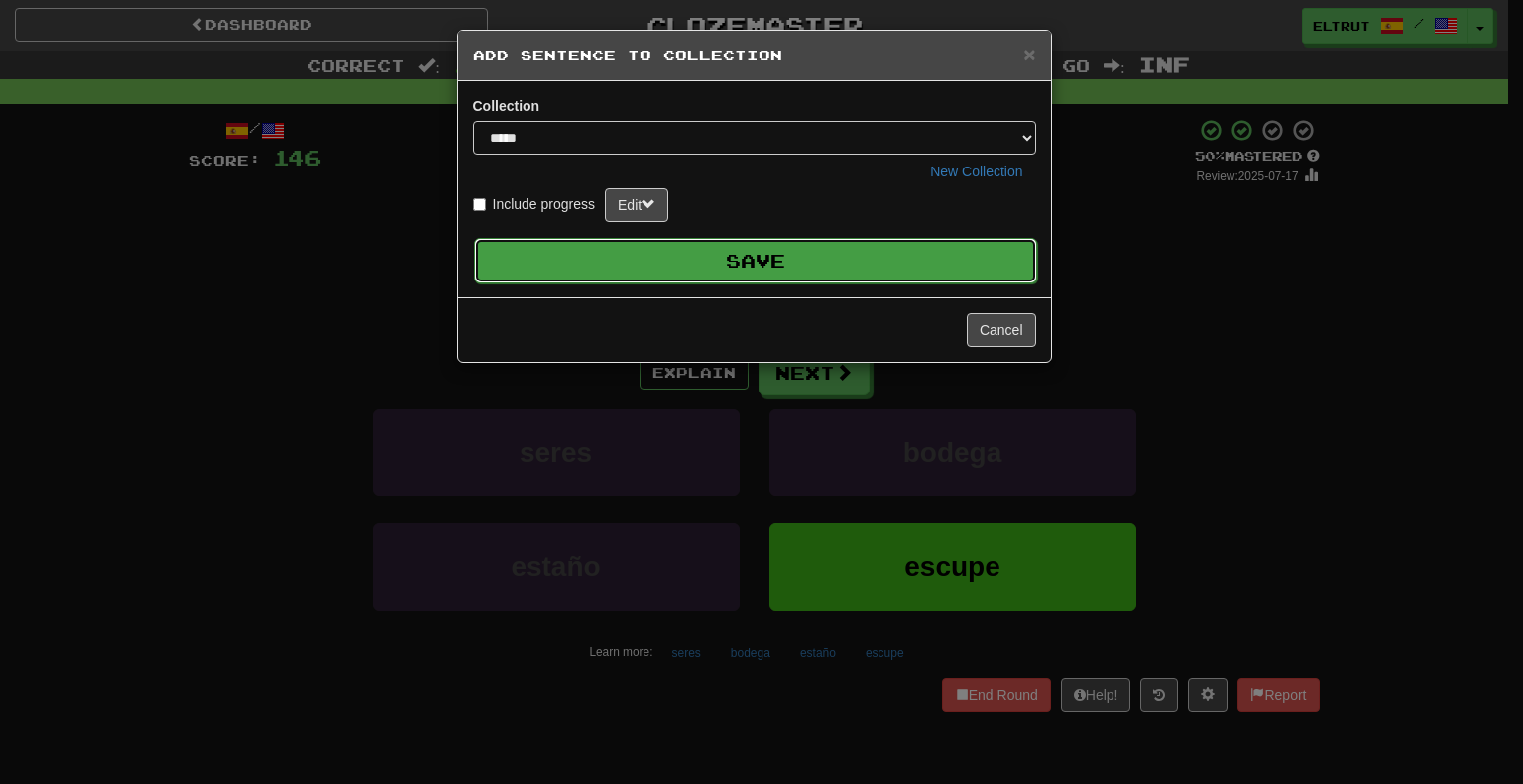 click on "Save" at bounding box center [756, 261] 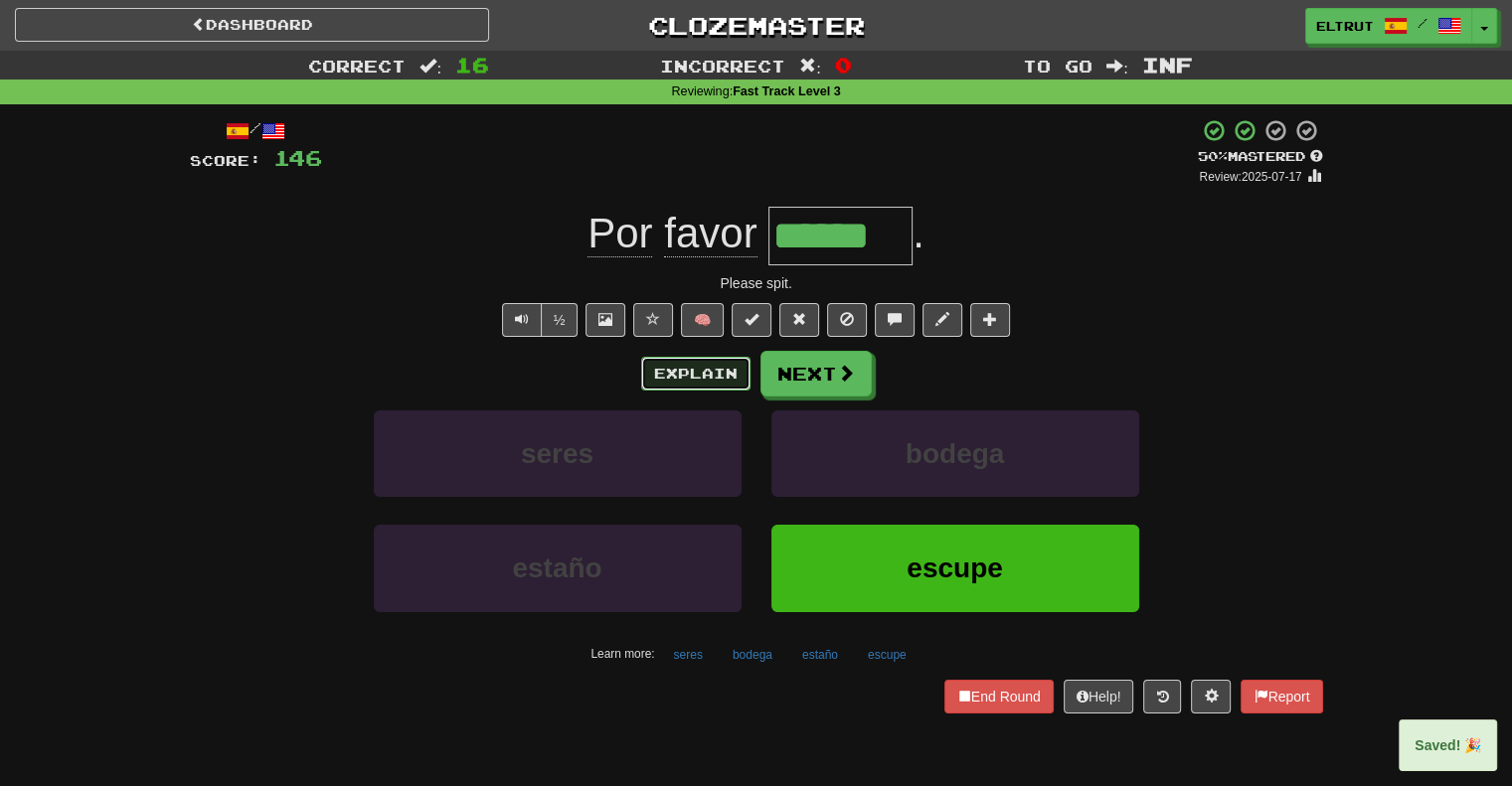 click on "Explain" at bounding box center [696, 374] 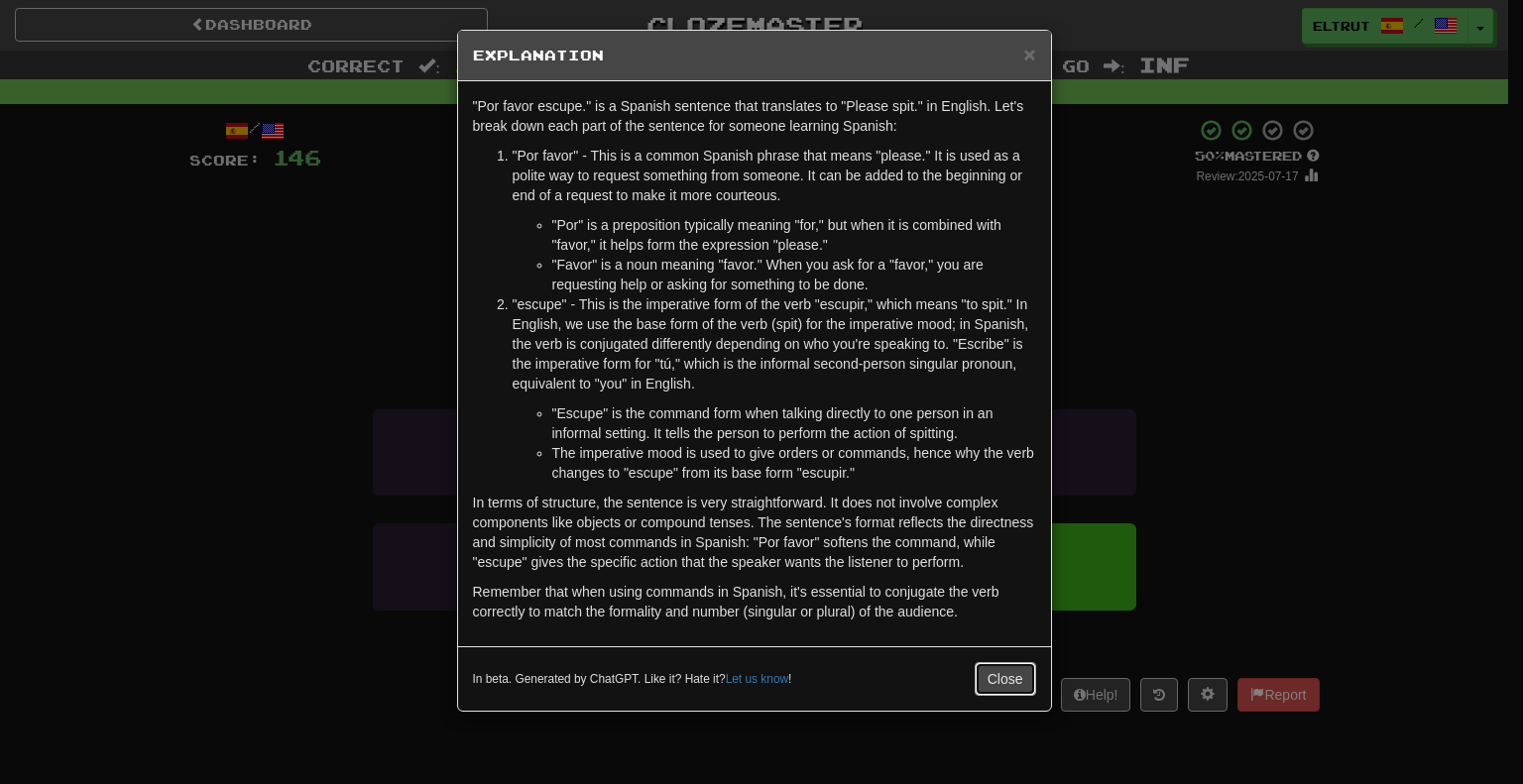 click on "Close" at bounding box center (1005, 679) 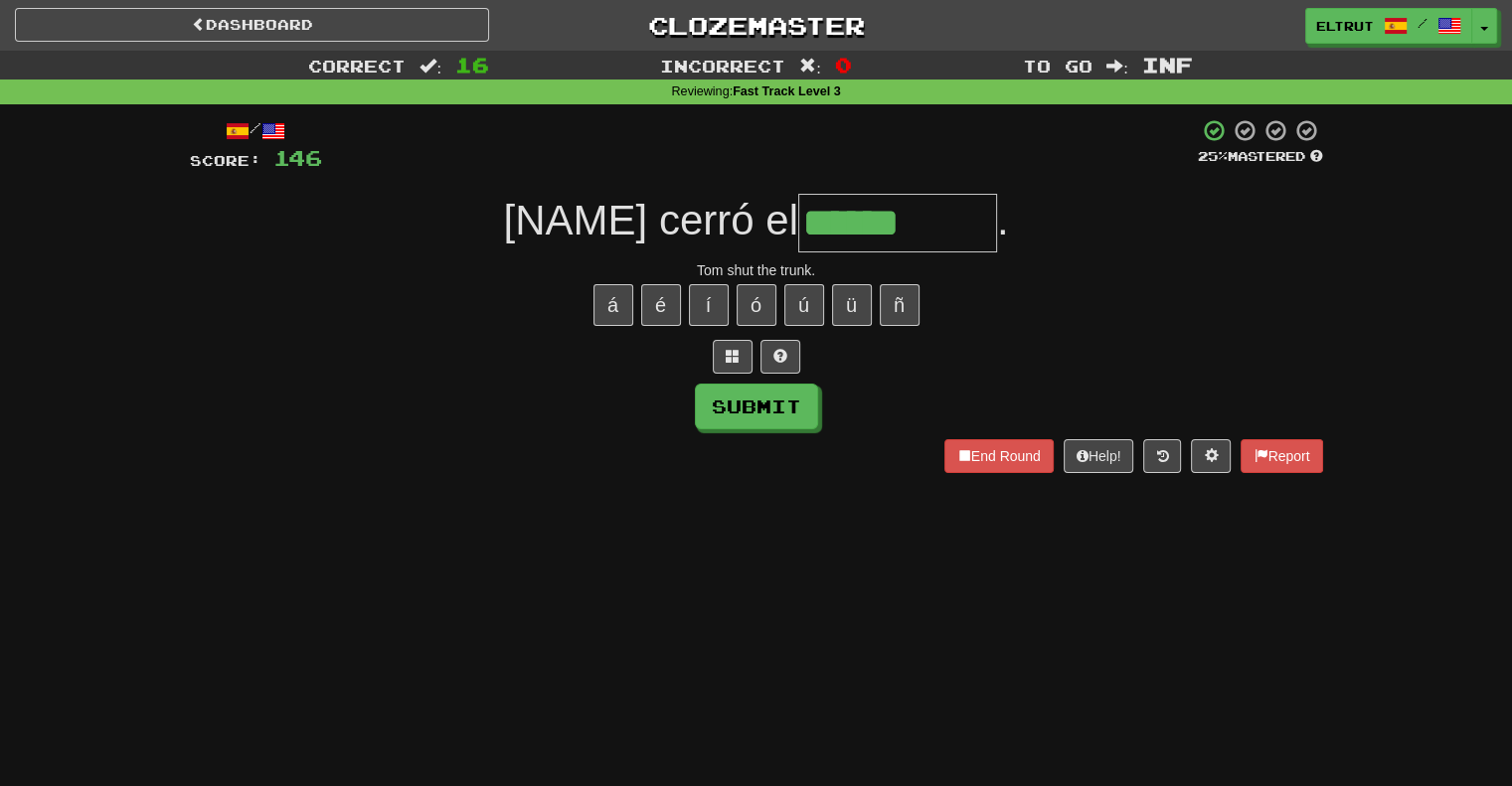 type on "********" 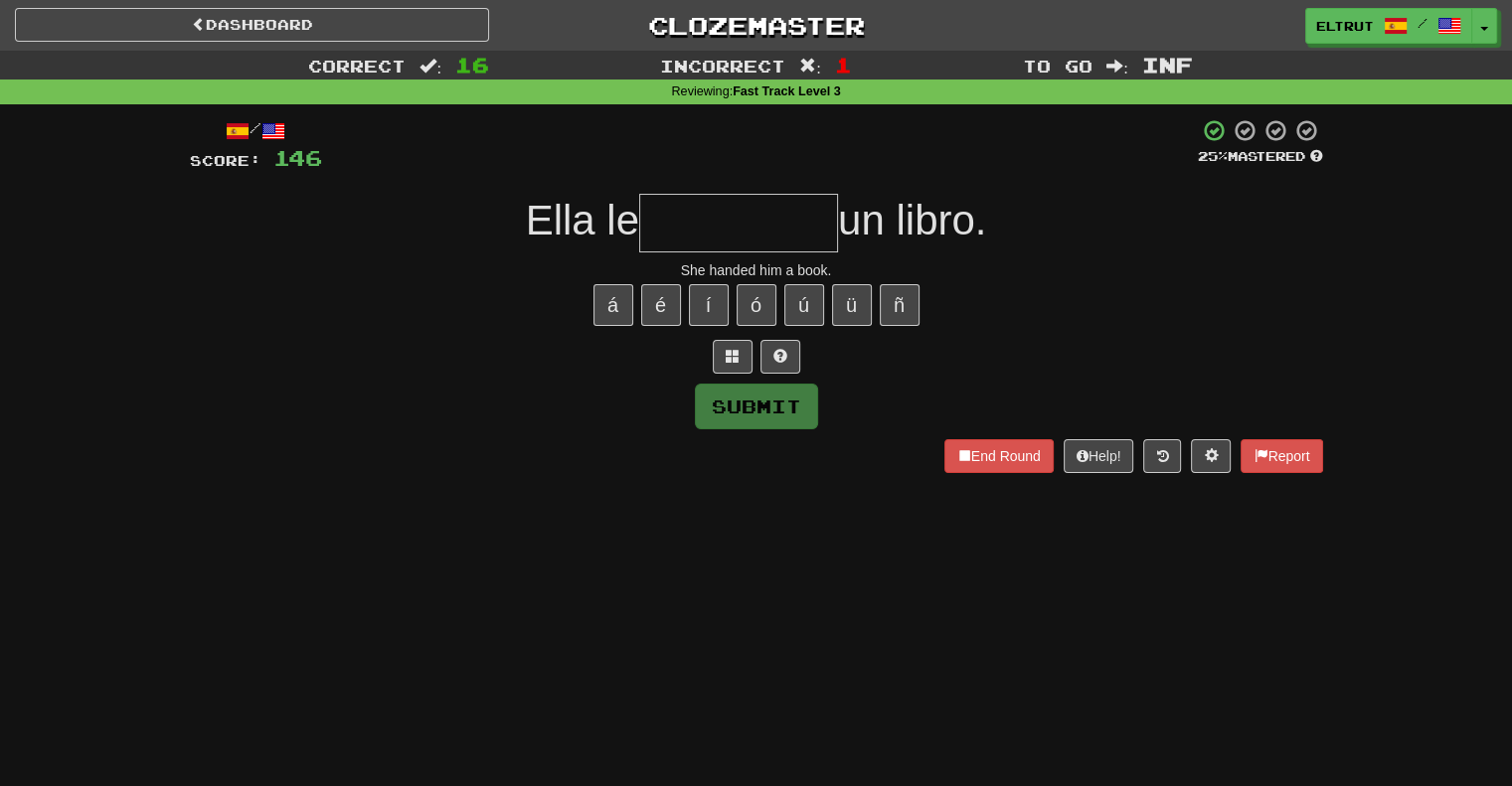 type on "*" 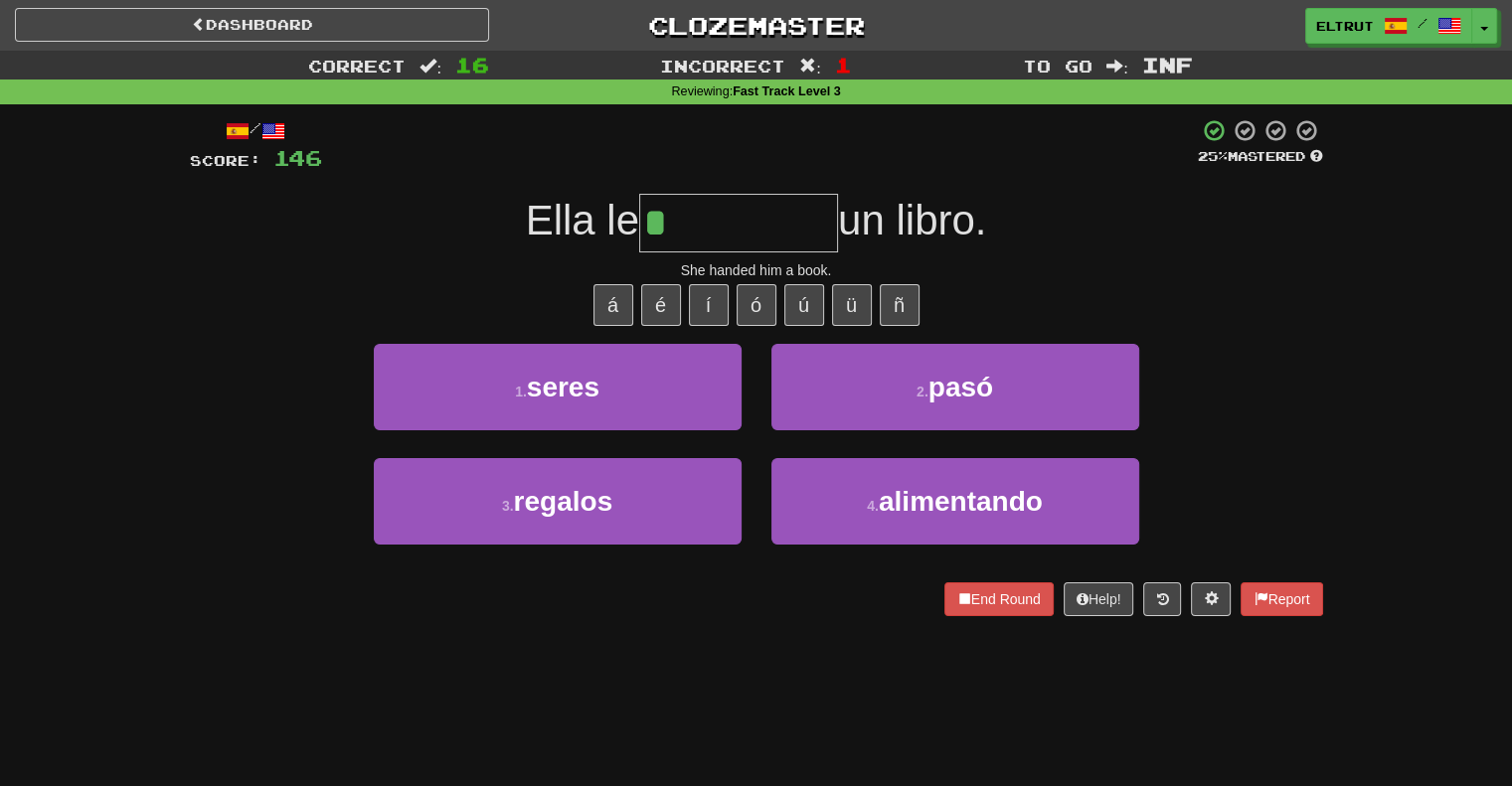 type on "****" 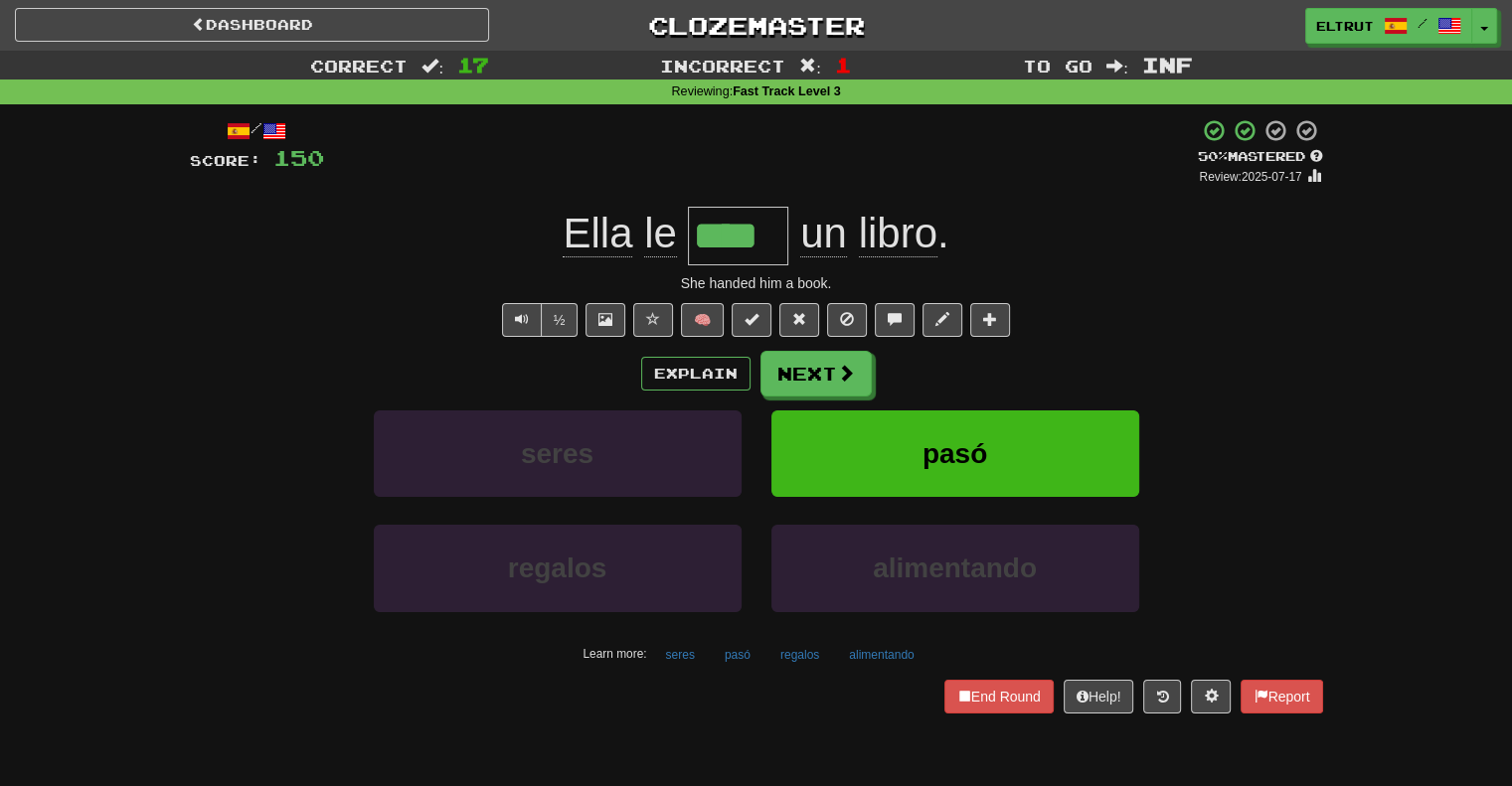 click on "+ 4" at bounding box center (760, 152) 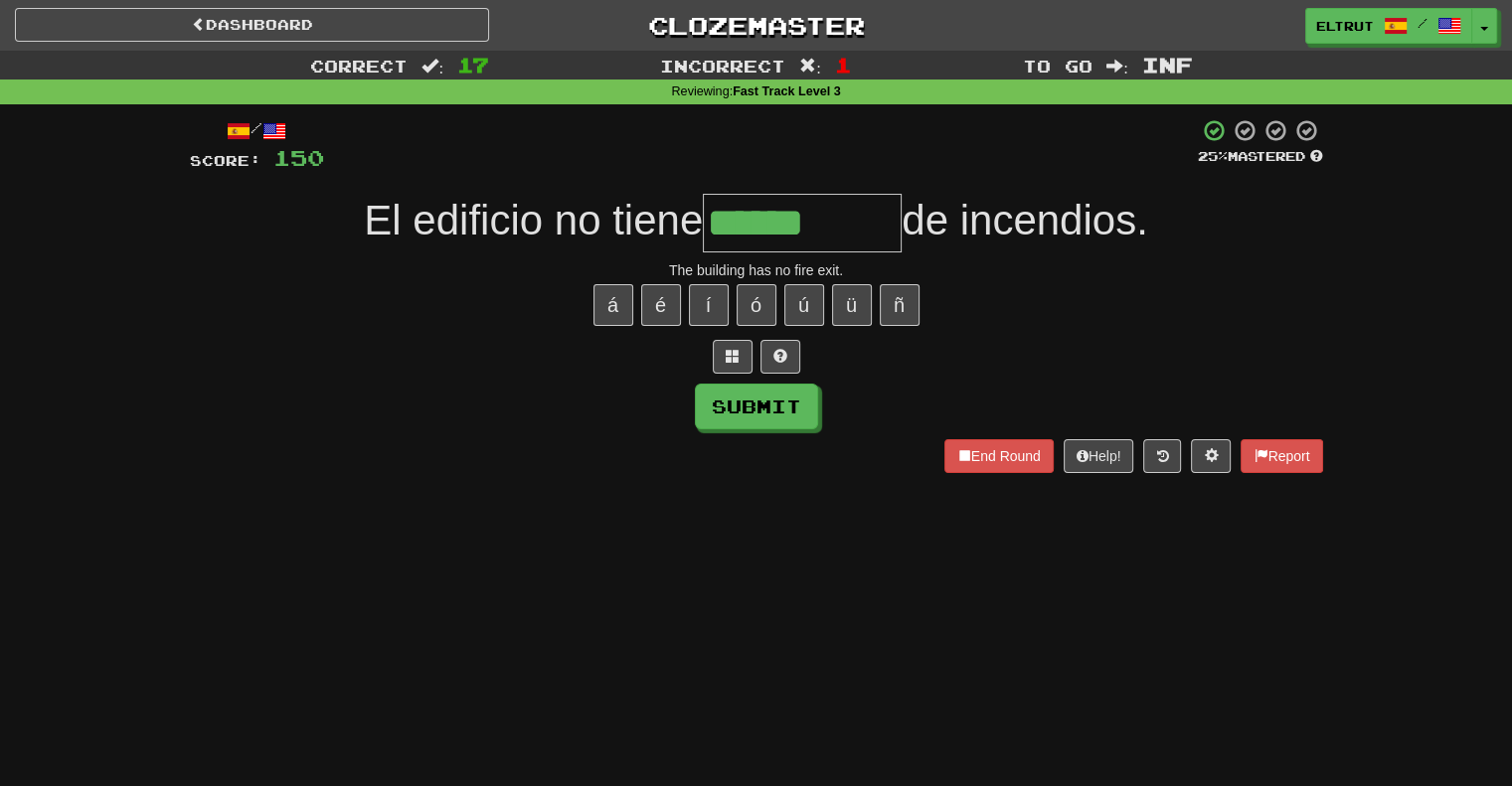 type on "******" 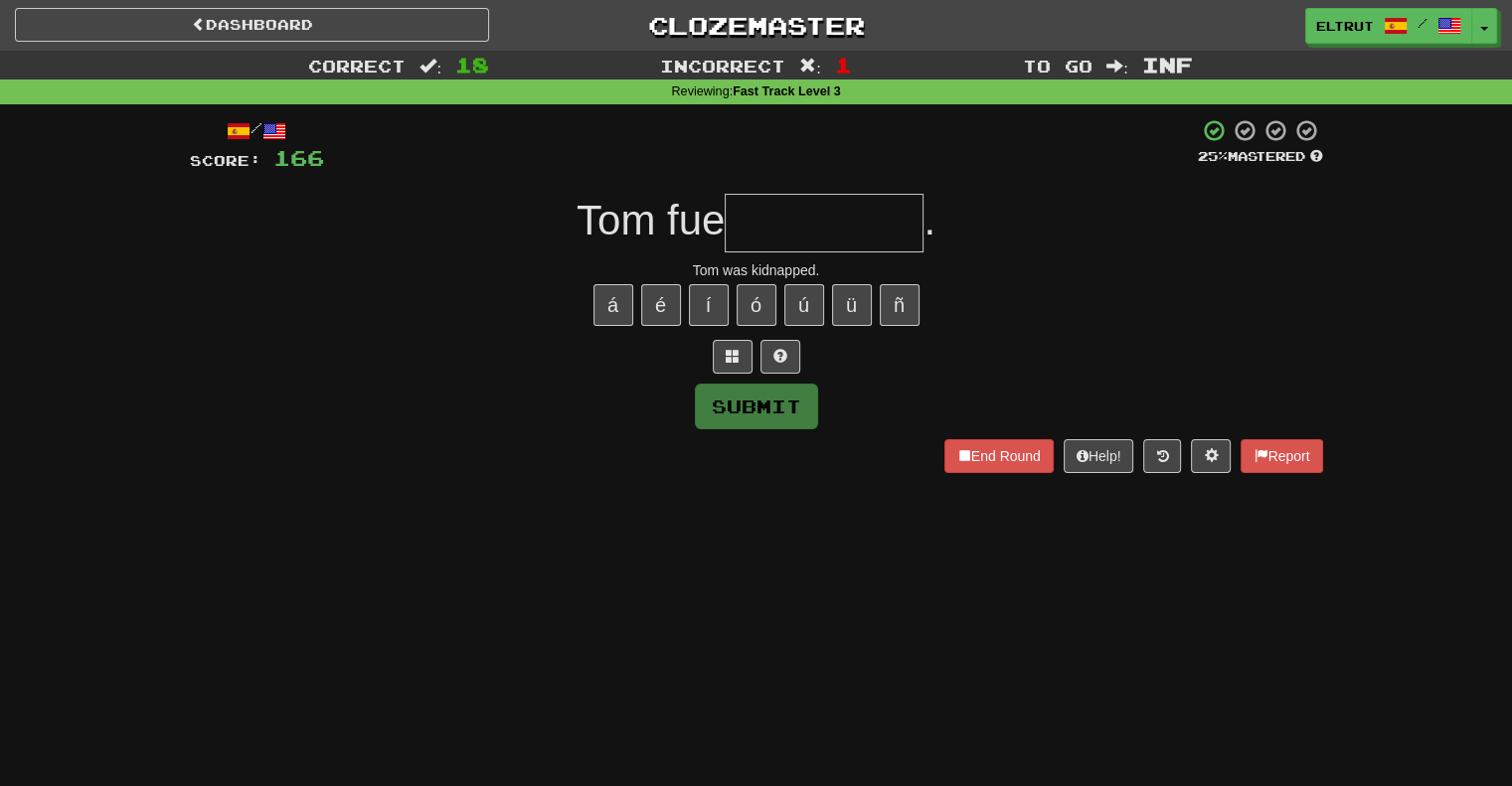 click at bounding box center [824, 223] 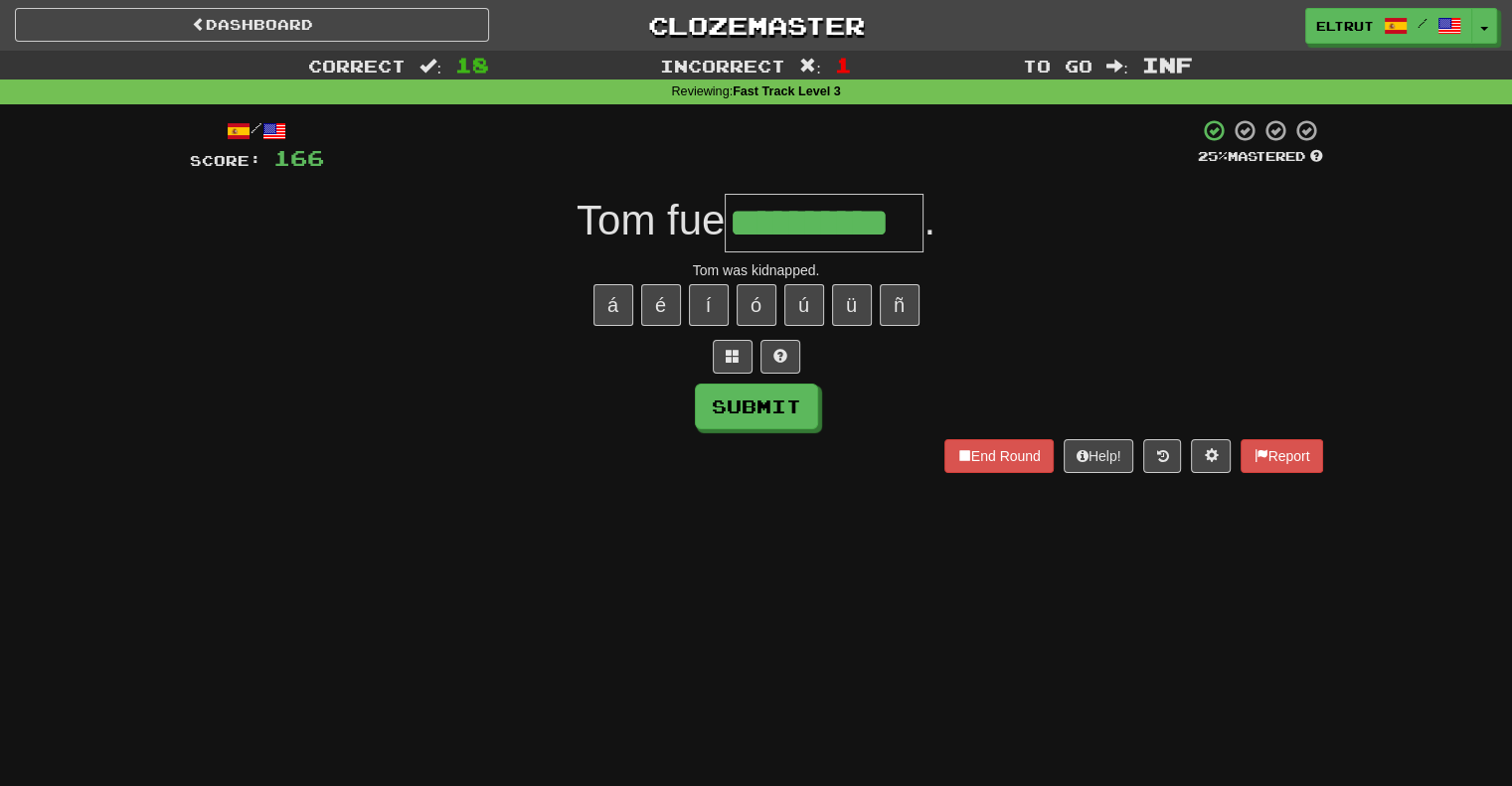 scroll, scrollTop: 0, scrollLeft: 36, axis: horizontal 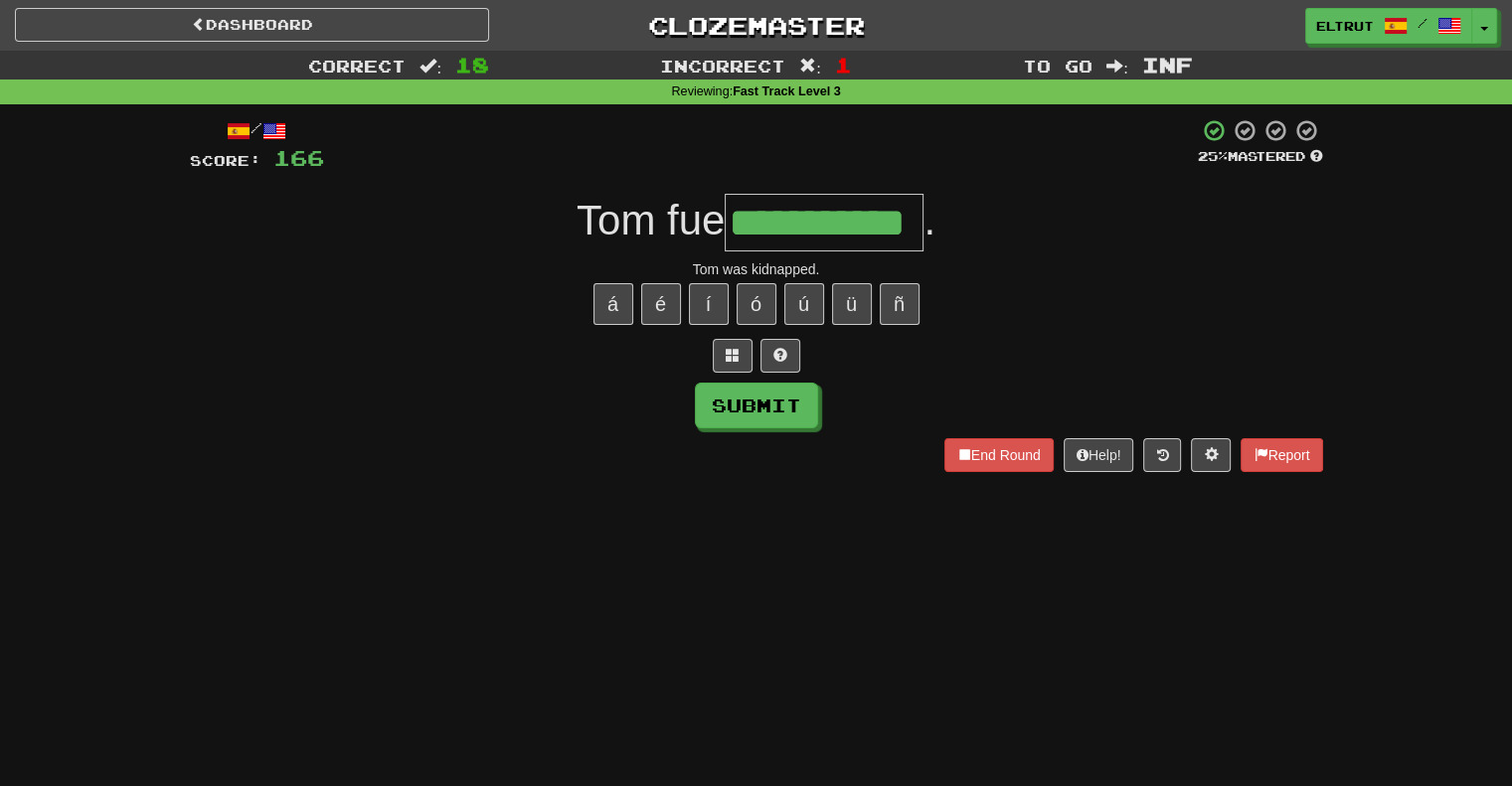 type on "**********" 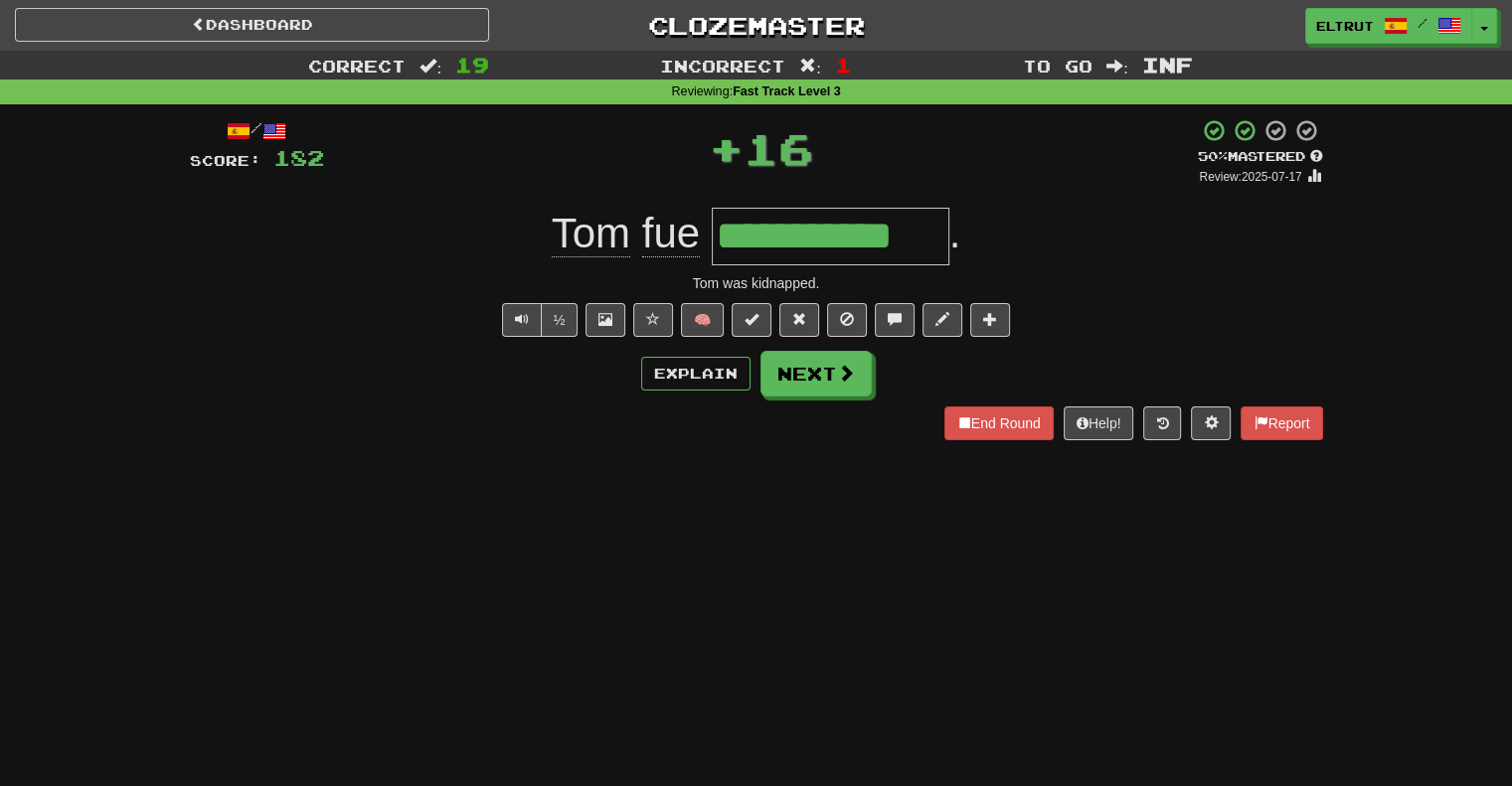 scroll, scrollTop: 0, scrollLeft: 0, axis: both 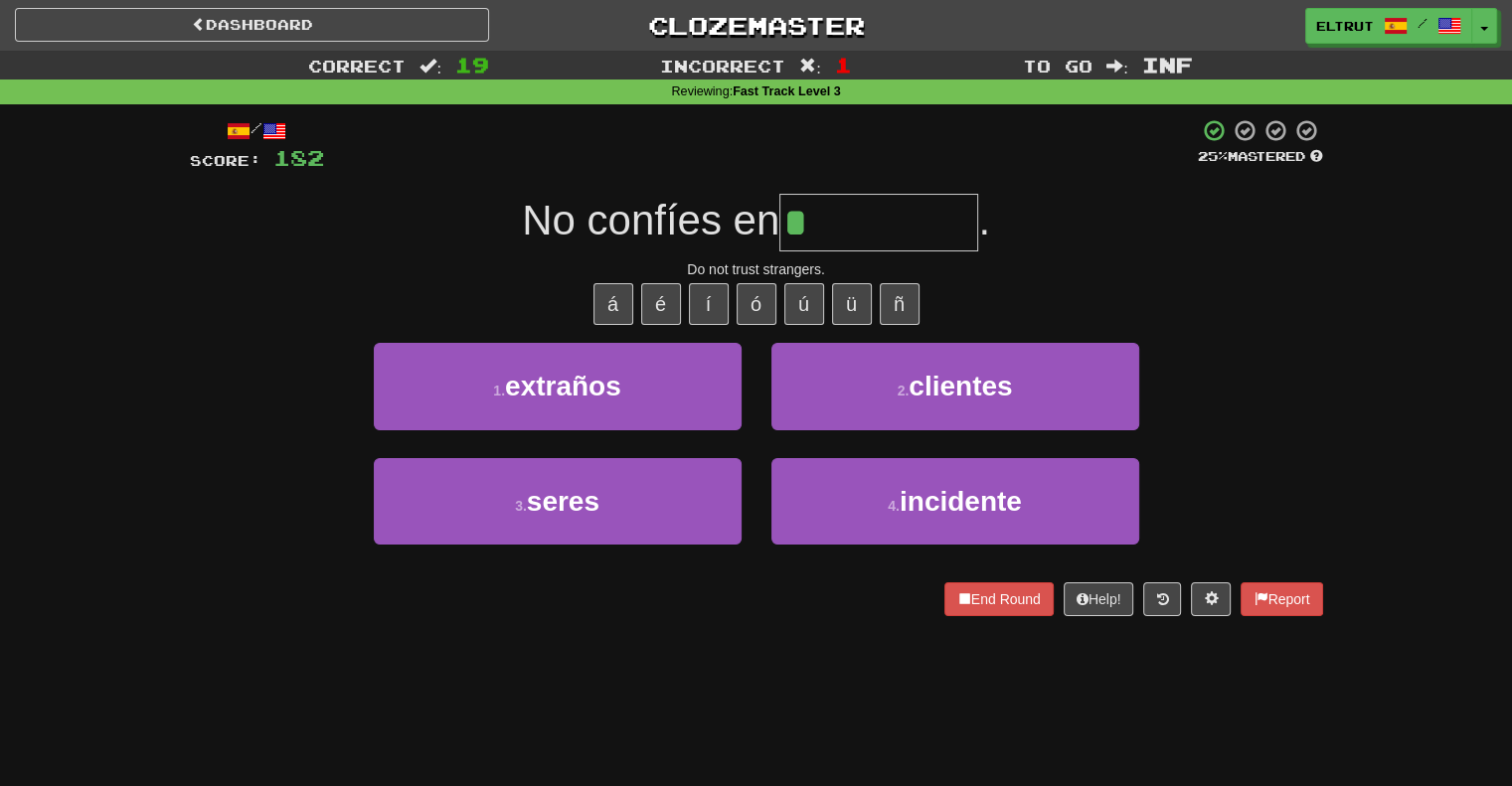 type on "********" 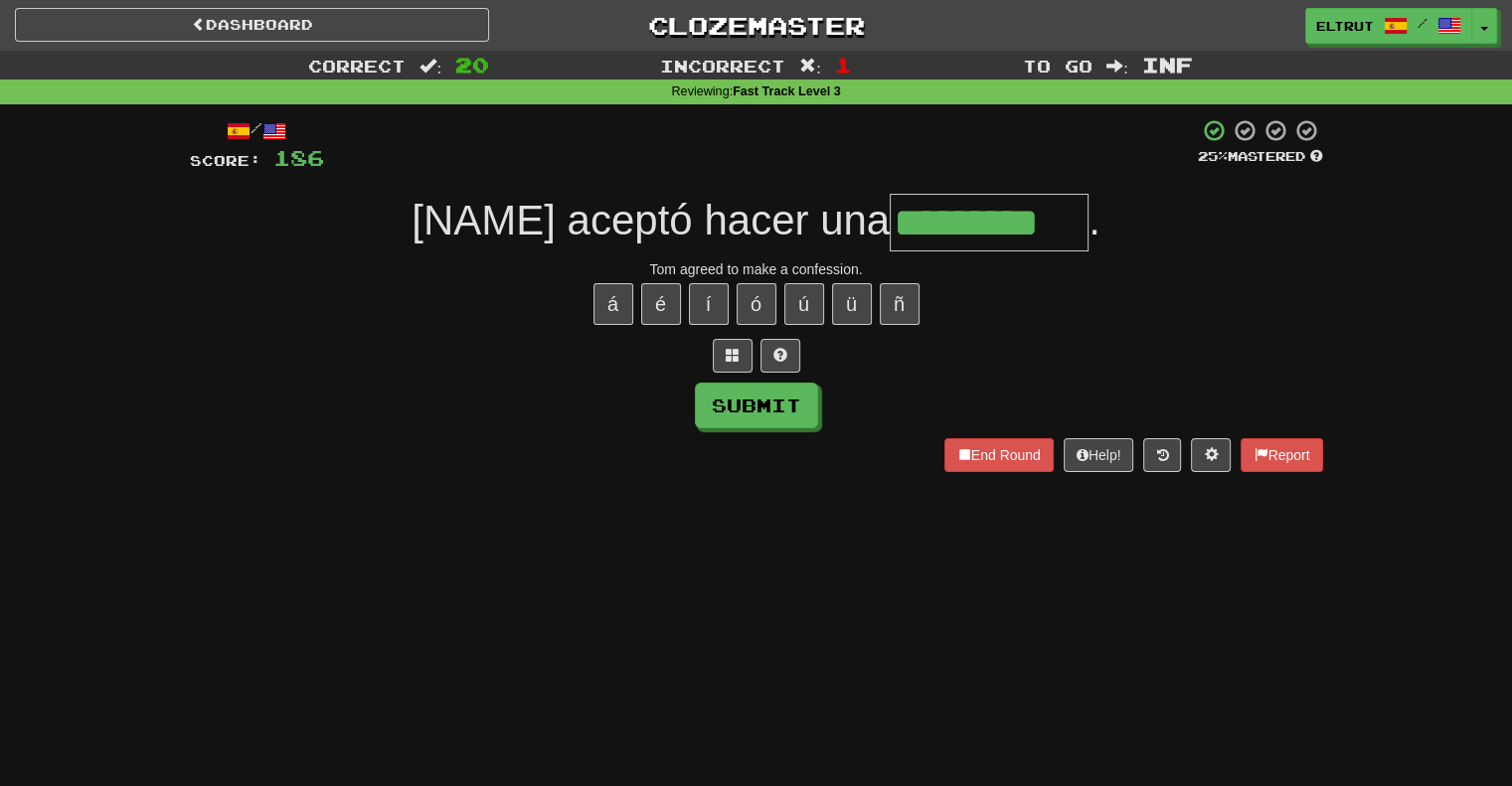 type on "*********" 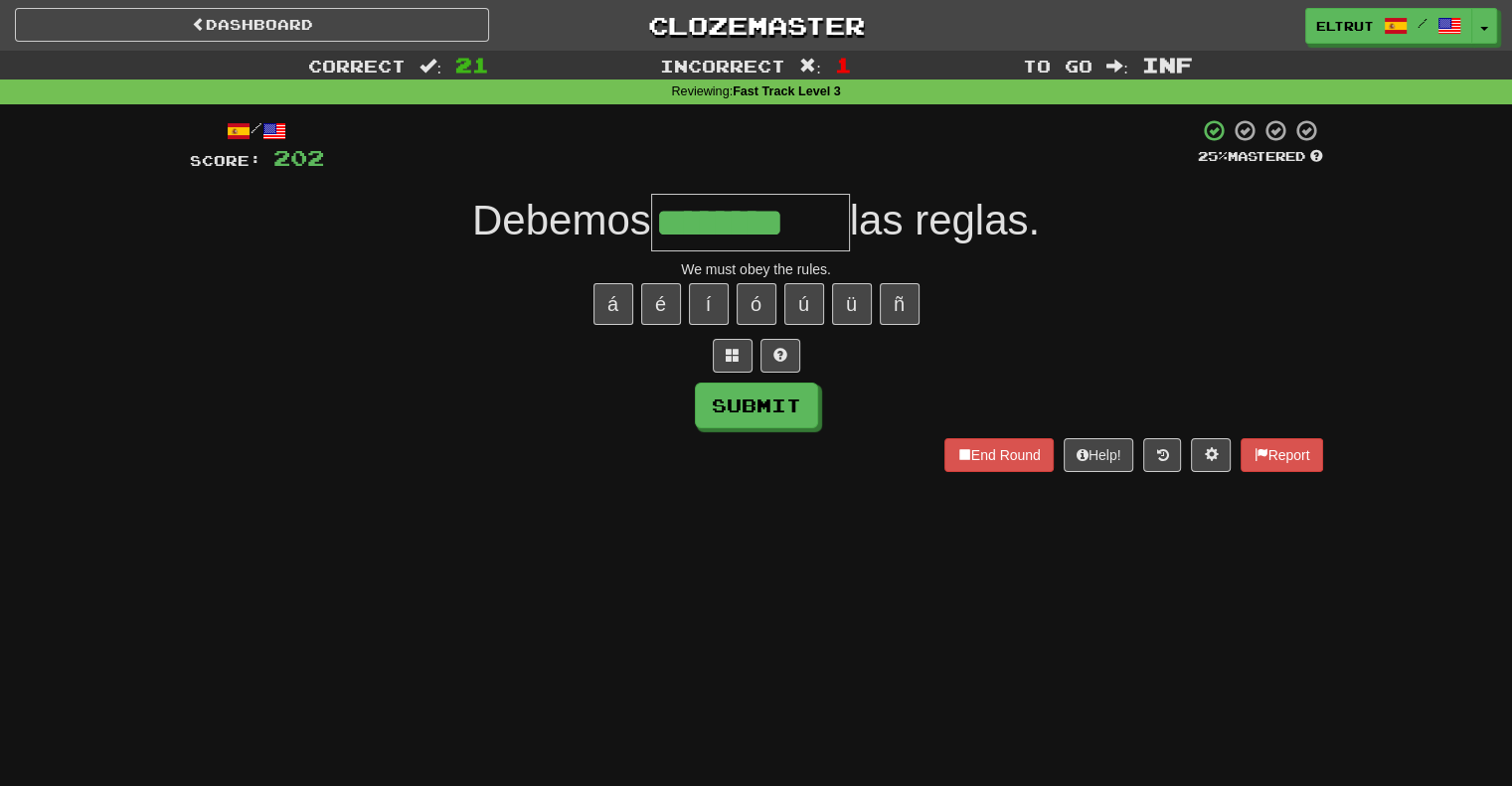 type on "********" 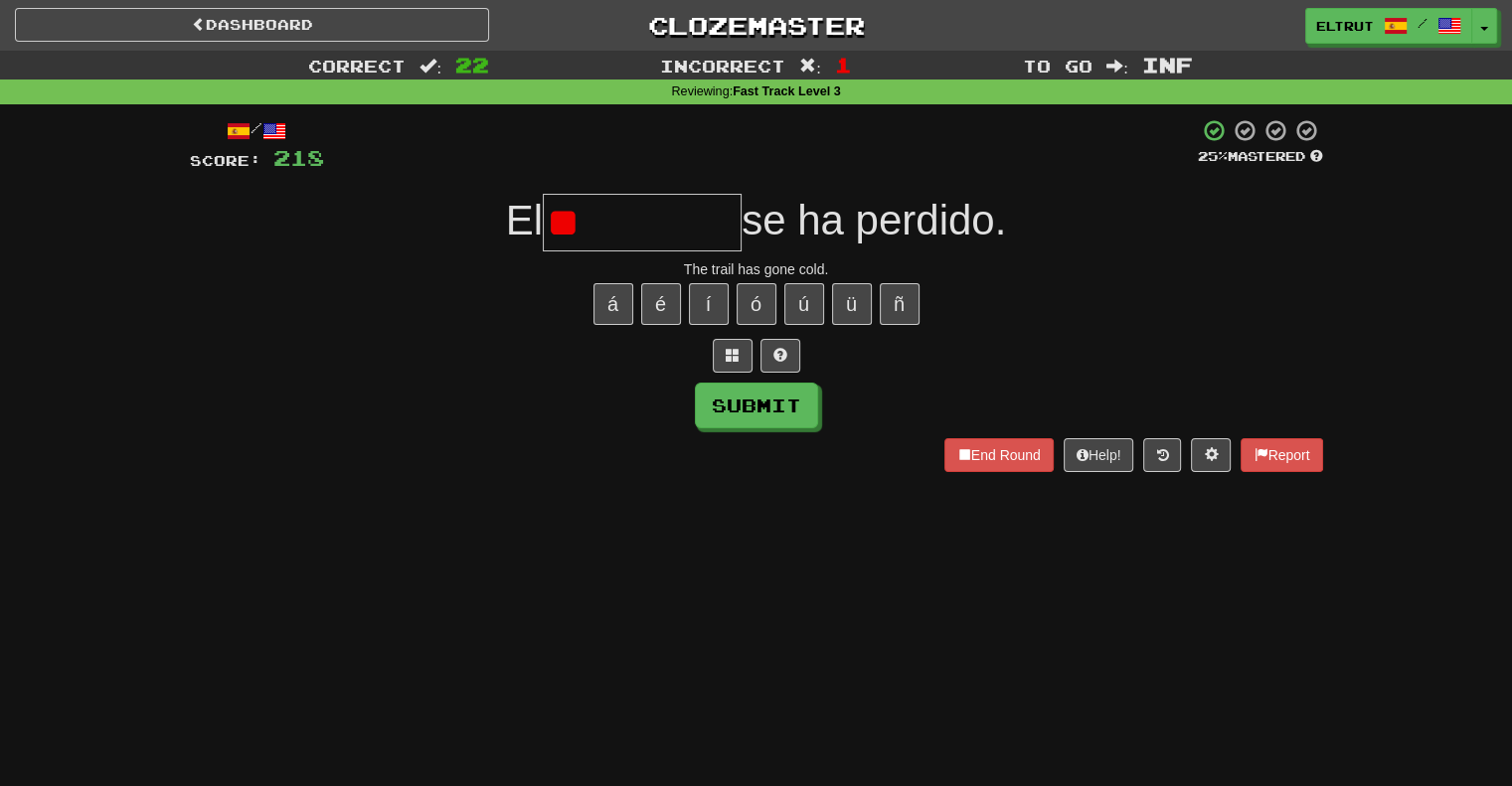 type on "*" 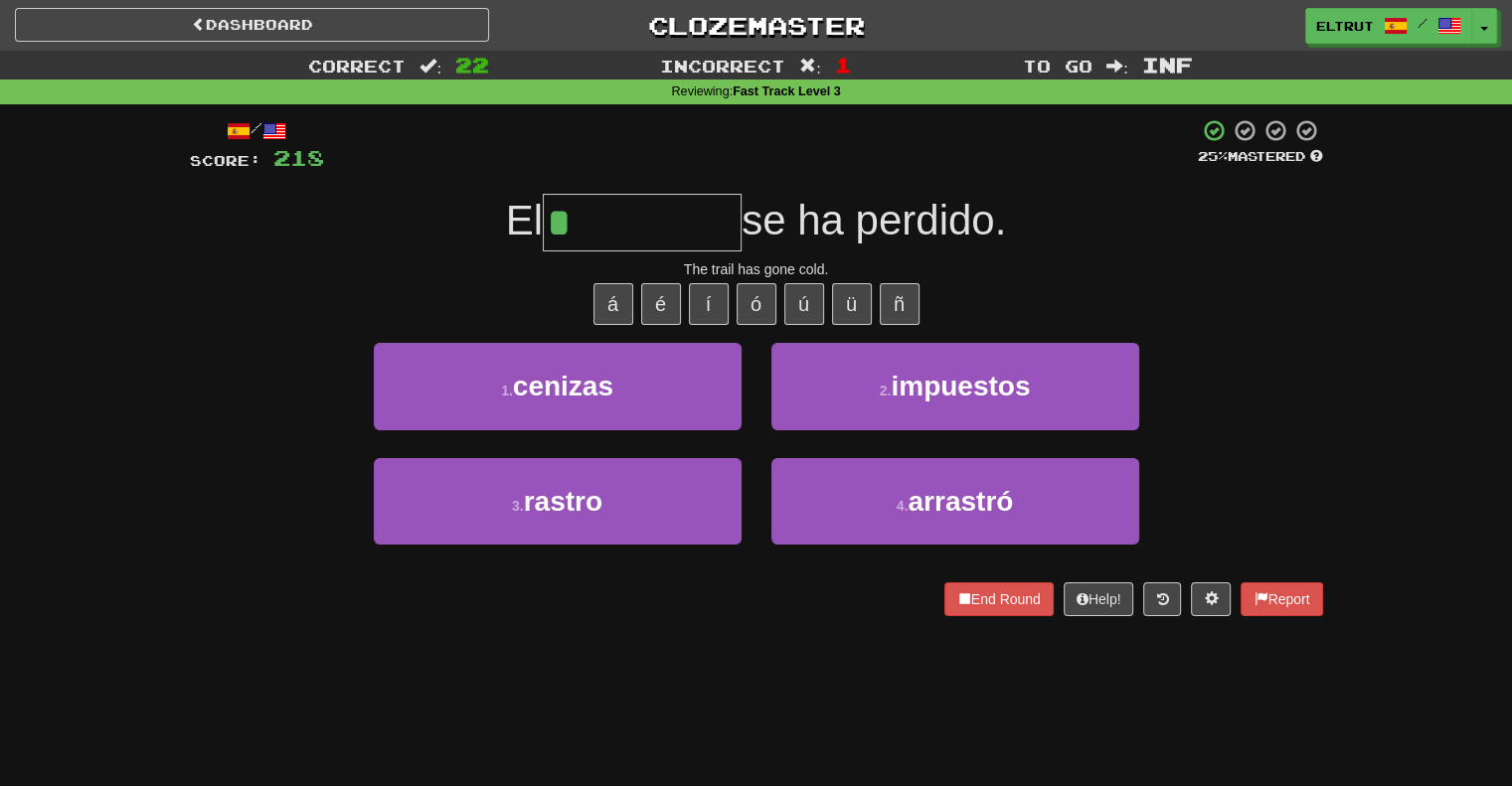 type on "******" 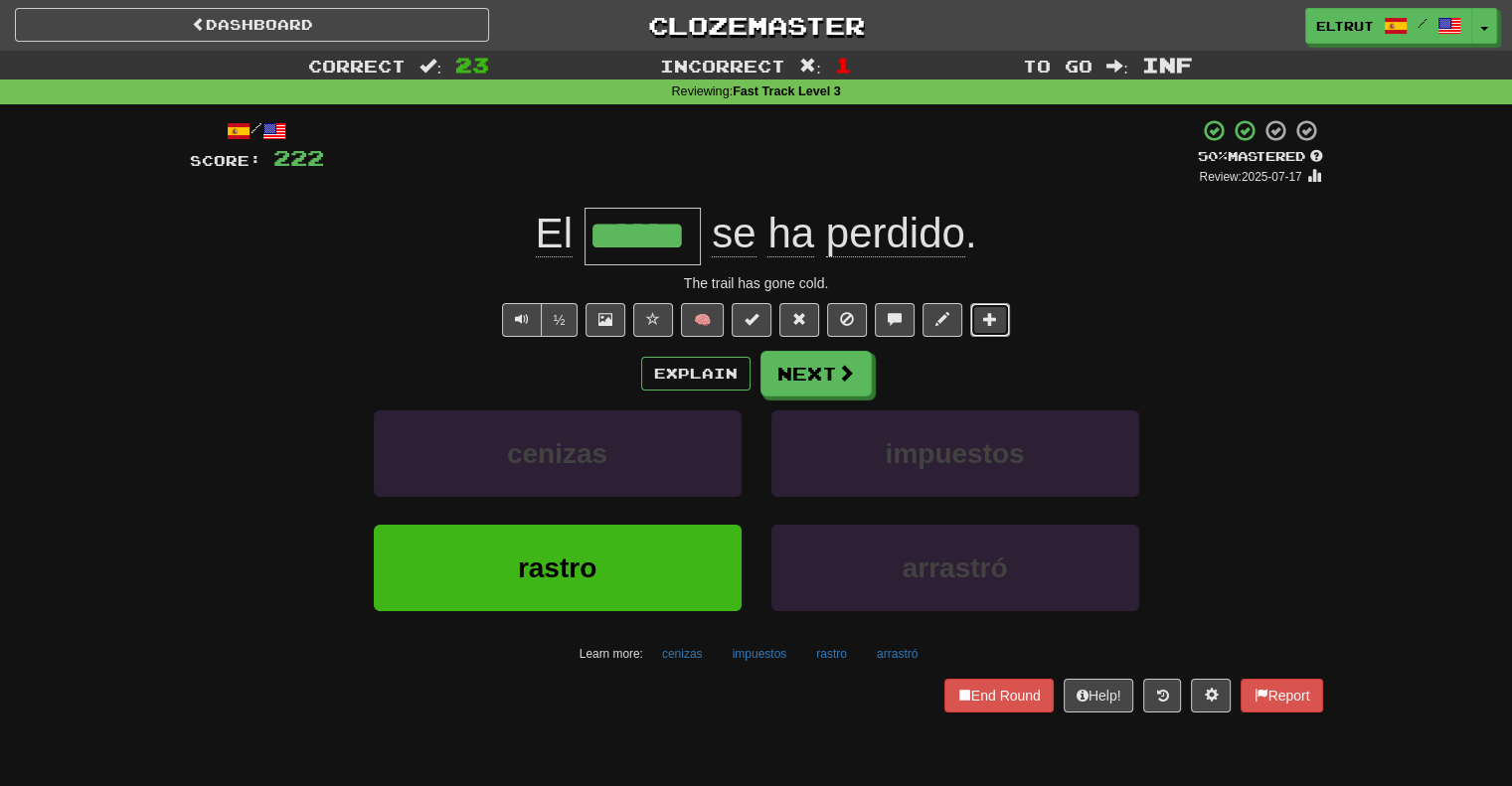 click at bounding box center [990, 320] 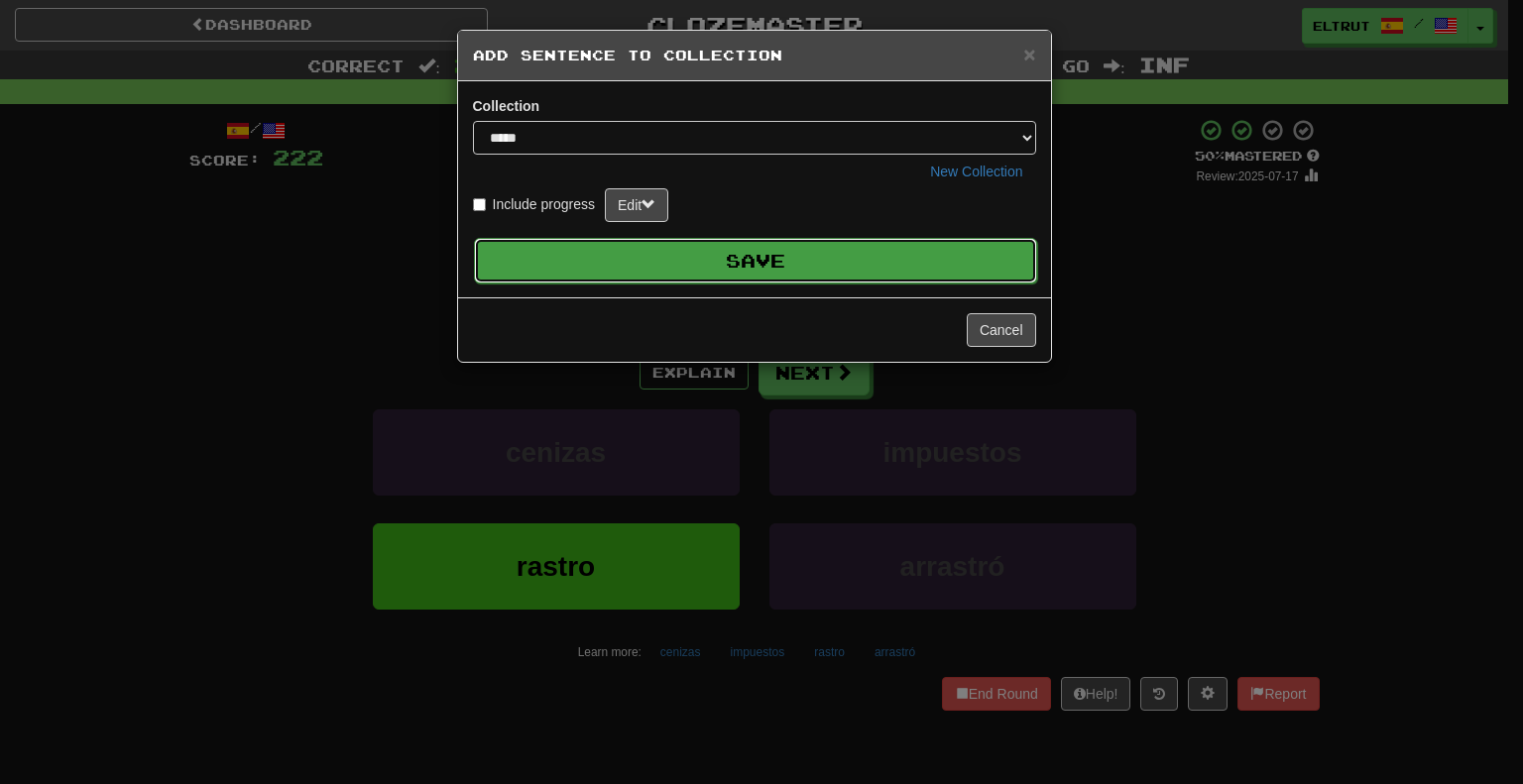 click on "Save" at bounding box center [756, 261] 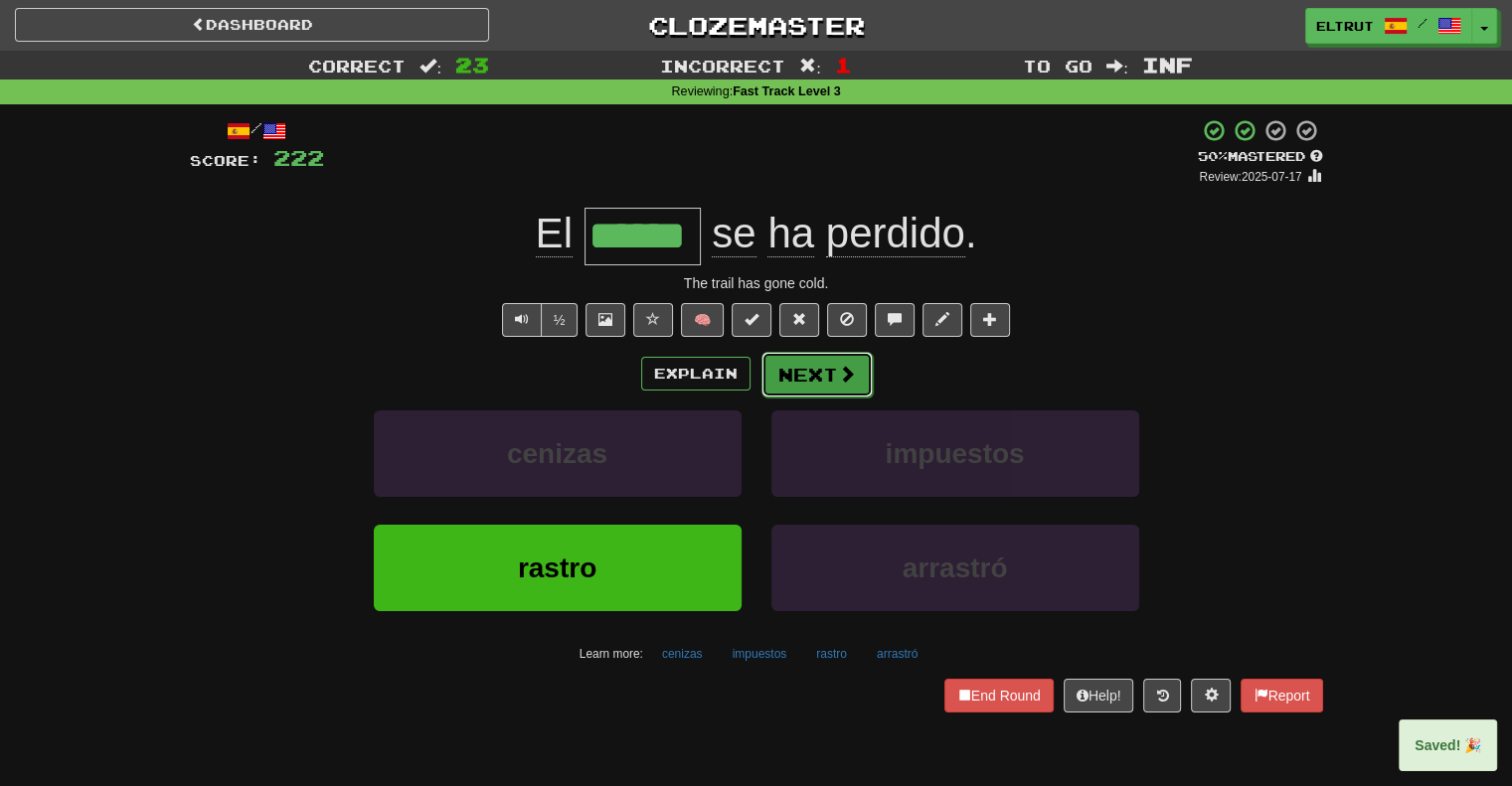 click on "Next" at bounding box center (817, 375) 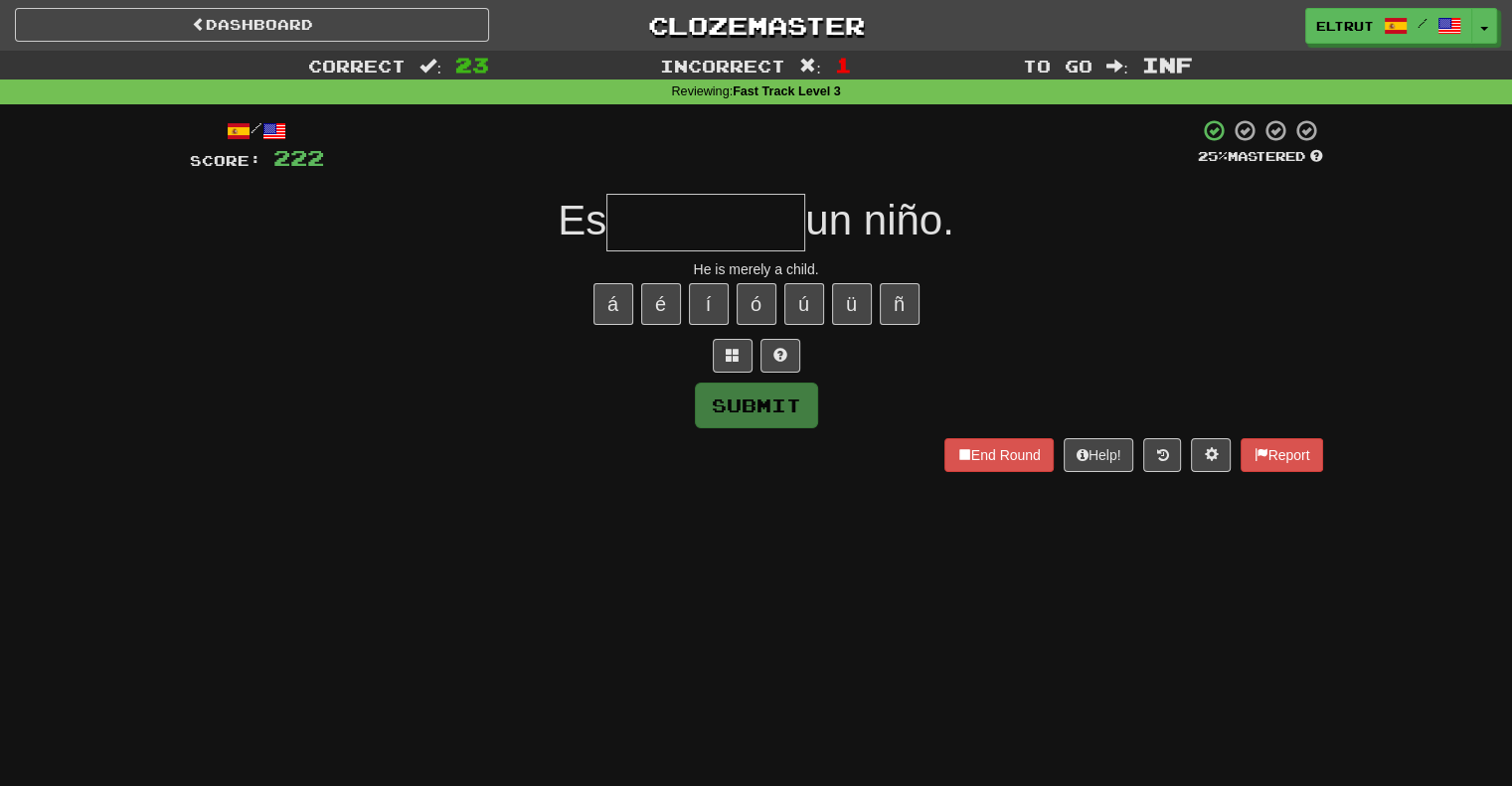 type on "*" 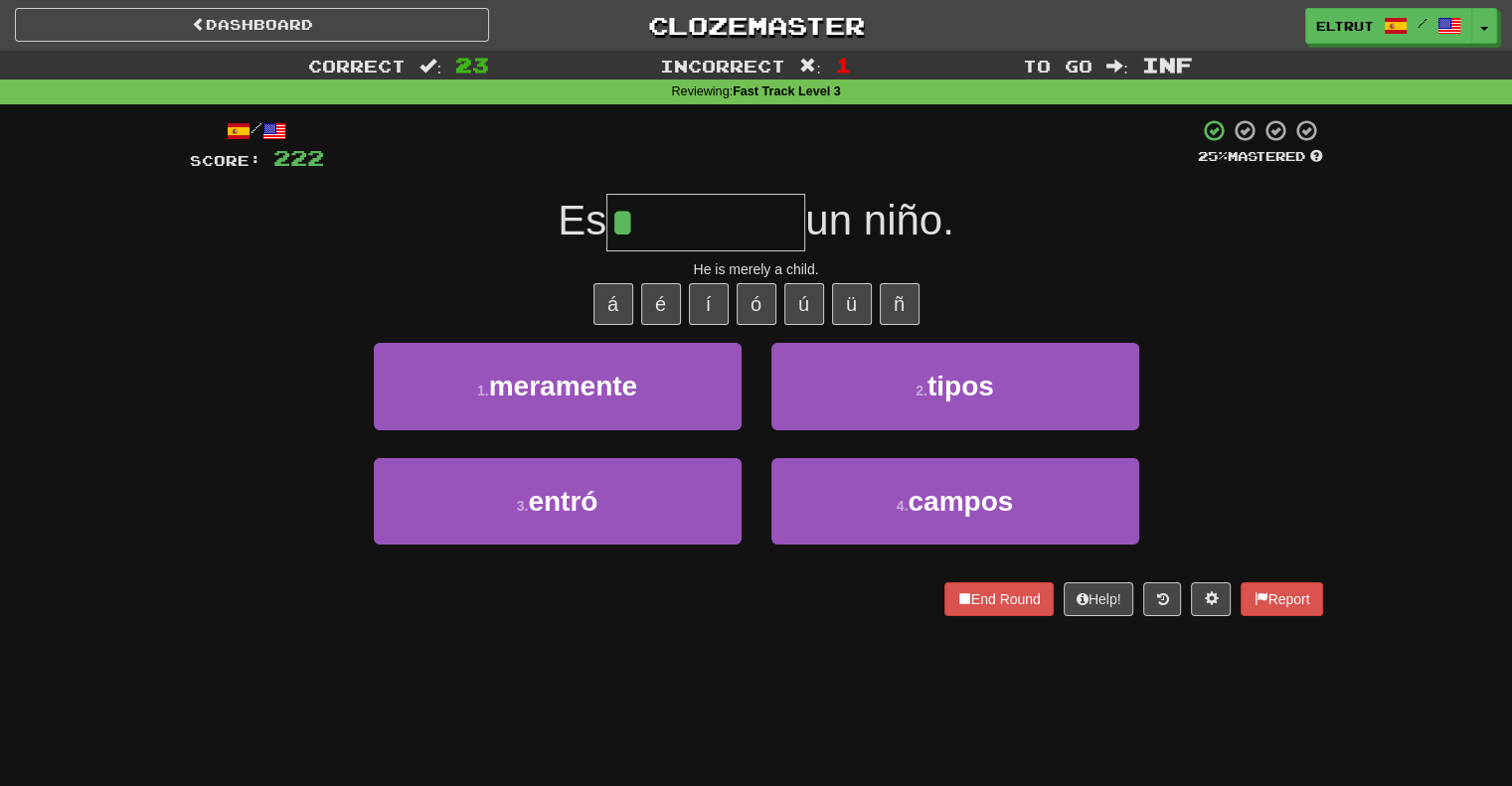 type on "*********" 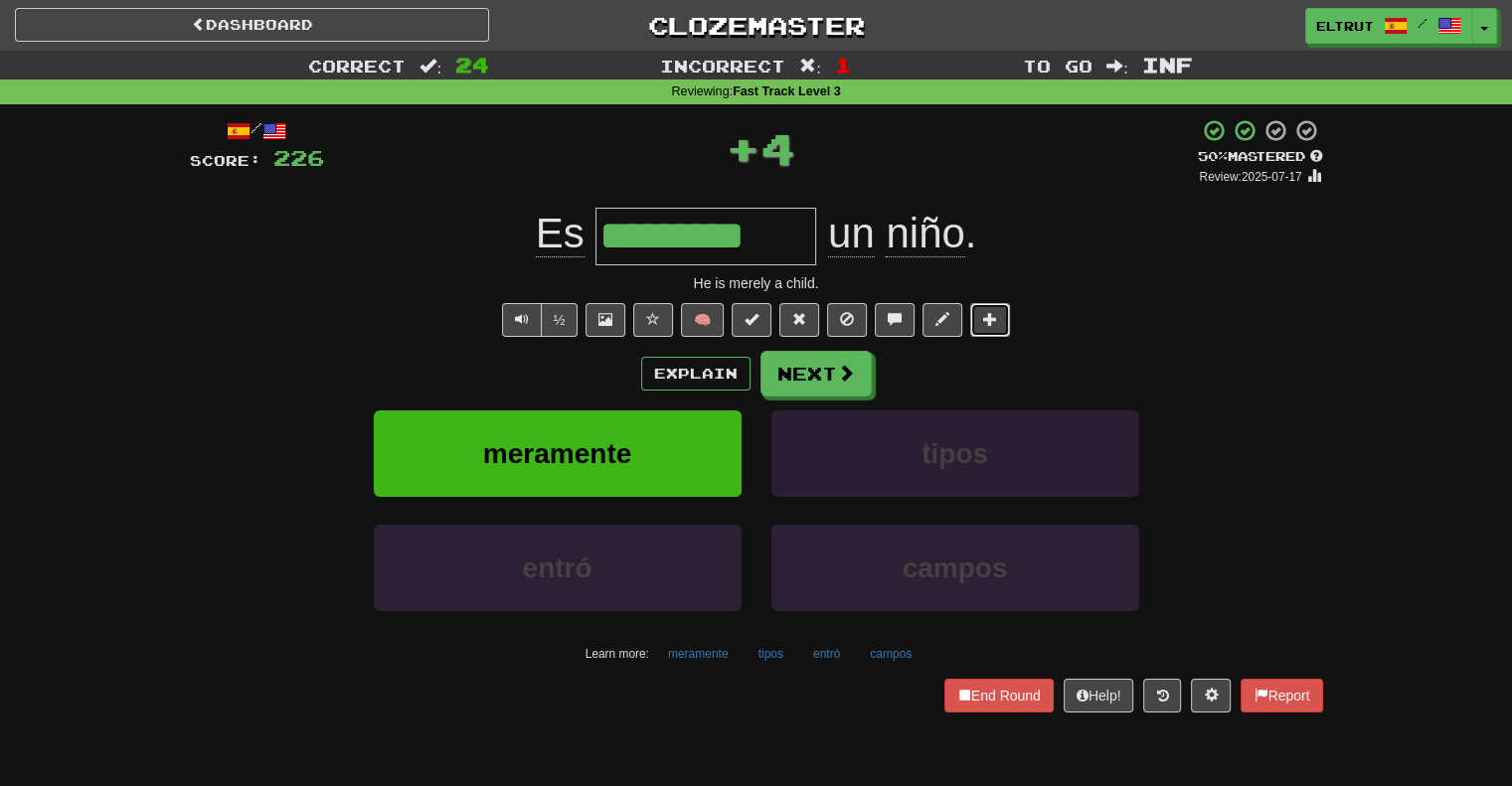 click at bounding box center [990, 319] 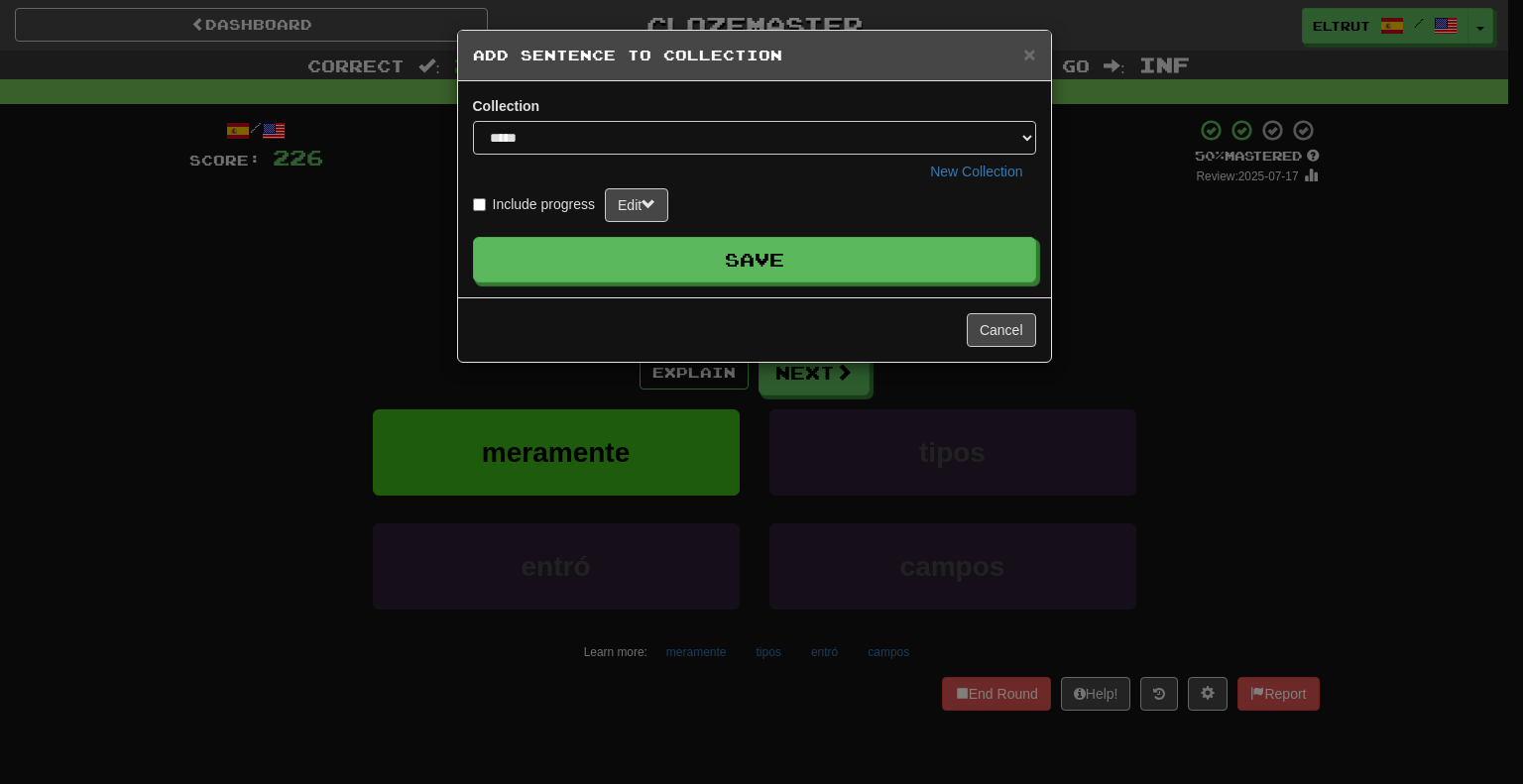 click on "Collection ***** New Collection Include progress Edit  Save" at bounding box center [755, 189] 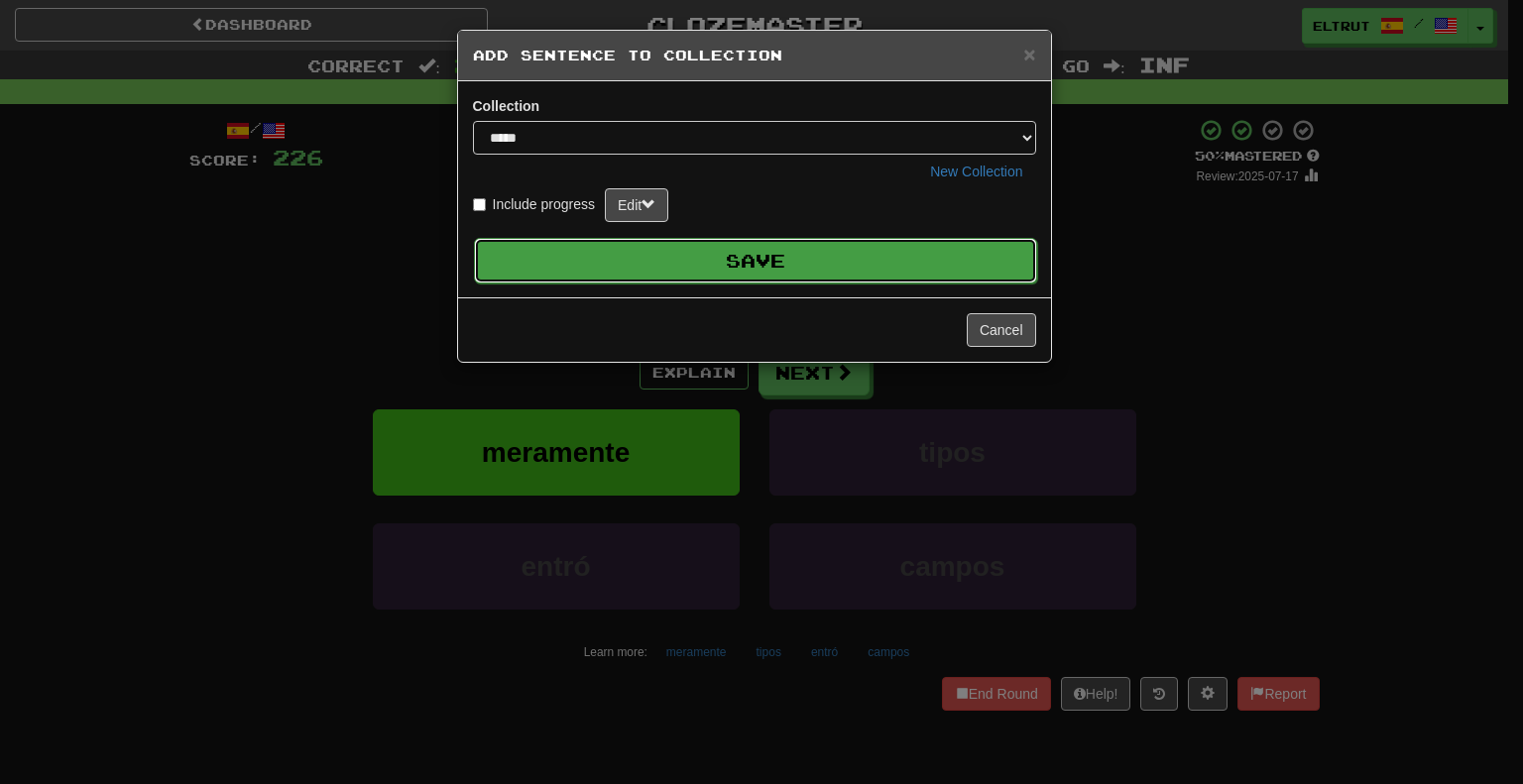 click on "Save" at bounding box center [756, 261] 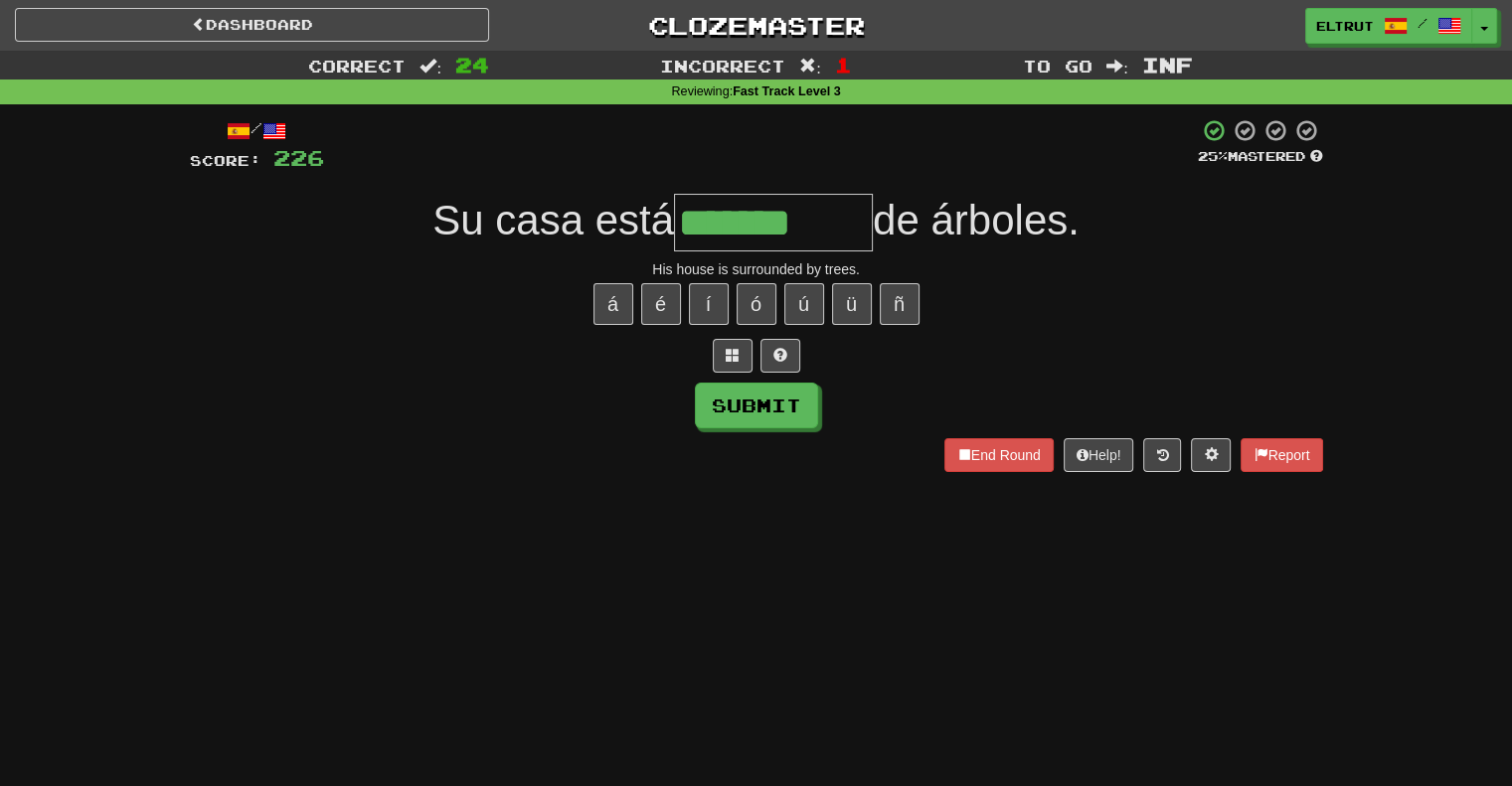 type on "*******" 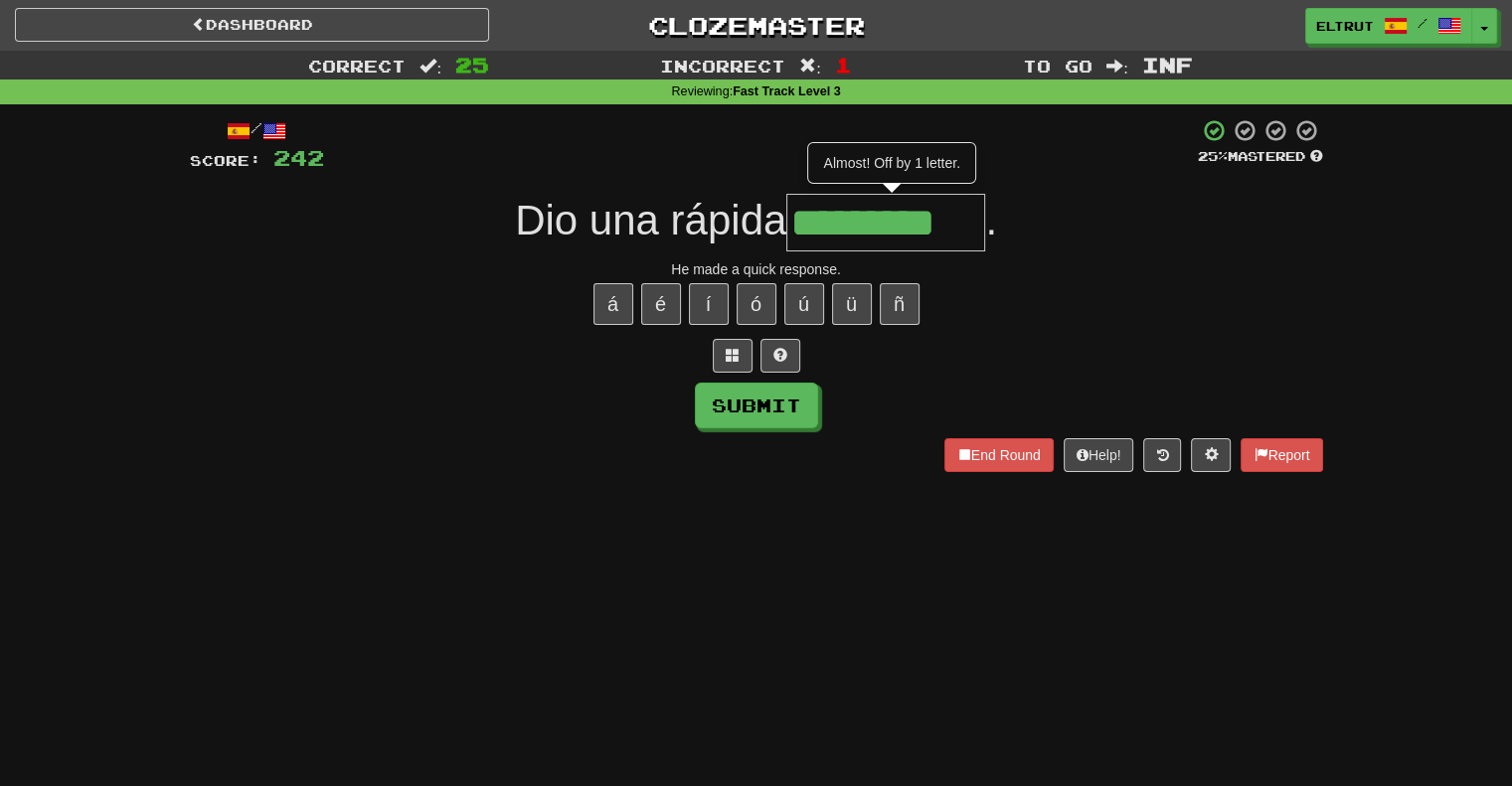 type on "*********" 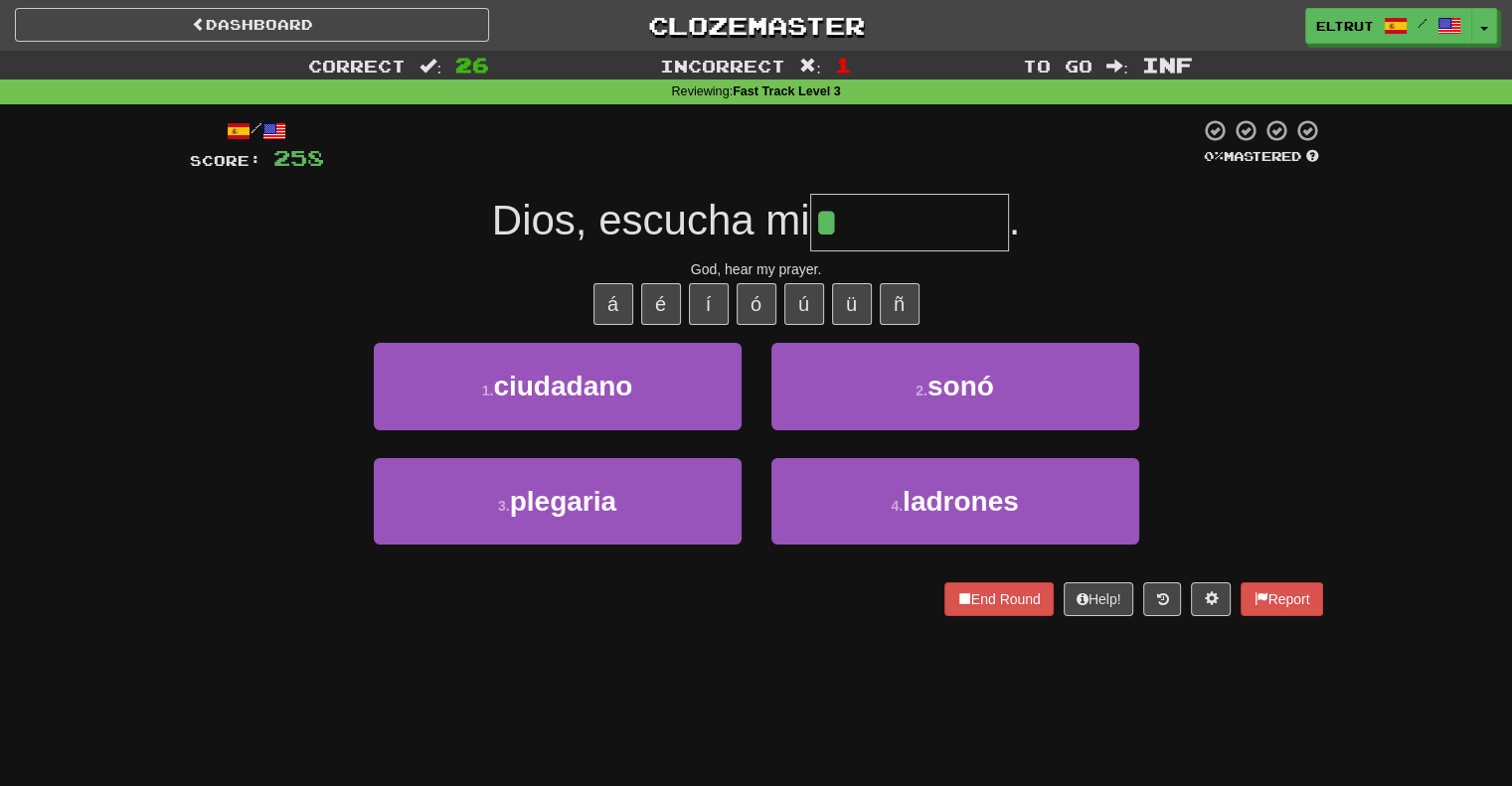 type on "********" 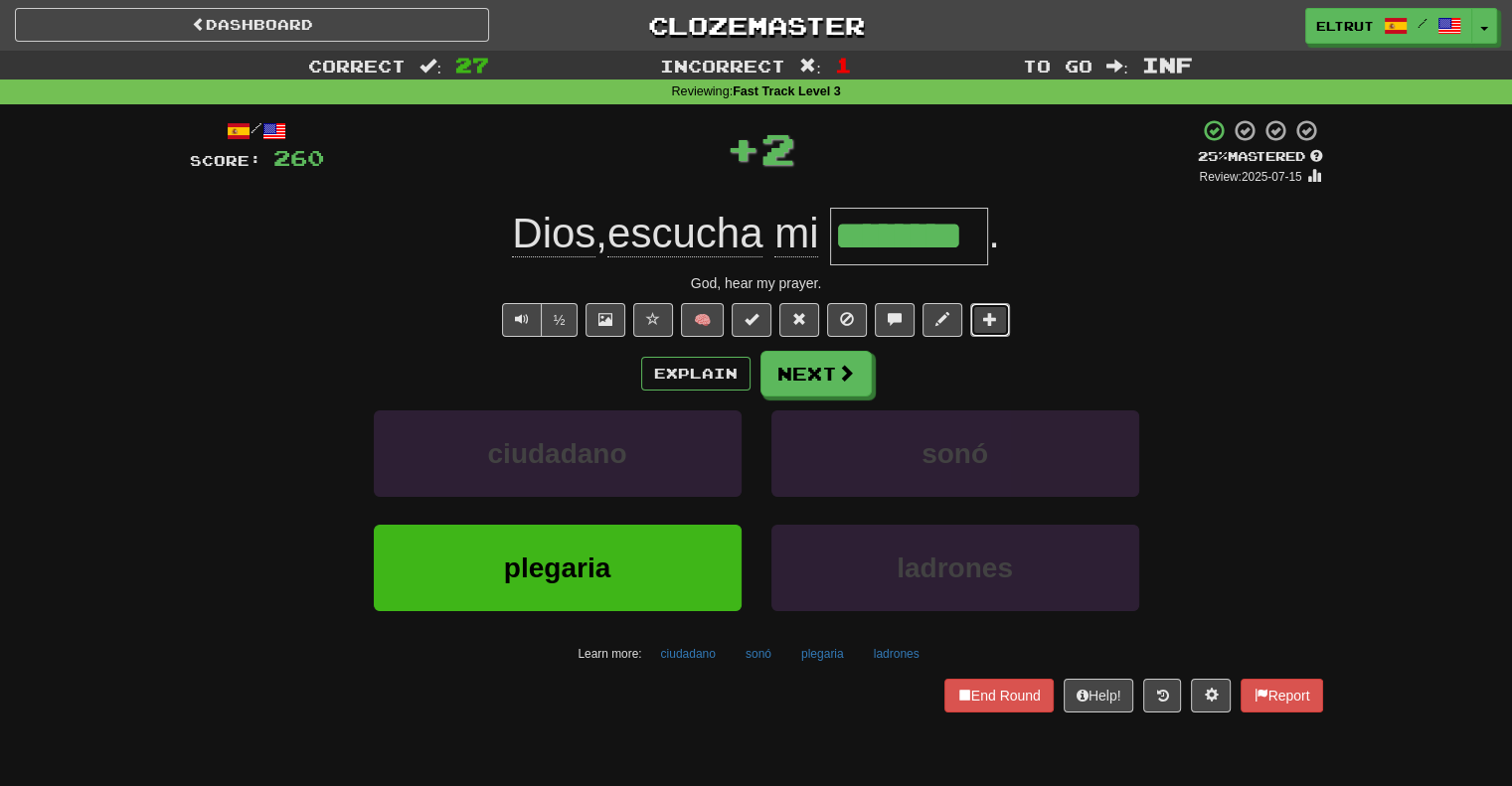 click at bounding box center (990, 319) 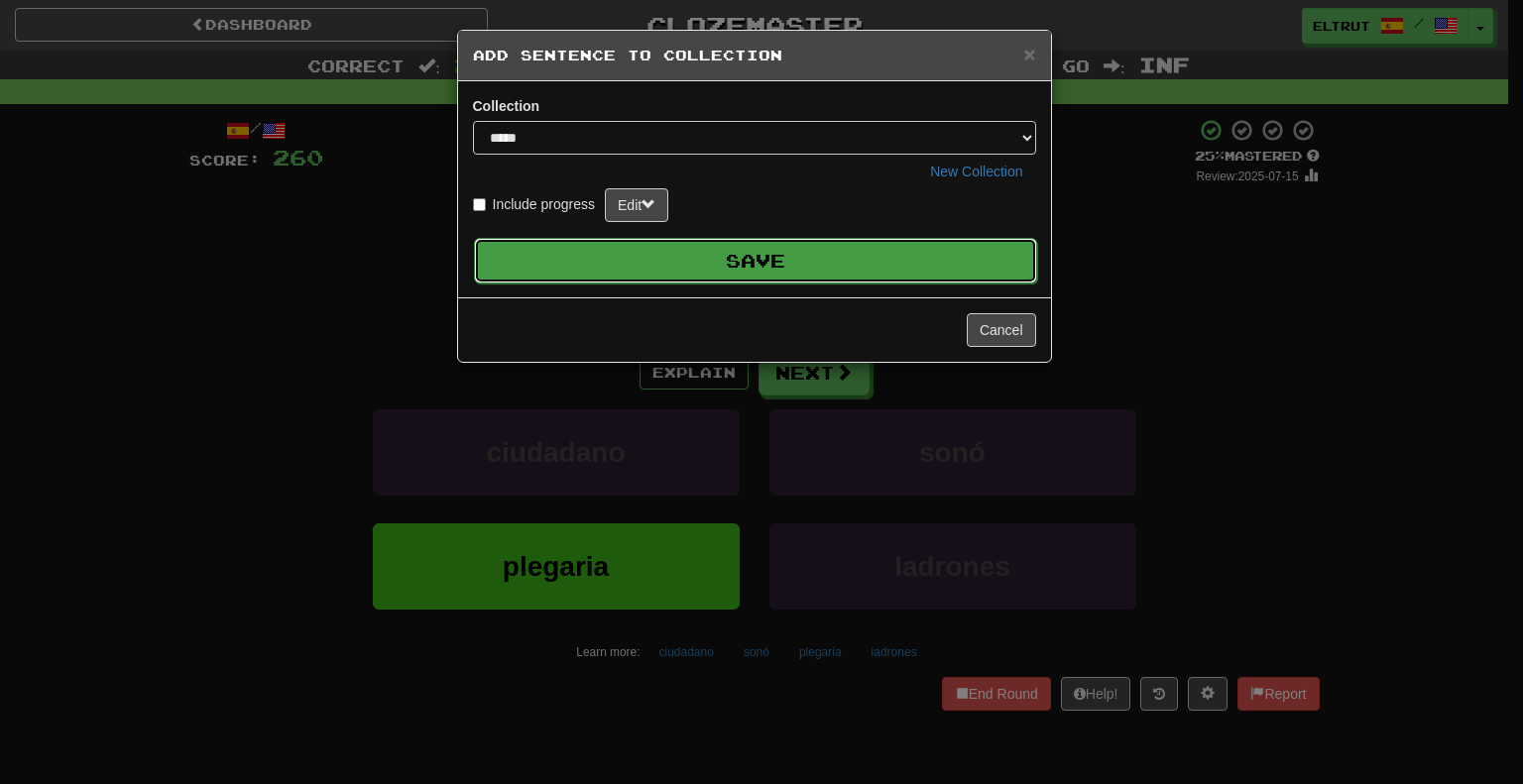 click on "Save" at bounding box center [756, 261] 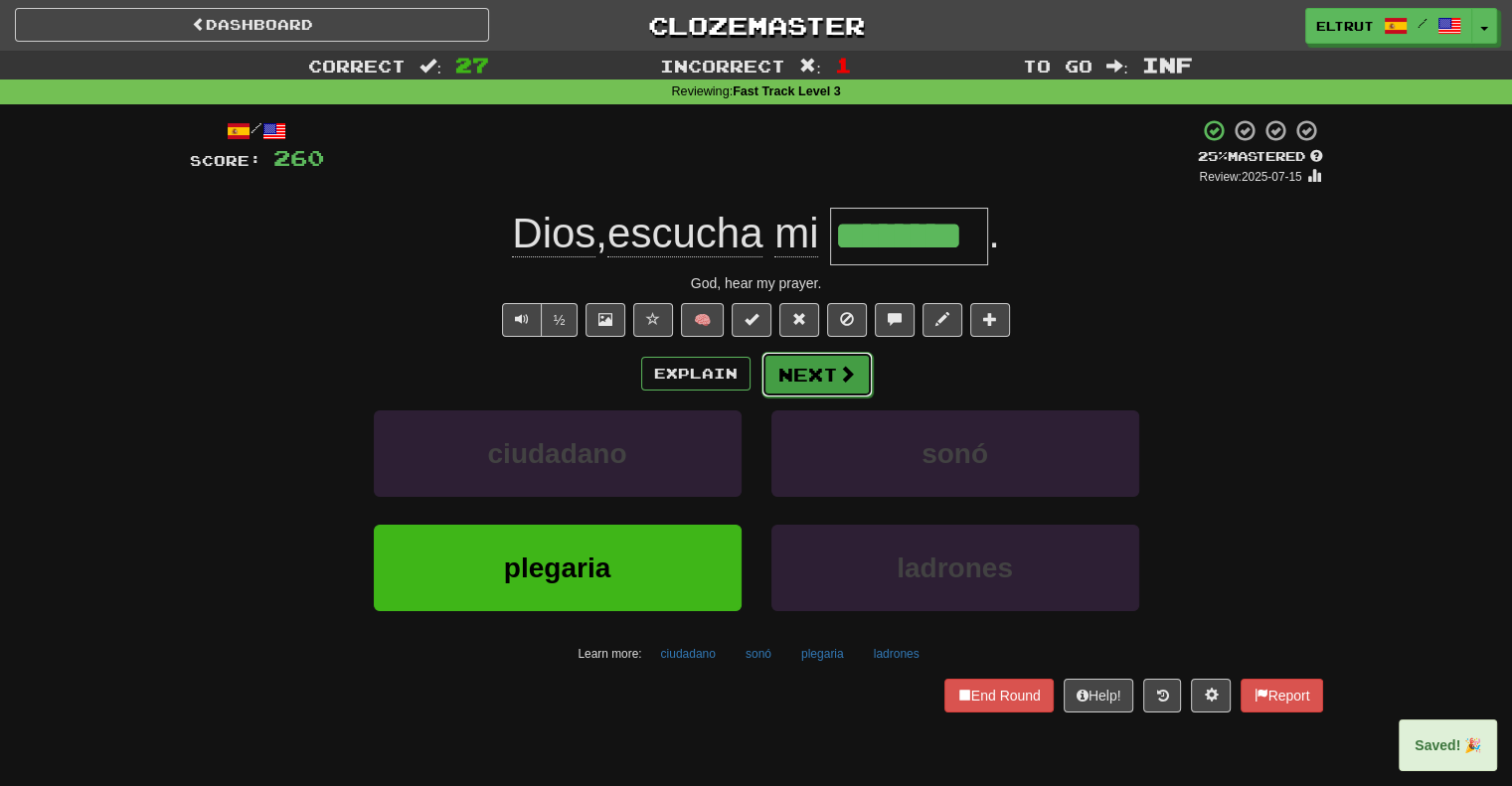 click at bounding box center (847, 374) 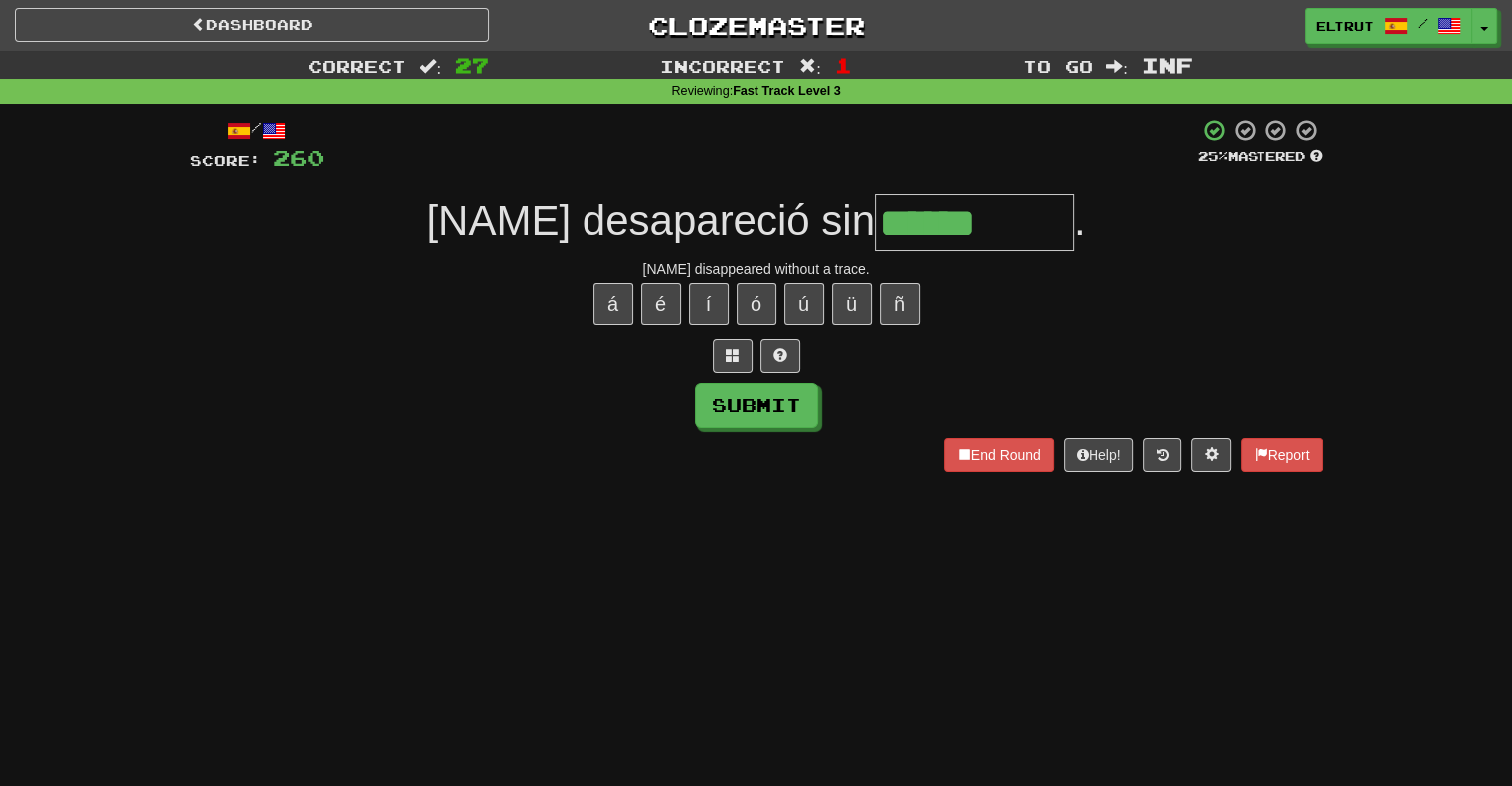 type on "******" 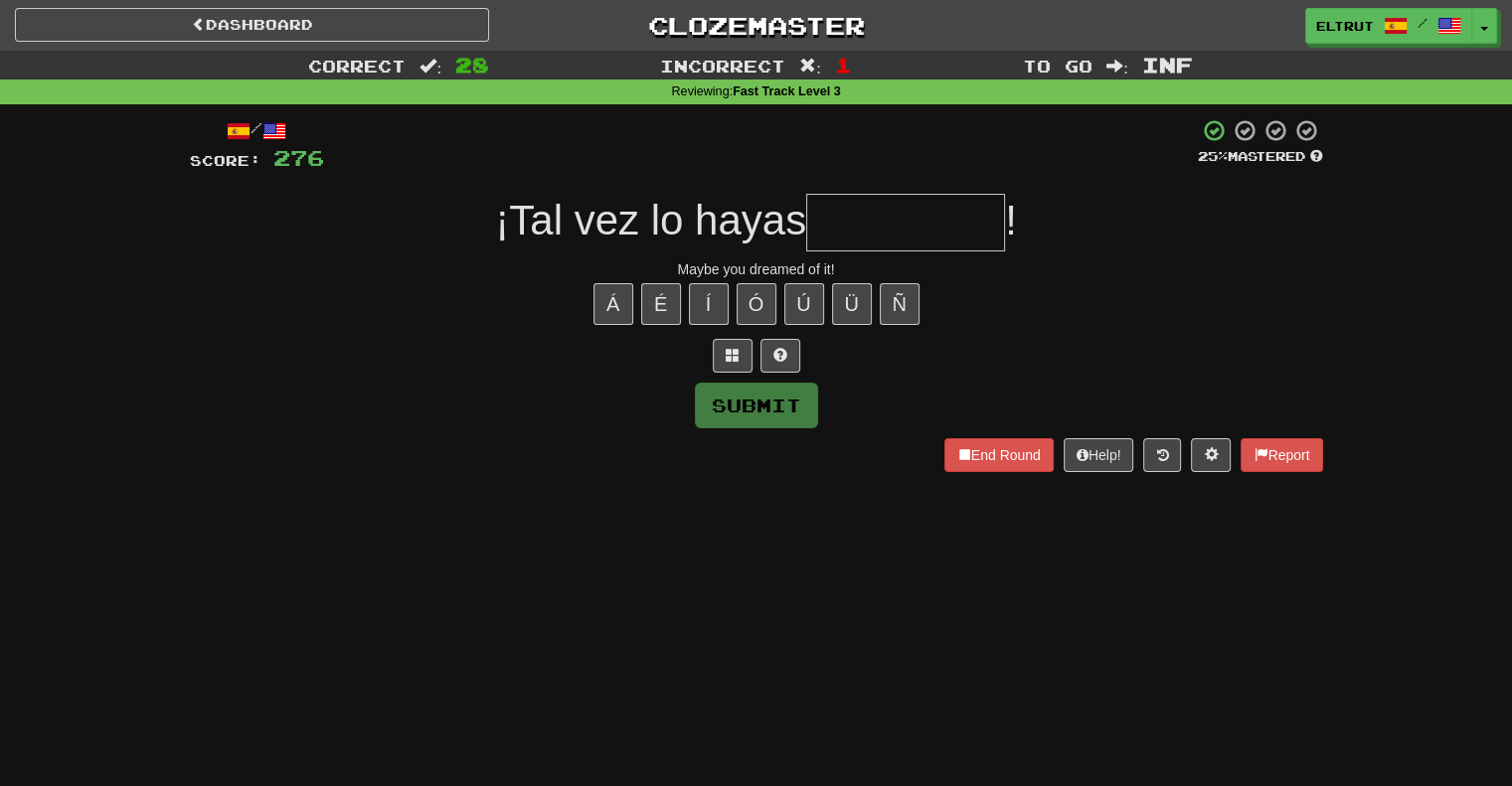 type on "*" 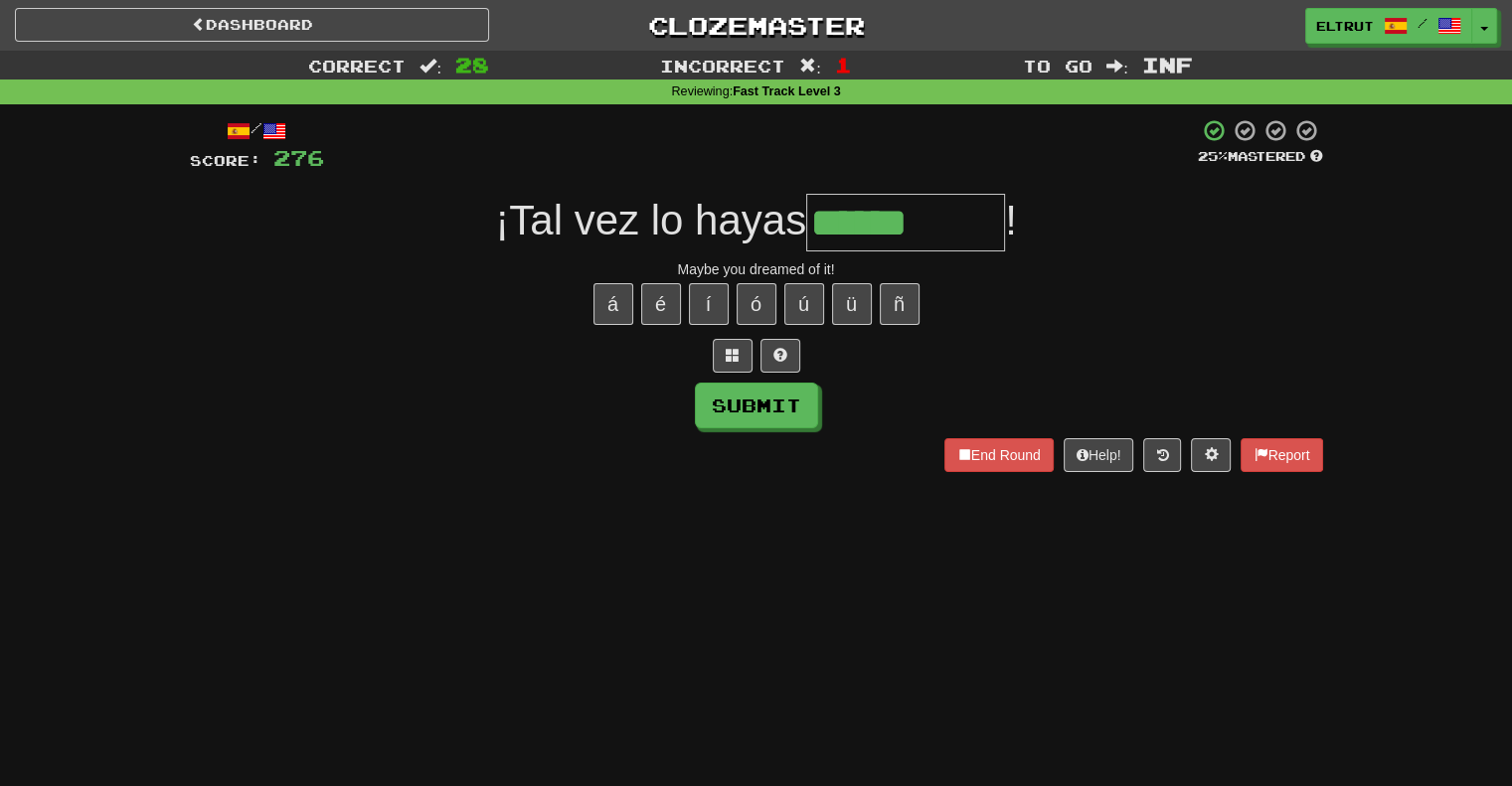 type on "******" 